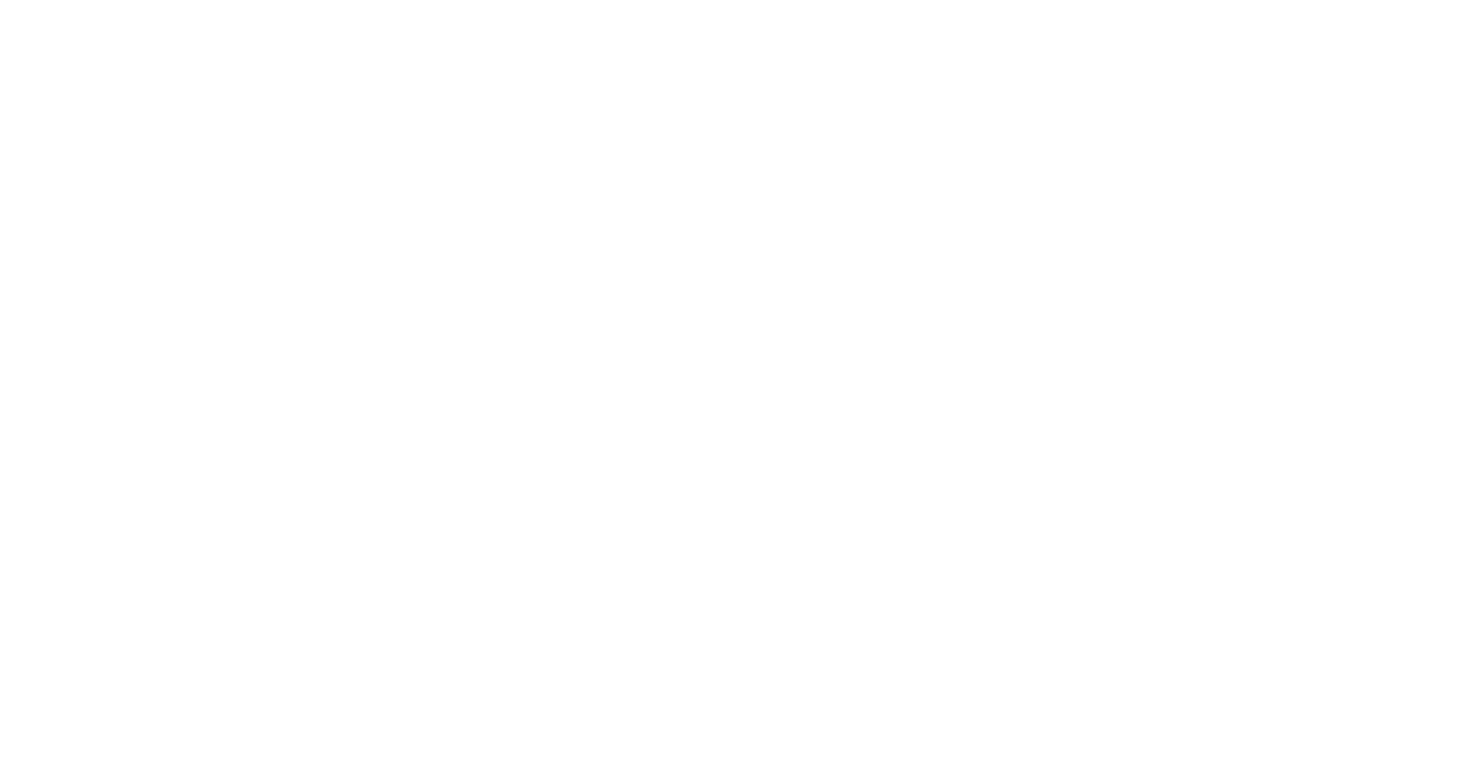 scroll, scrollTop: 0, scrollLeft: 0, axis: both 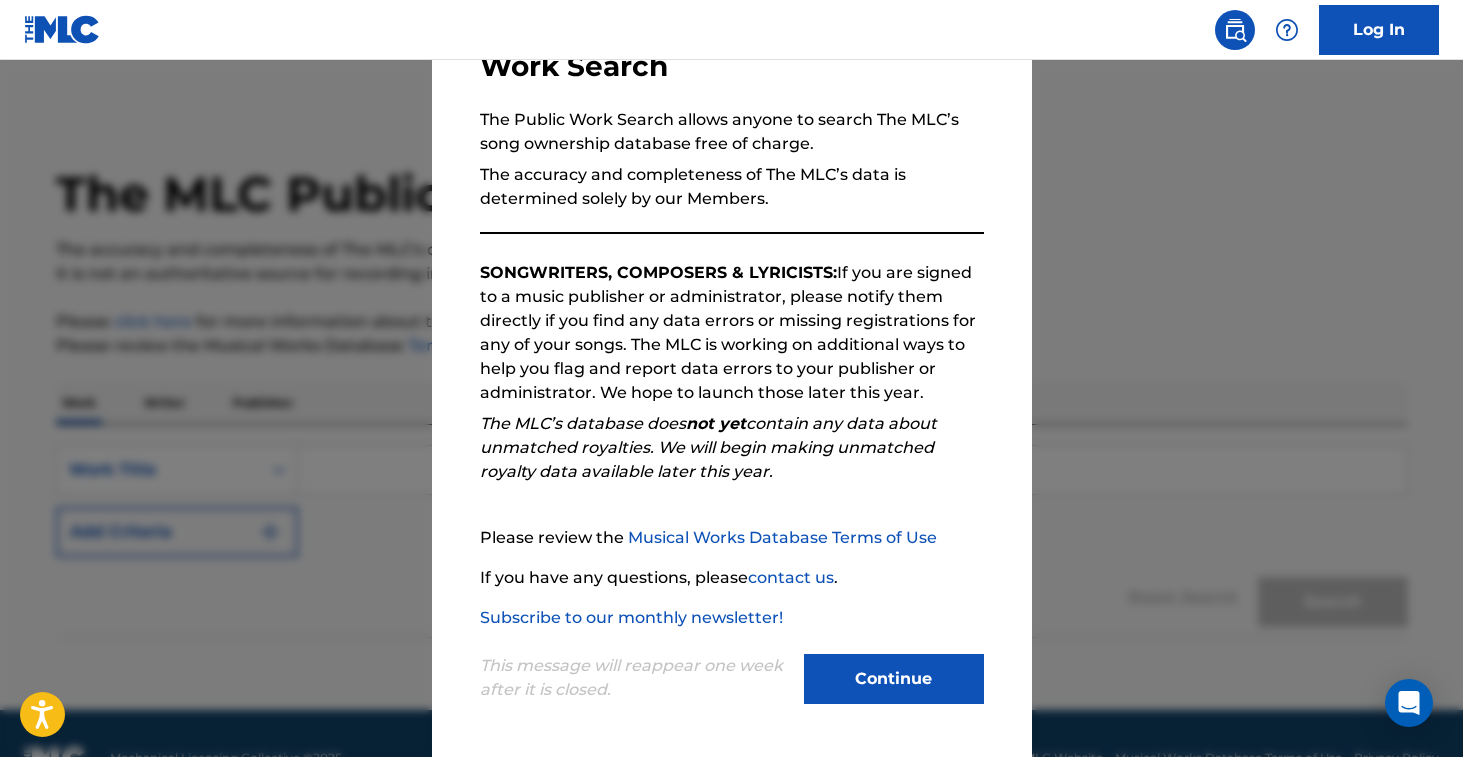 click on "Continue" at bounding box center (894, 679) 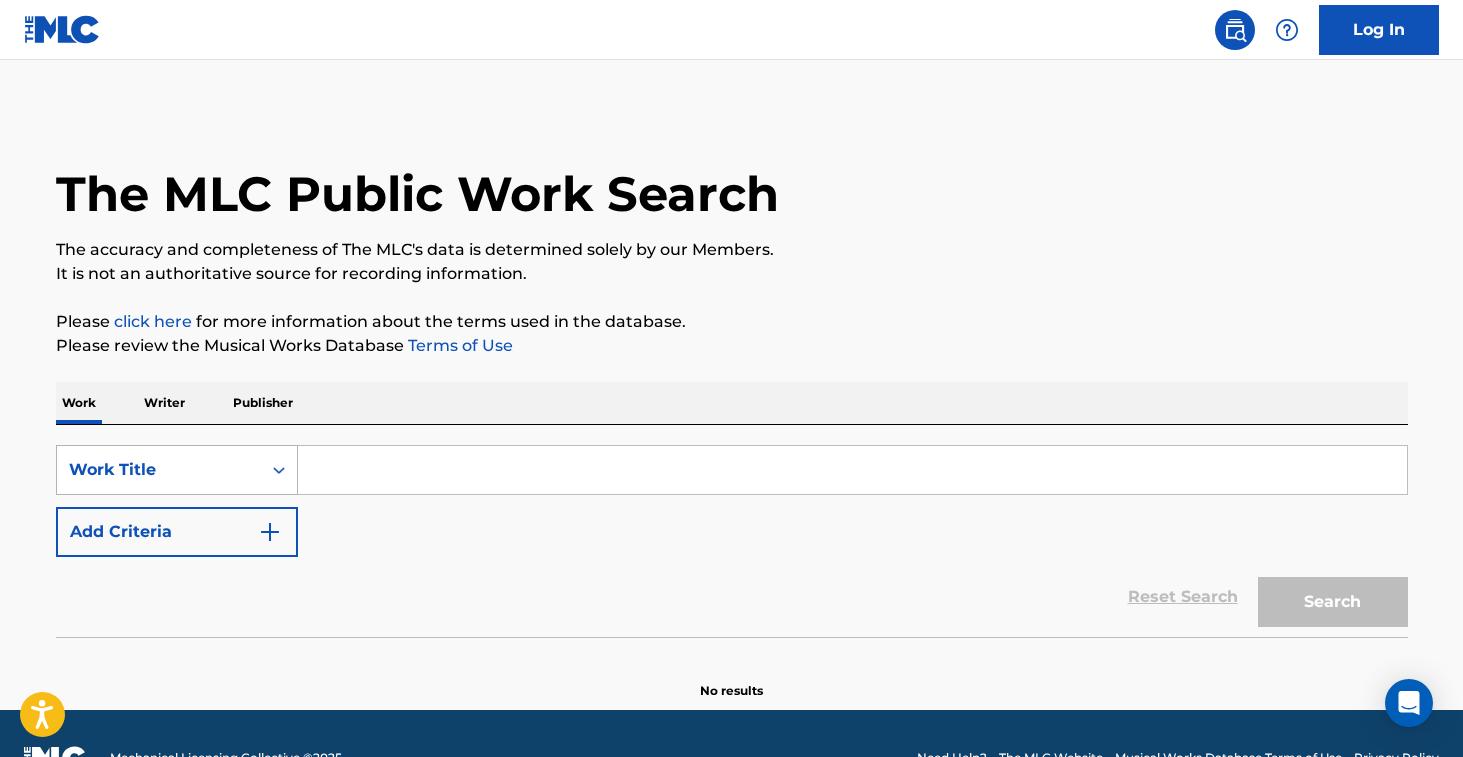 click on "Work Title" at bounding box center (177, 470) 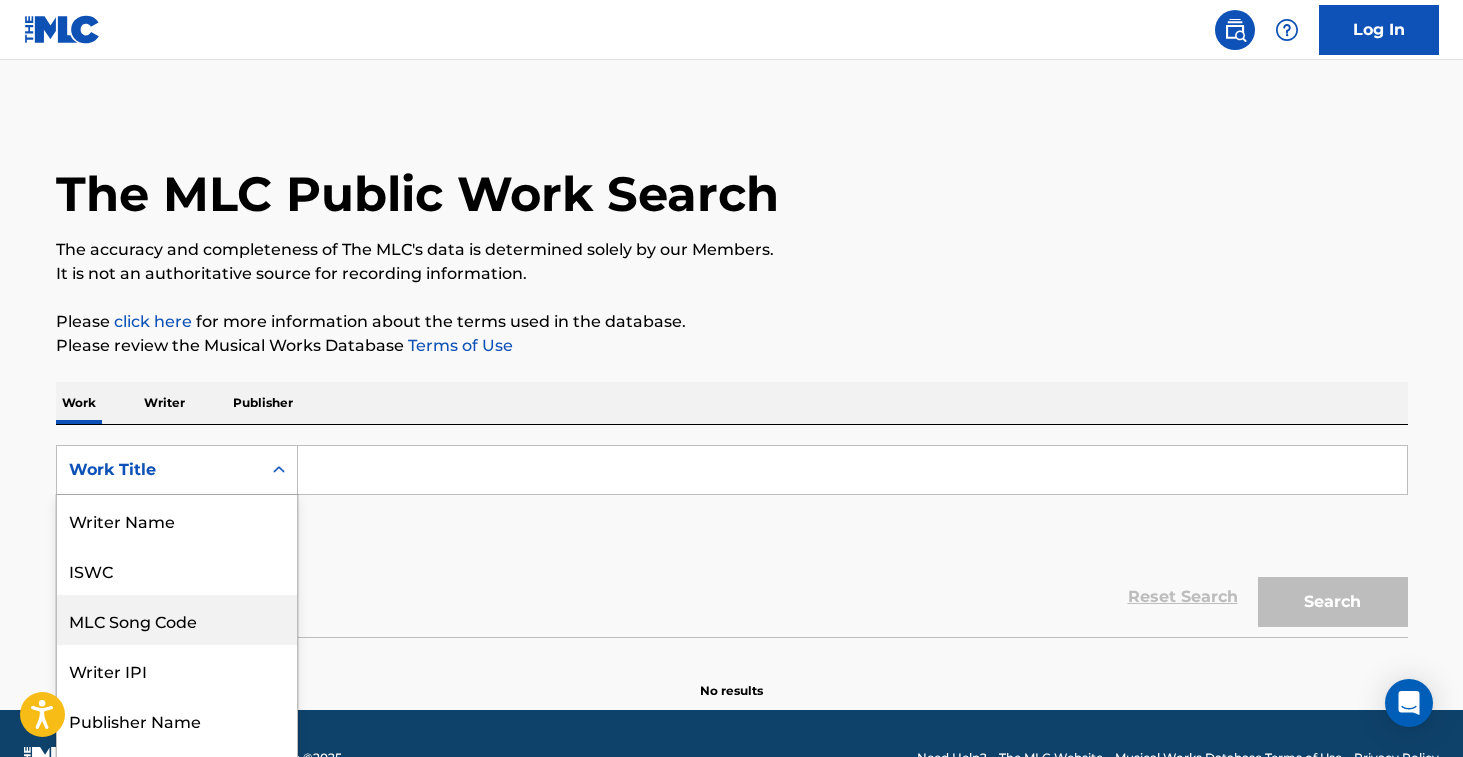 scroll, scrollTop: 39, scrollLeft: 0, axis: vertical 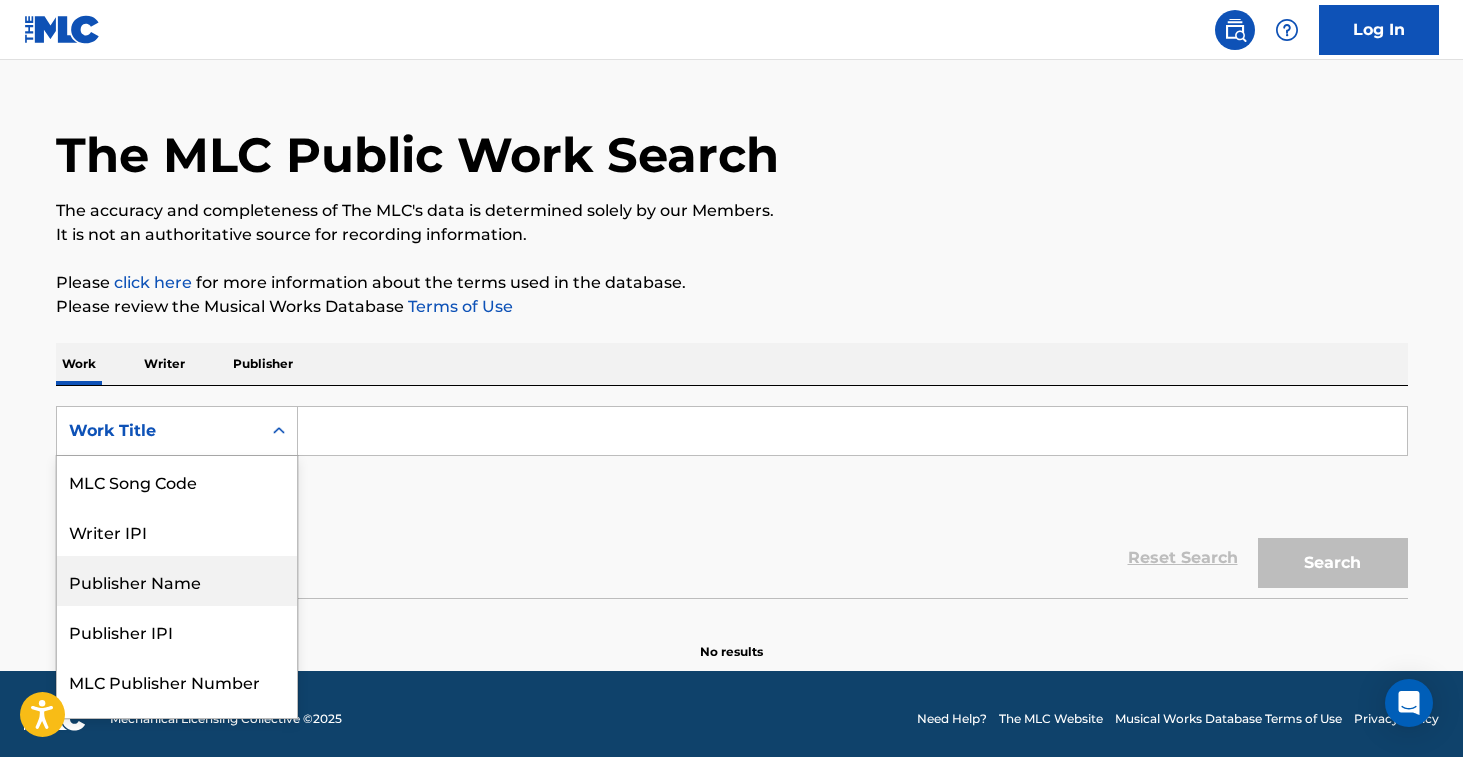 click on "Publisher Name" at bounding box center [177, 581] 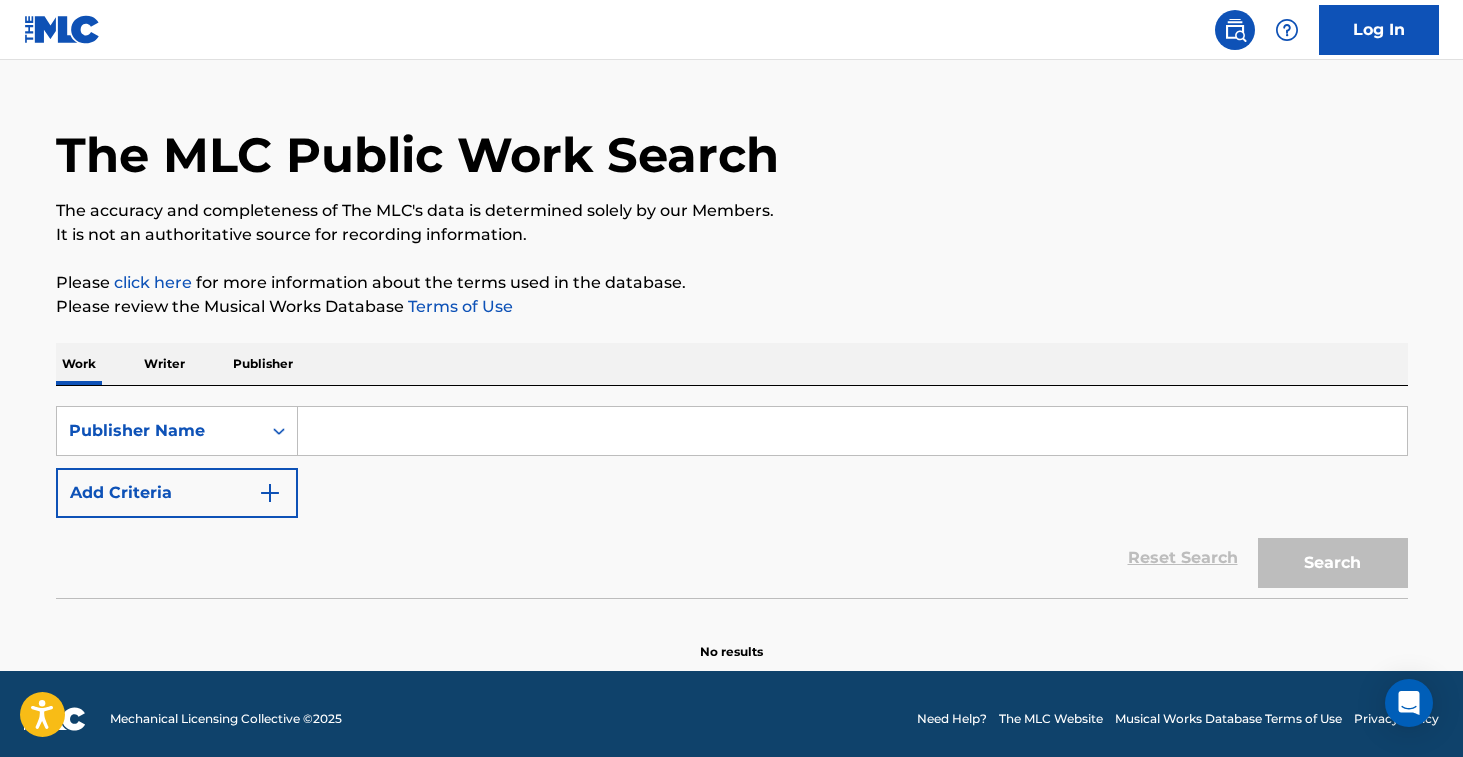 click at bounding box center (852, 431) 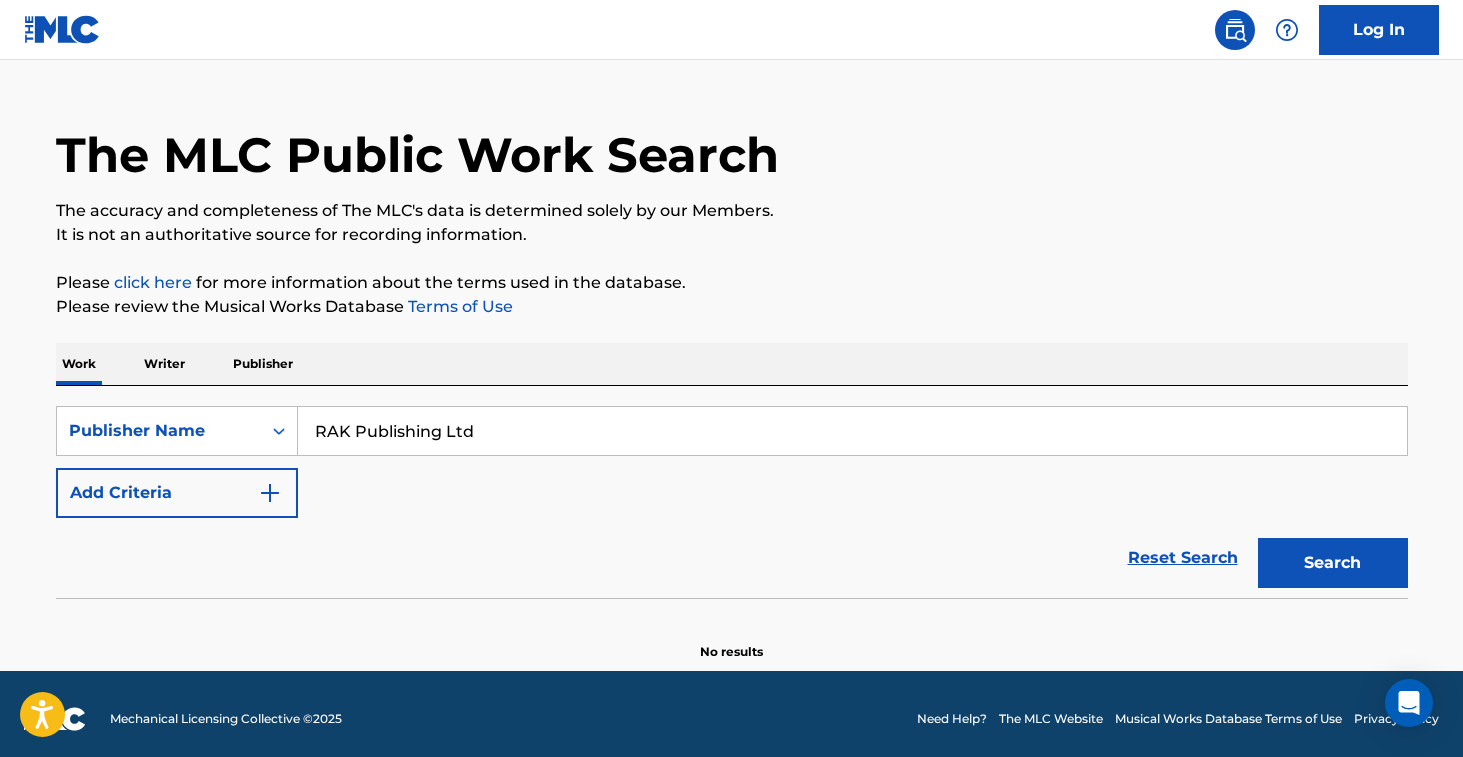 type on "RAK Publishing Ltd" 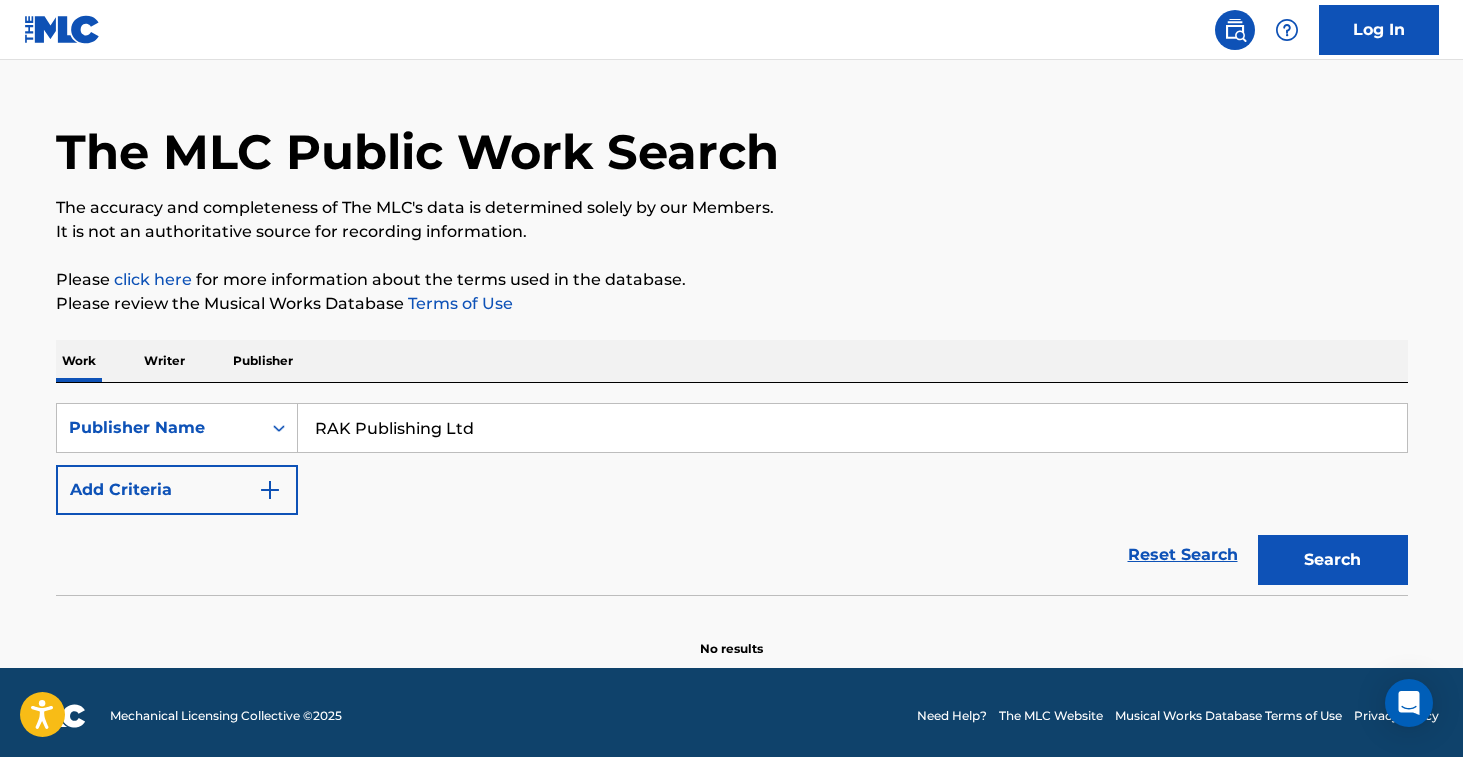 scroll, scrollTop: 43, scrollLeft: 0, axis: vertical 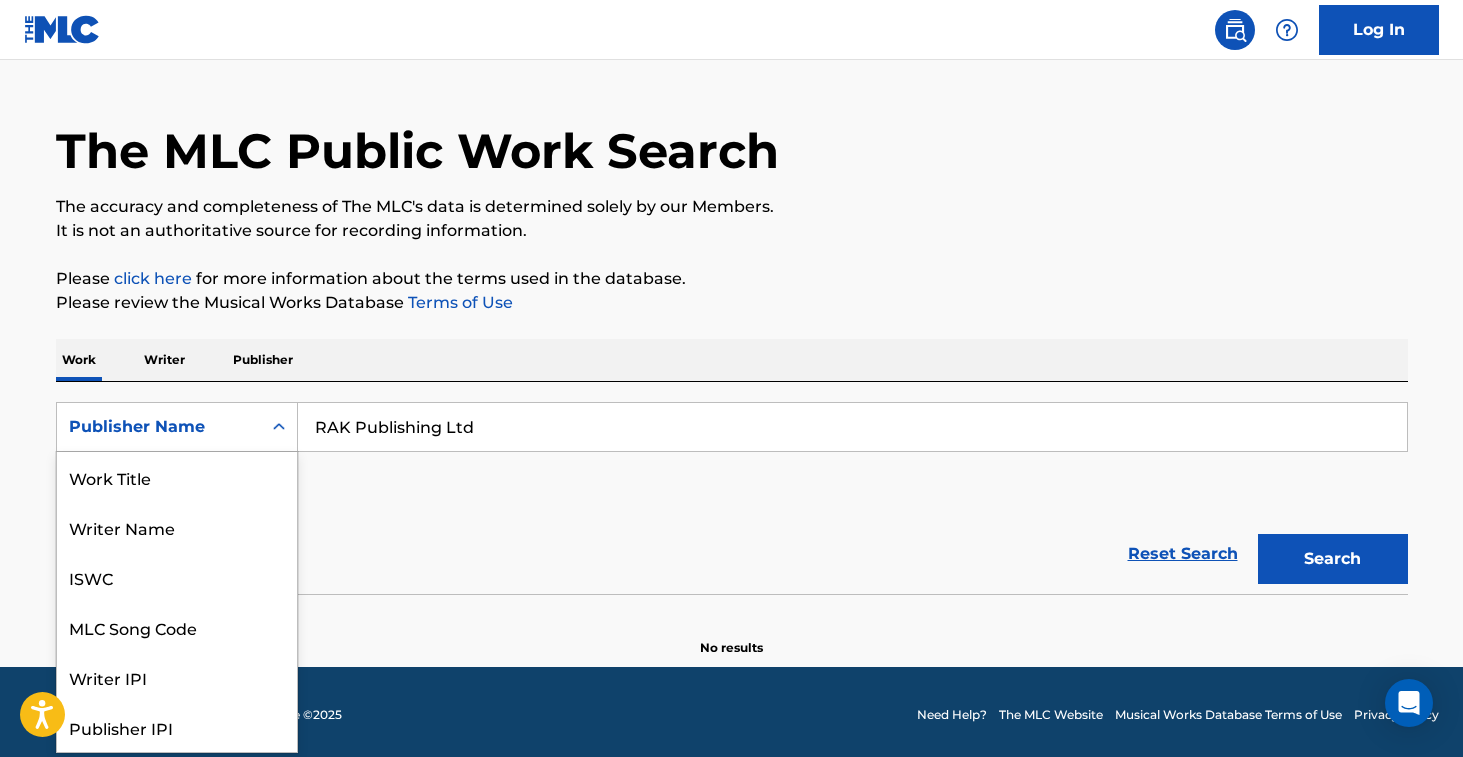 click at bounding box center (279, 427) 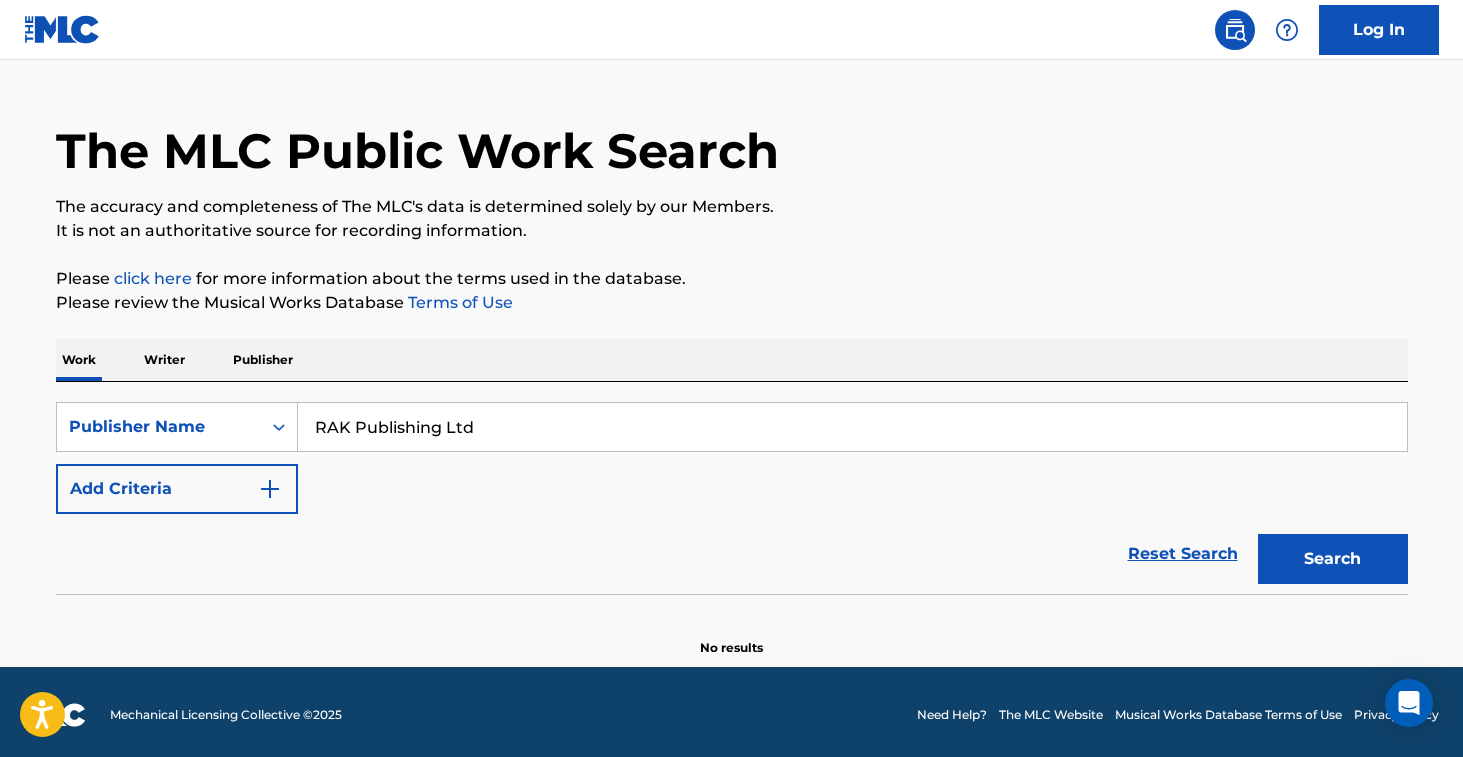 click 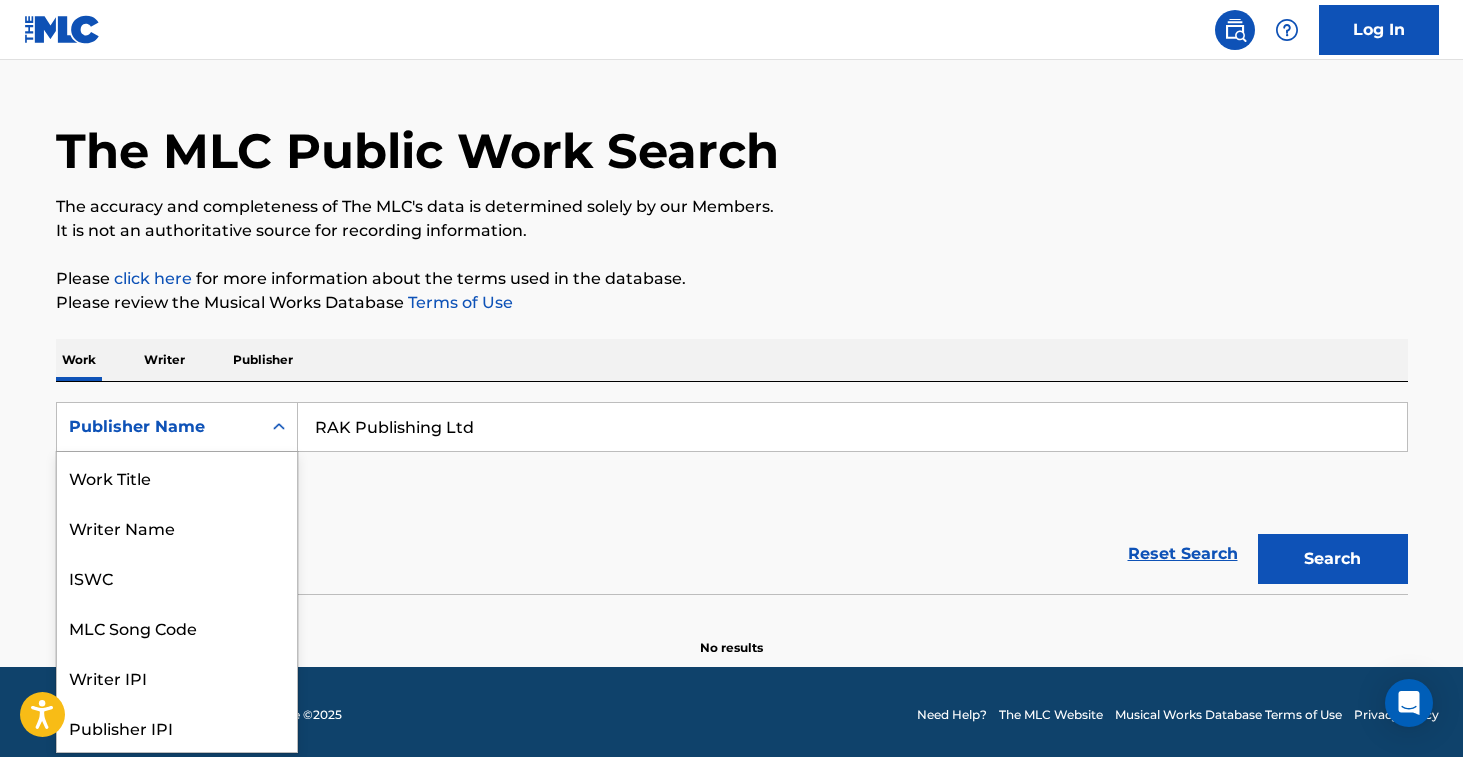 scroll, scrollTop: 100, scrollLeft: 0, axis: vertical 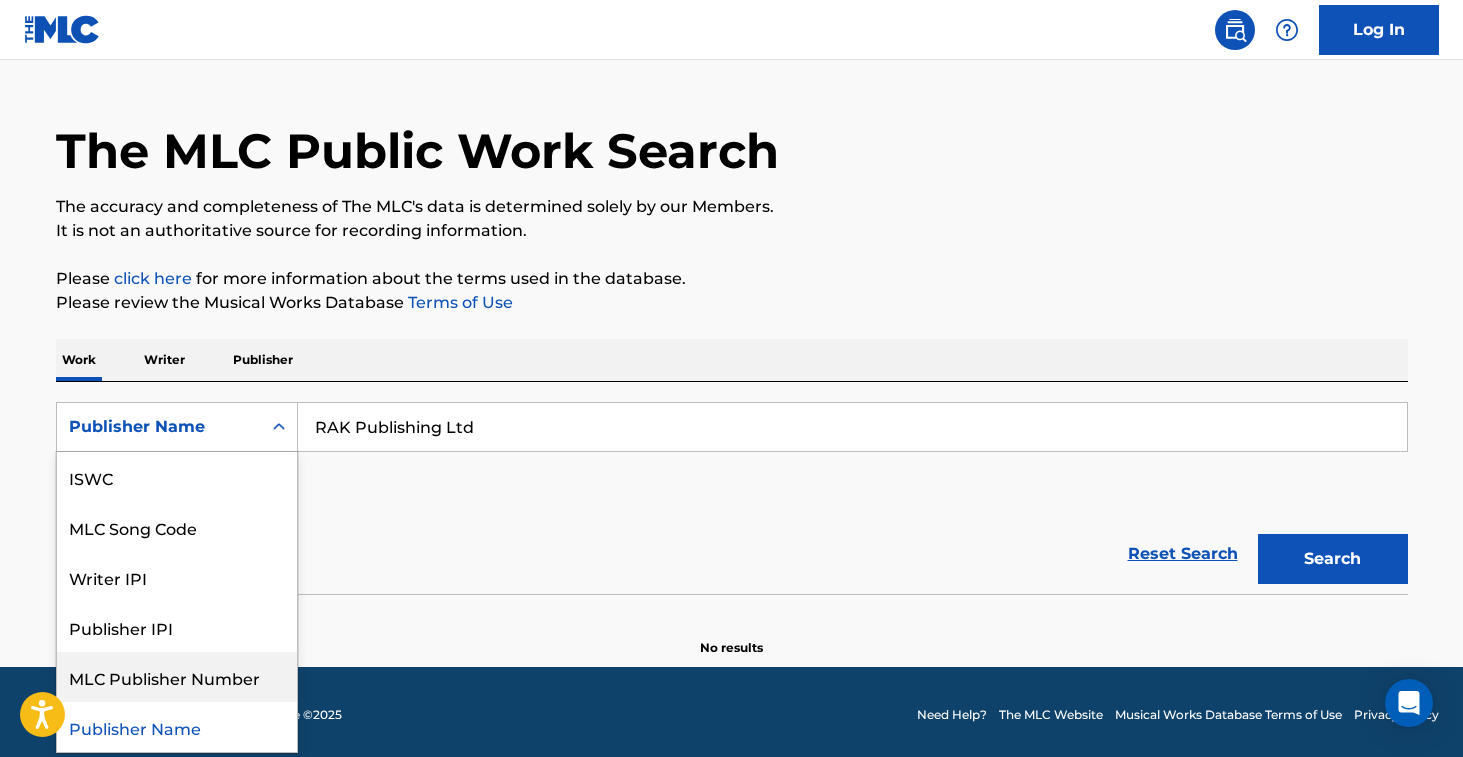 click on "MLC Publisher Number" at bounding box center [177, 677] 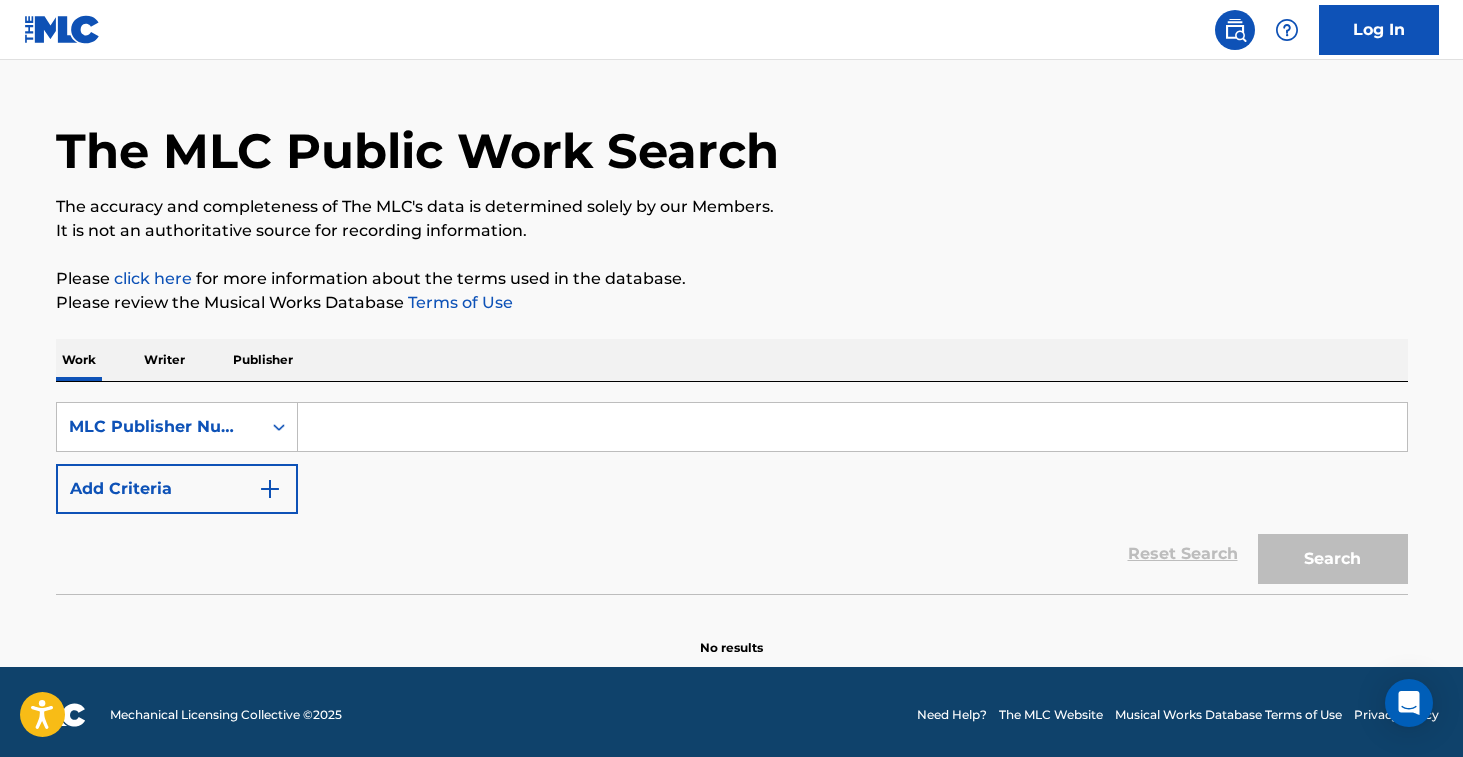 click at bounding box center (852, 427) 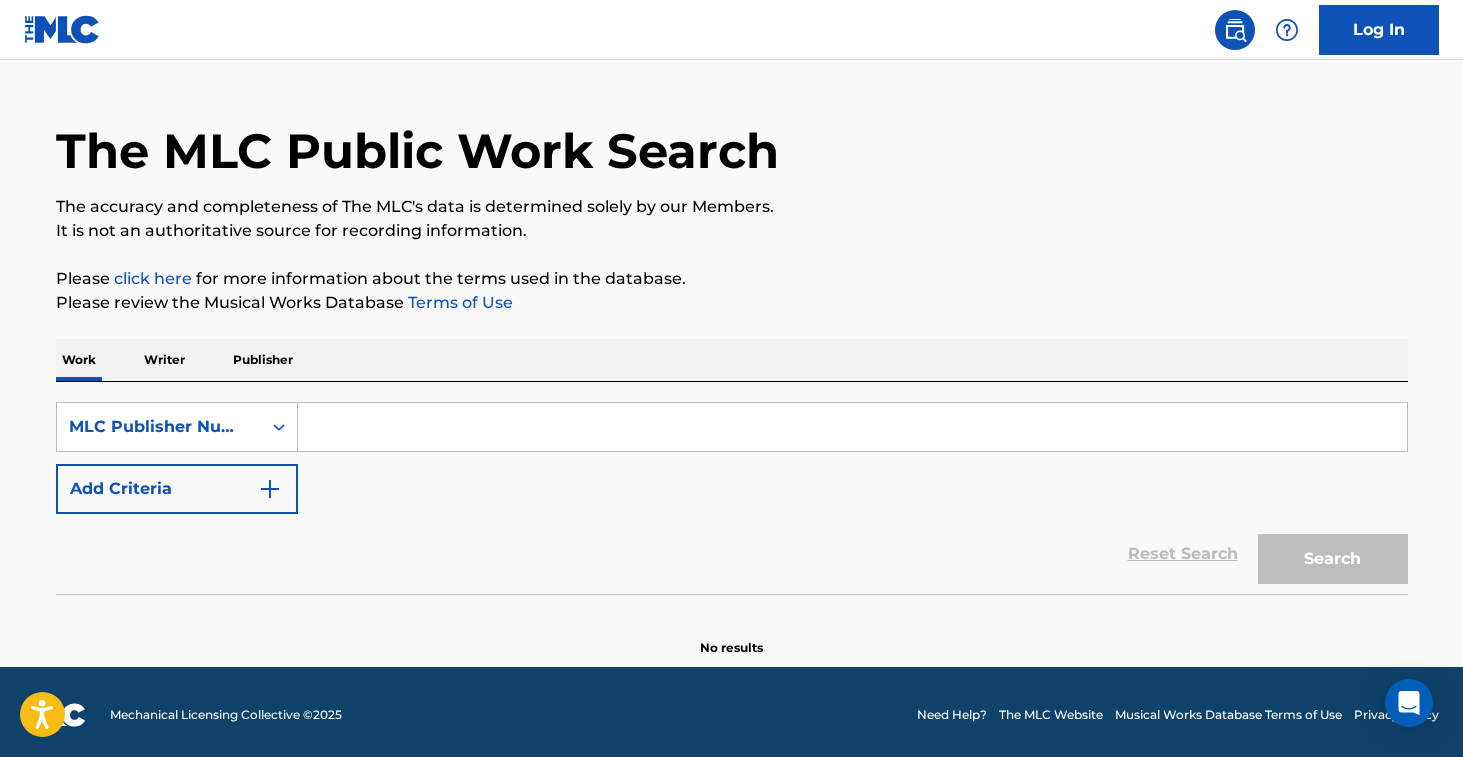 paste on "P88512" 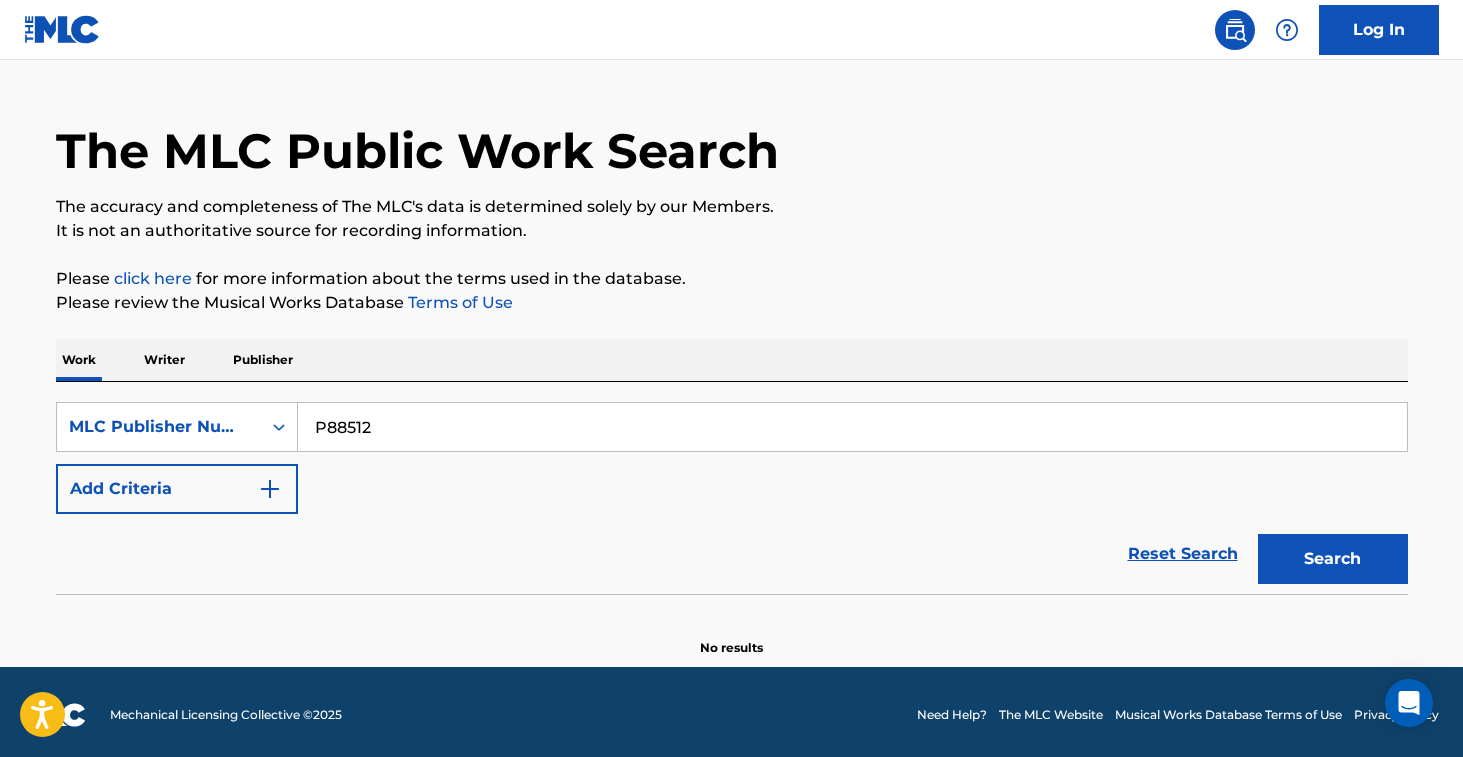 type on "P88512" 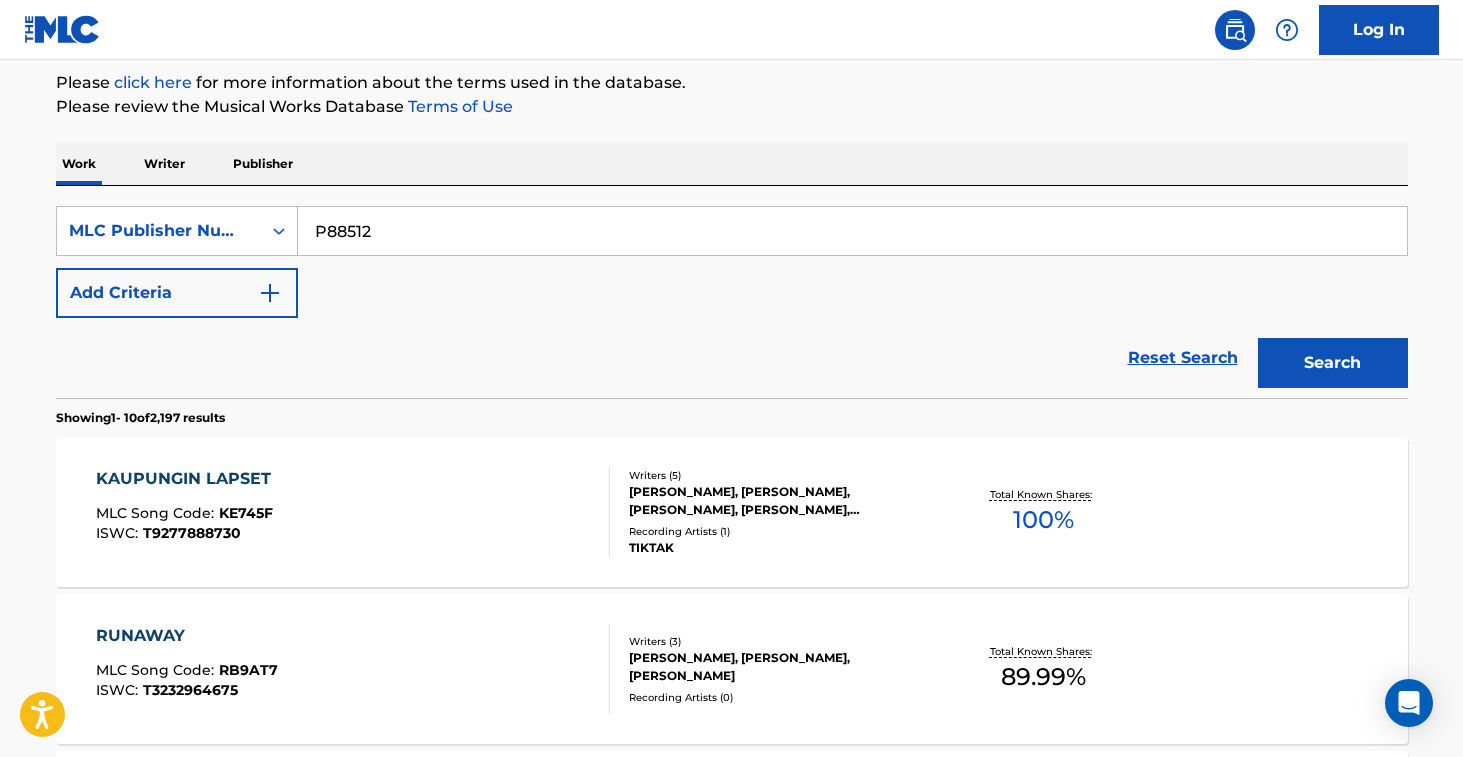 scroll, scrollTop: 240, scrollLeft: 0, axis: vertical 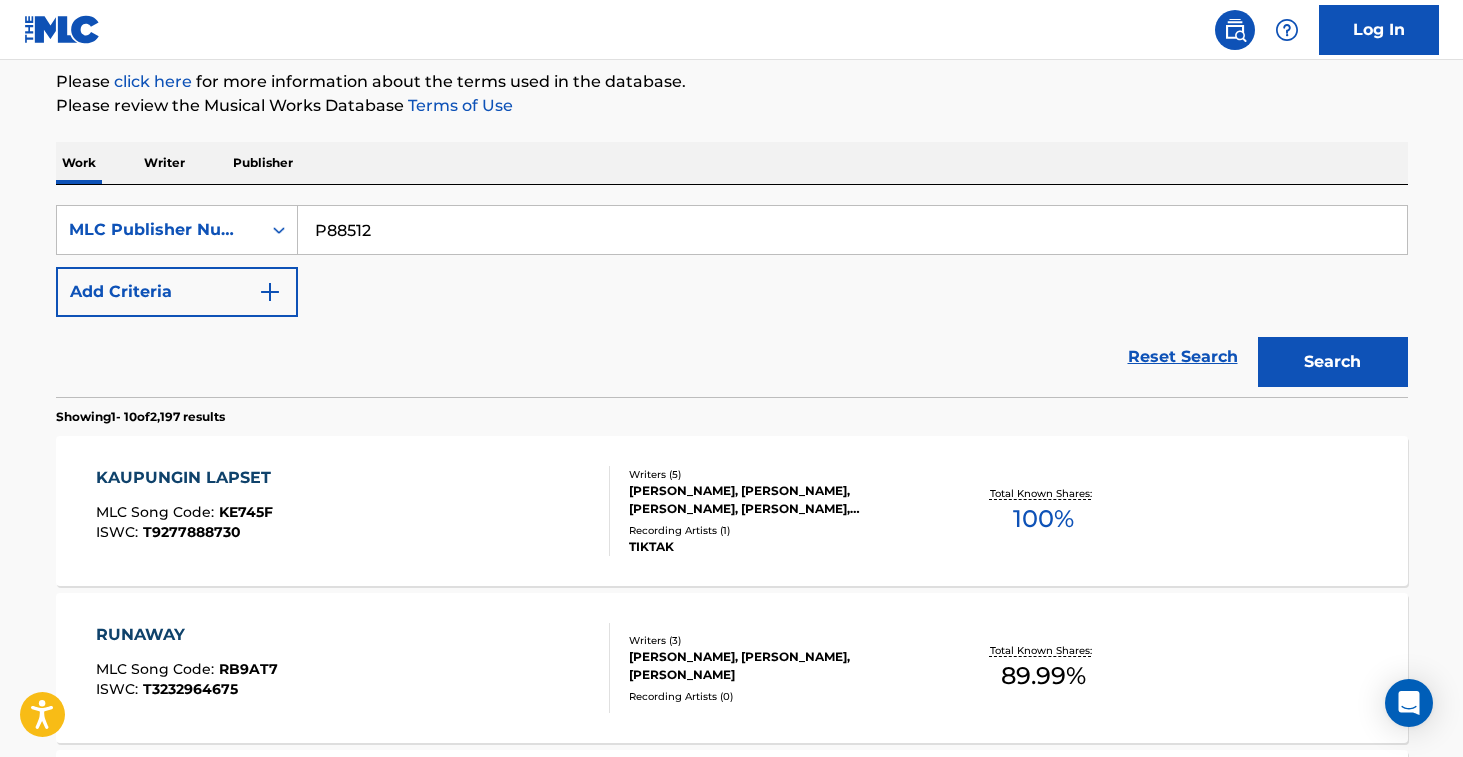 click at bounding box center (601, 511) 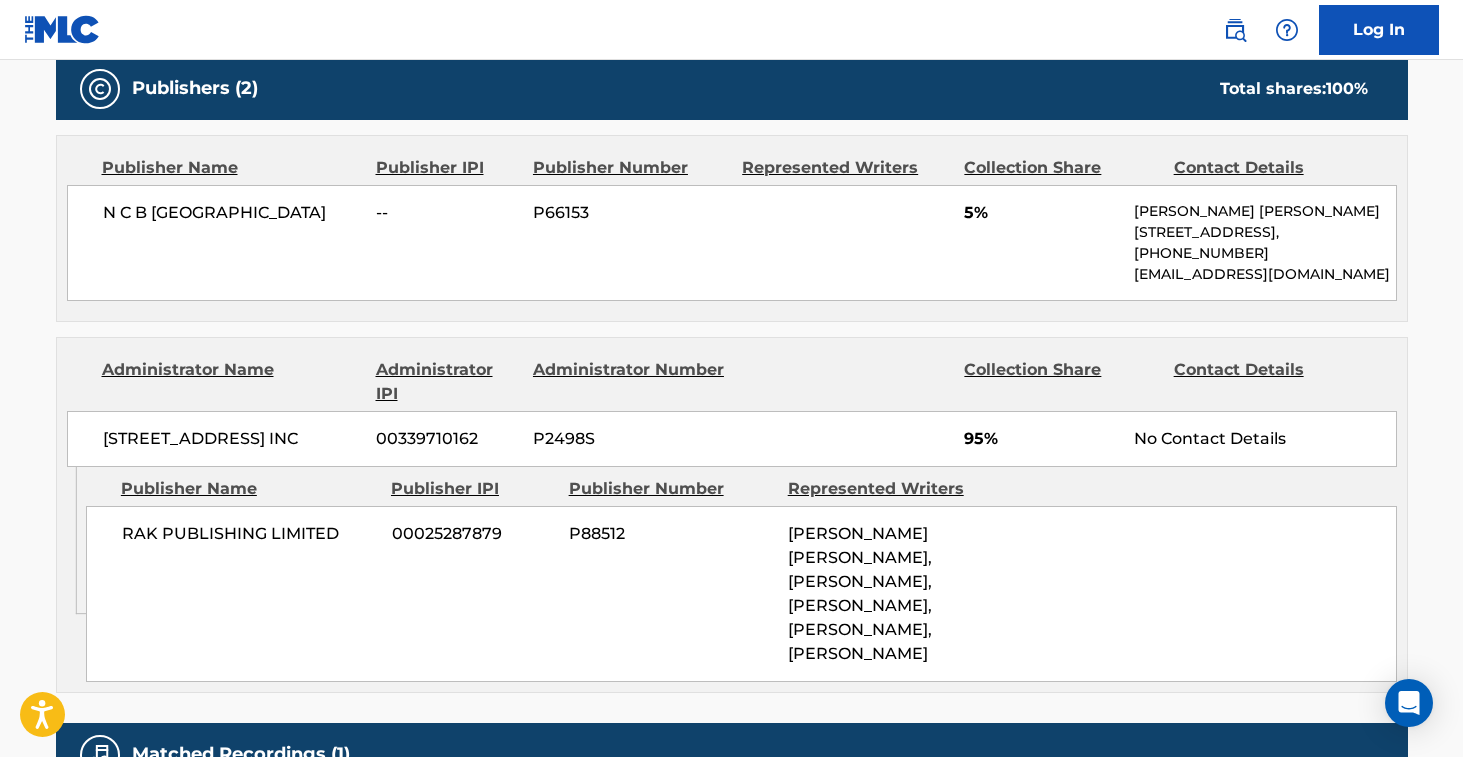 scroll, scrollTop: 982, scrollLeft: 0, axis: vertical 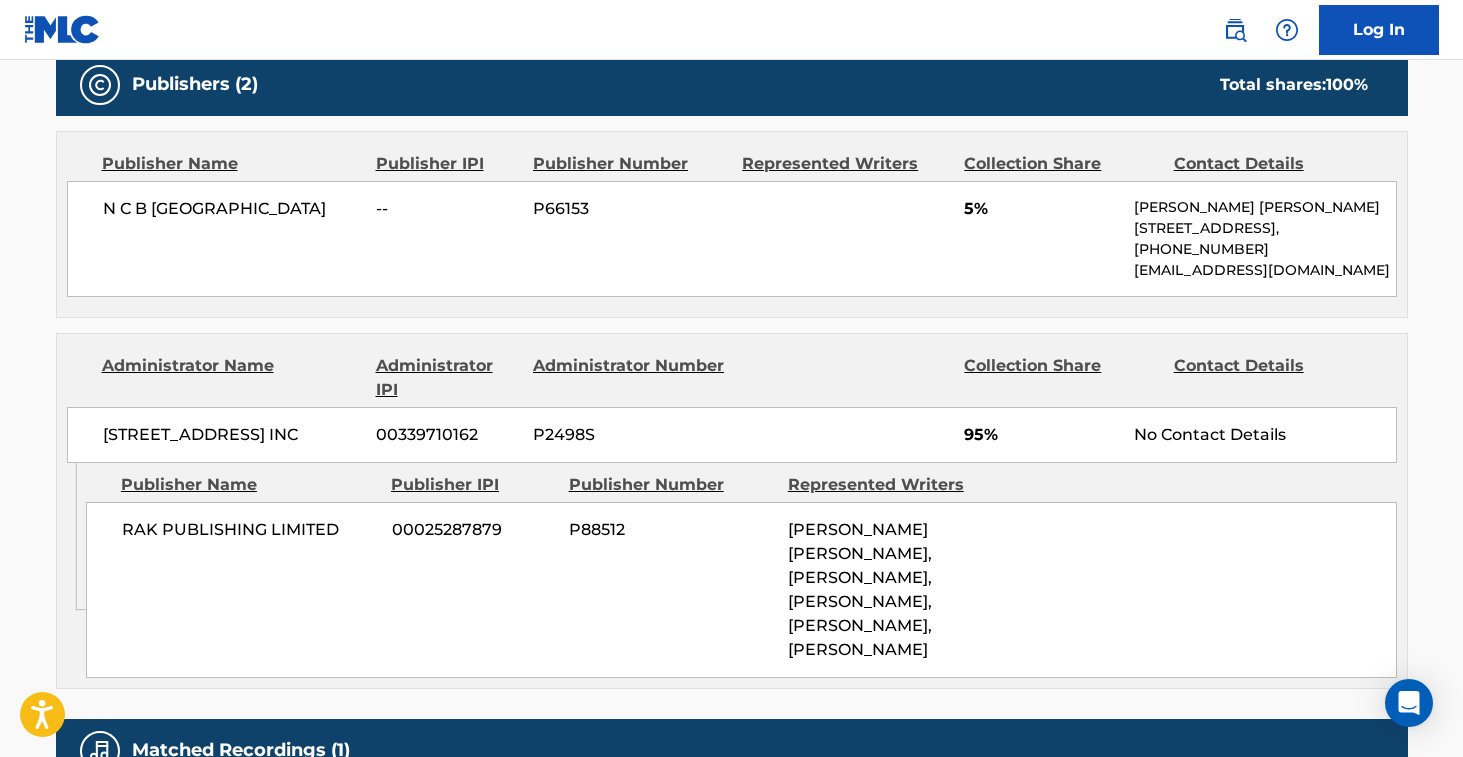 click on "00025287879" at bounding box center [473, 530] 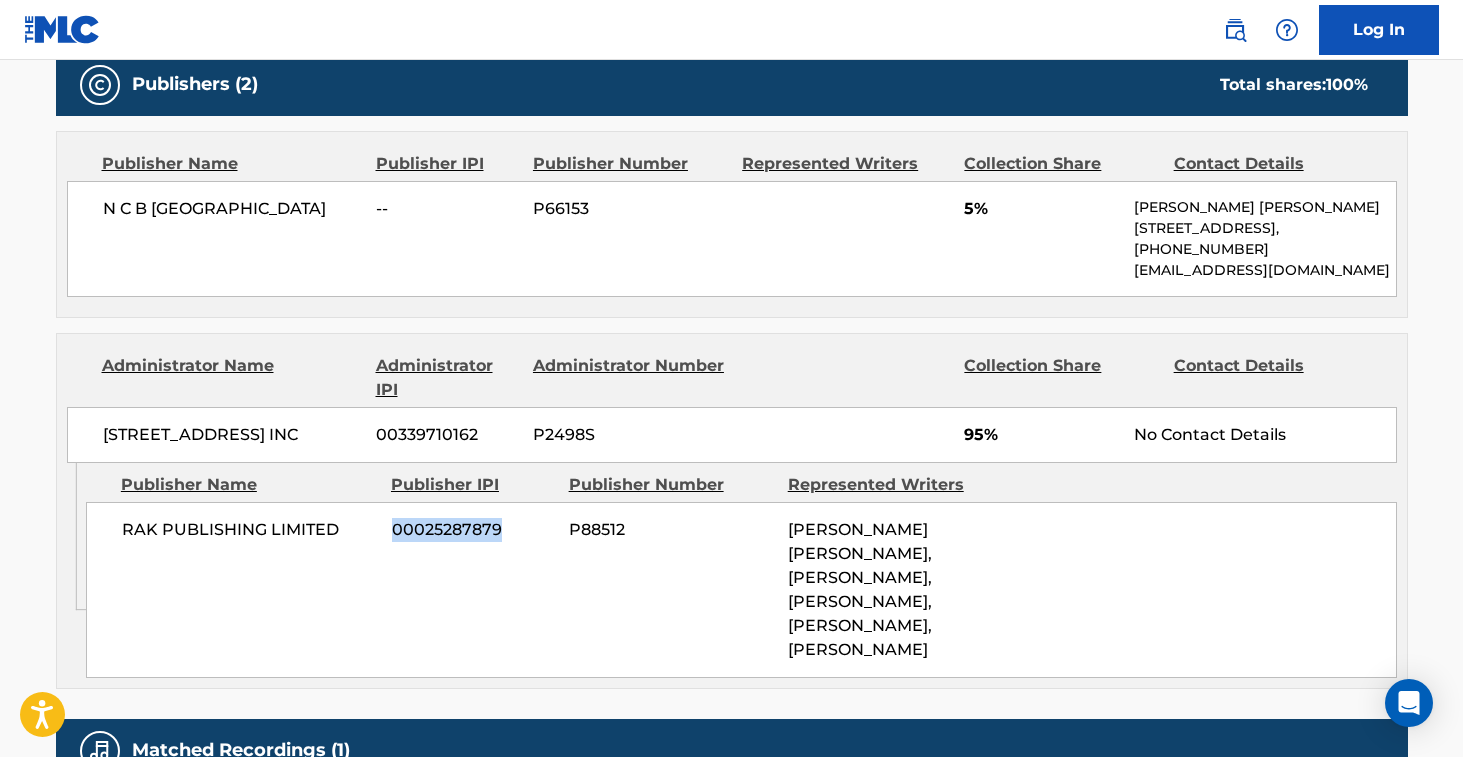 click on "00025287879" at bounding box center (473, 530) 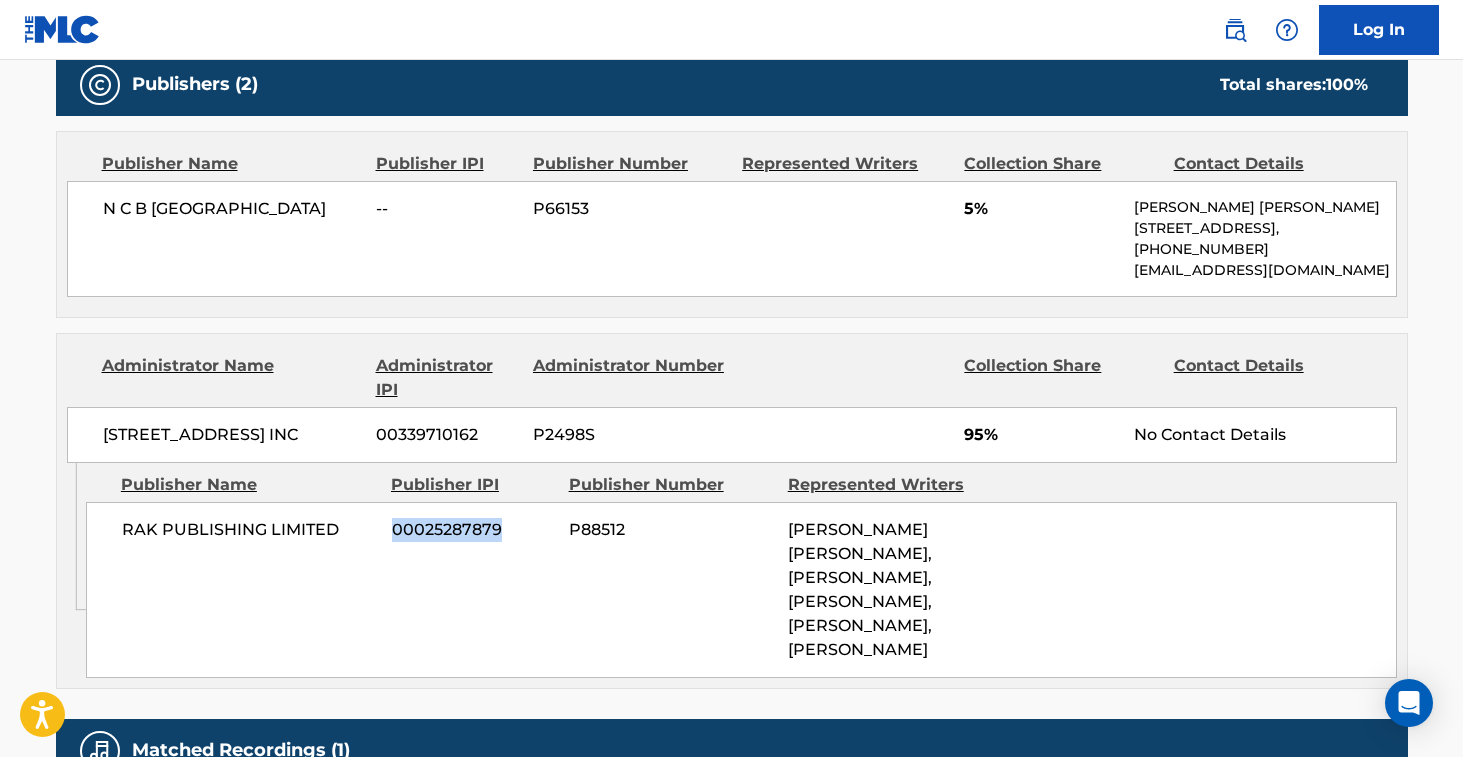 copy on "00025287879" 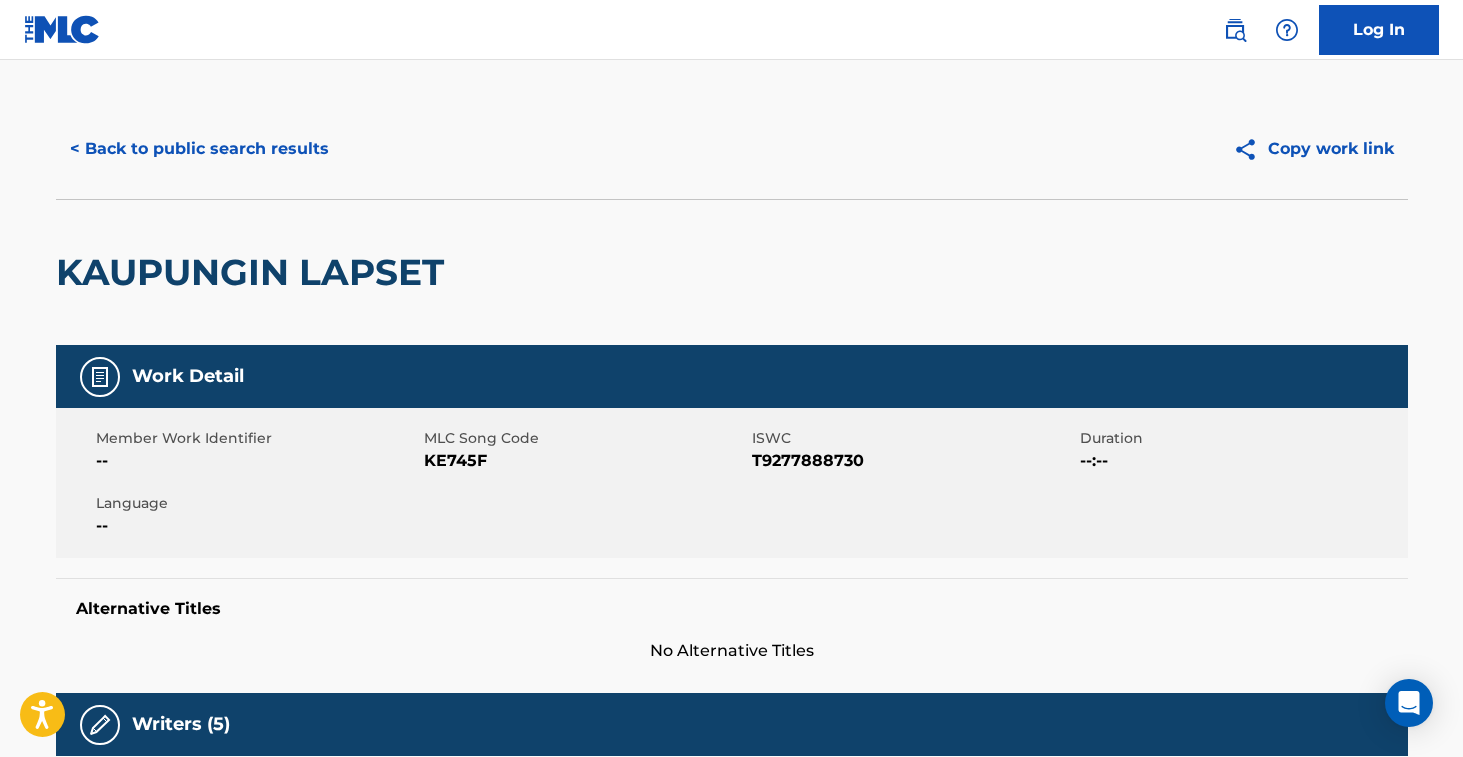 scroll, scrollTop: 0, scrollLeft: 0, axis: both 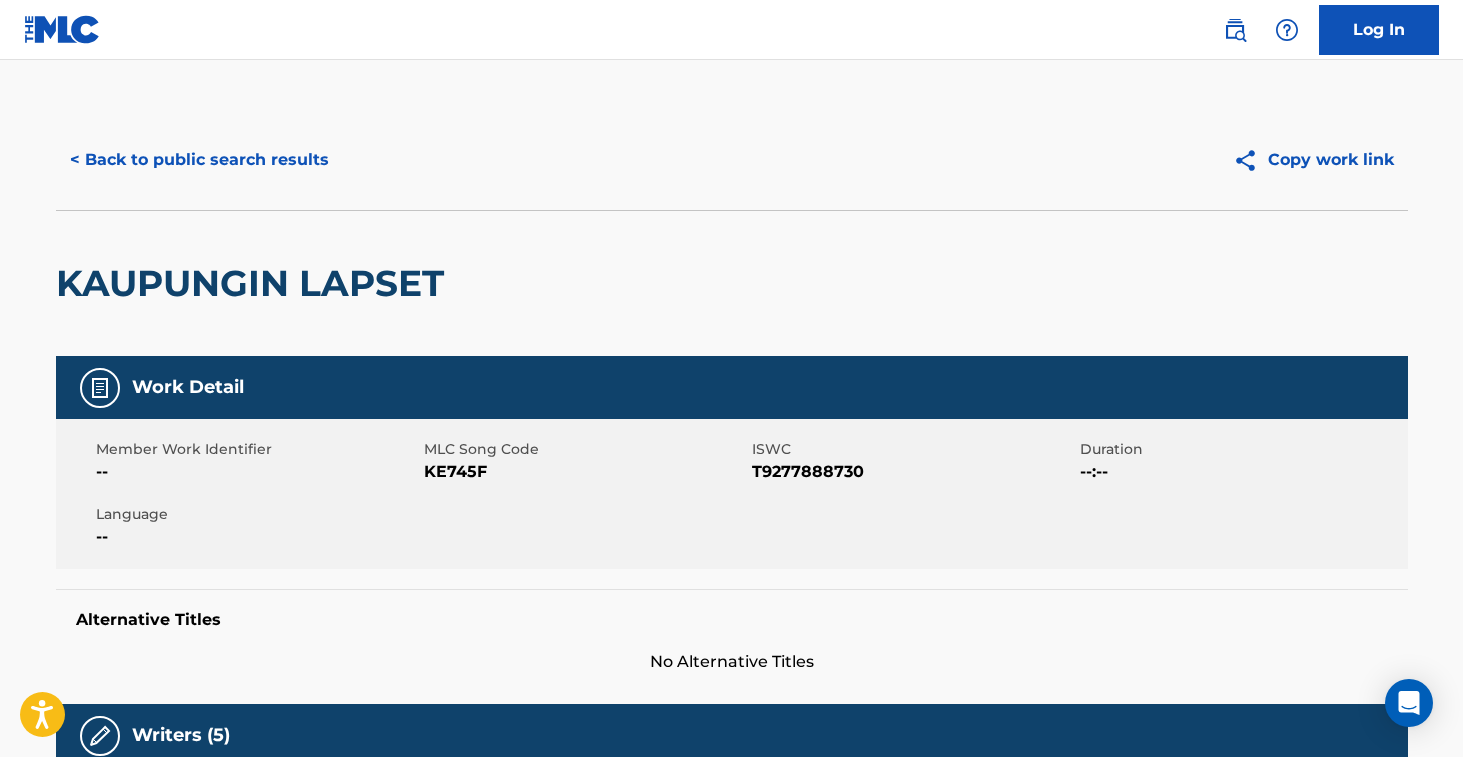click on "< Back to public search results" at bounding box center [199, 160] 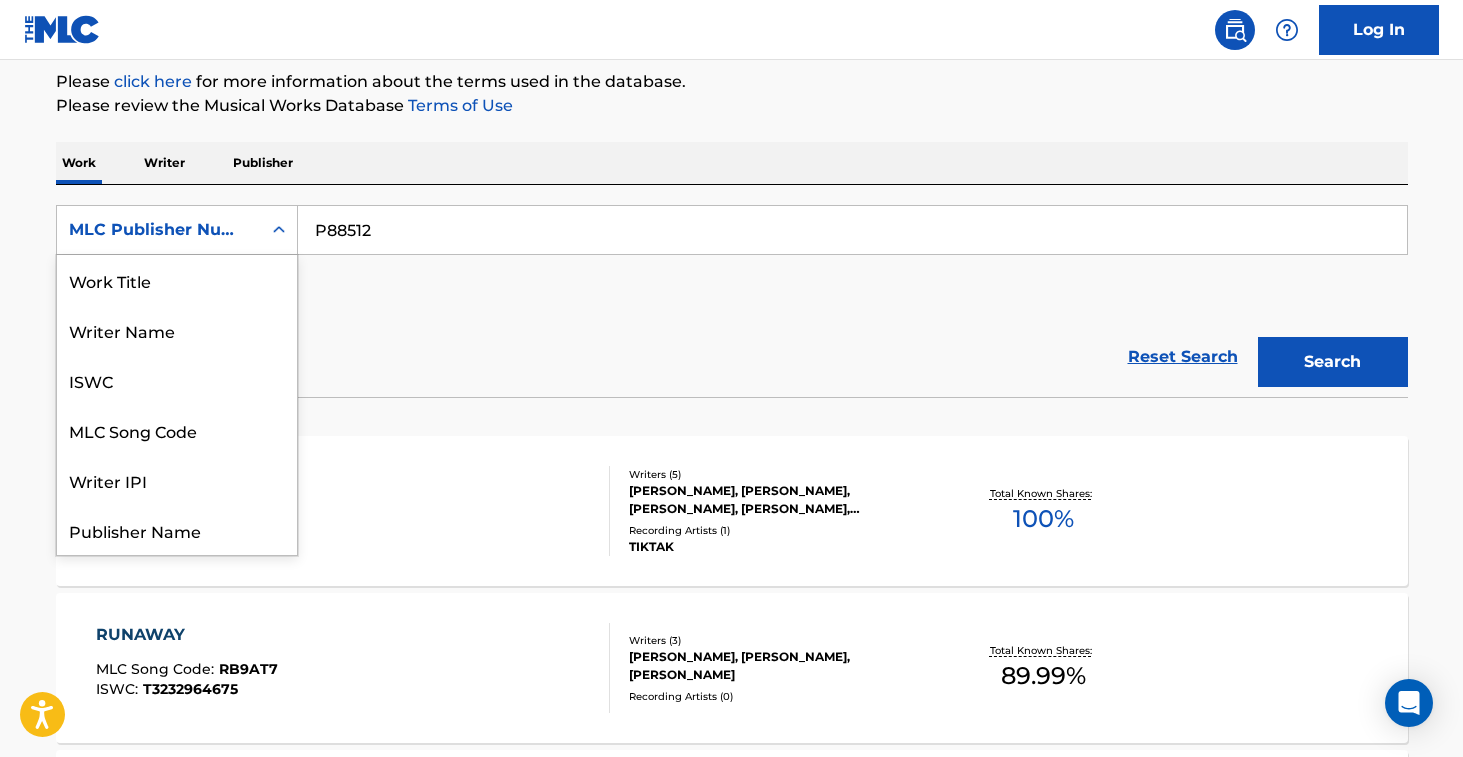 click at bounding box center (279, 230) 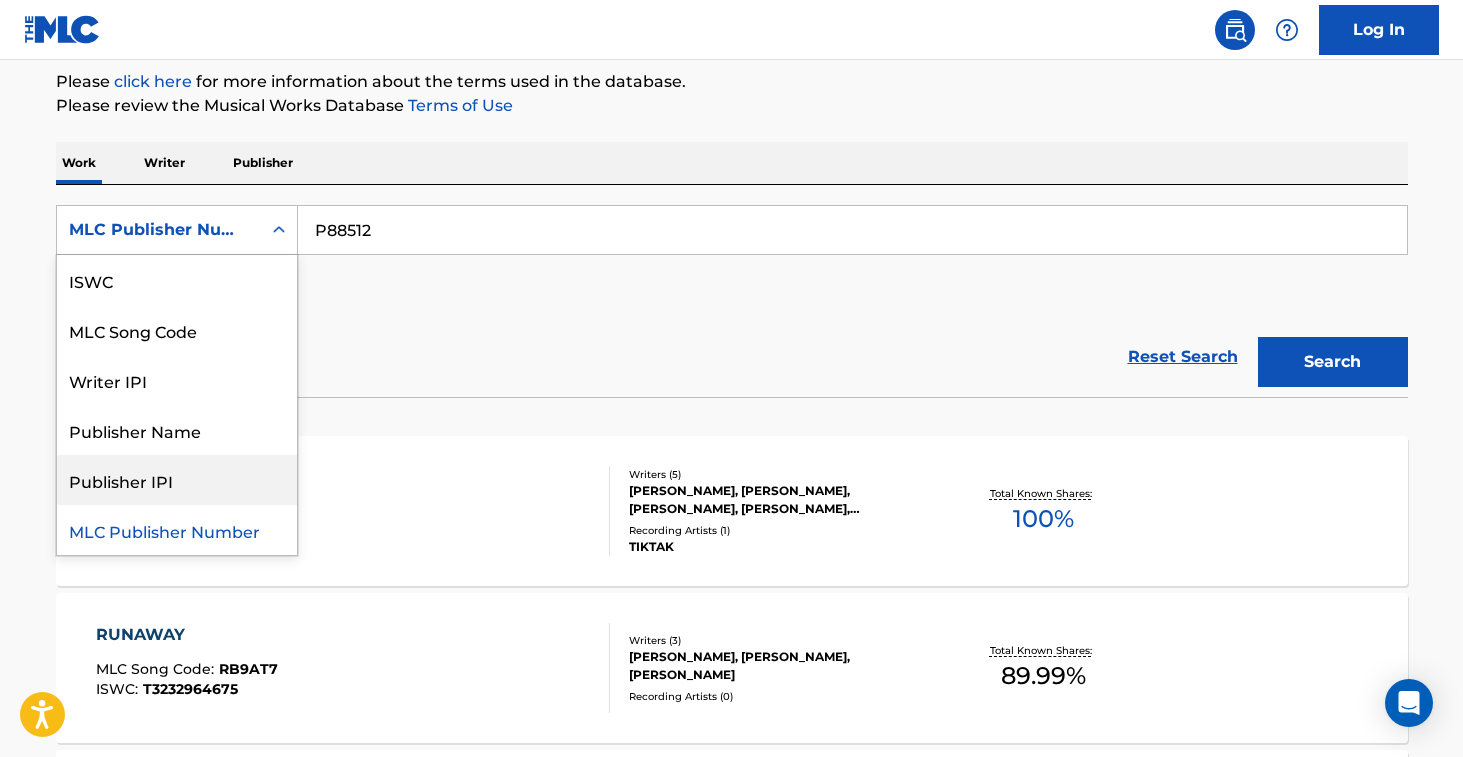 click on "Publisher IPI" at bounding box center [177, 480] 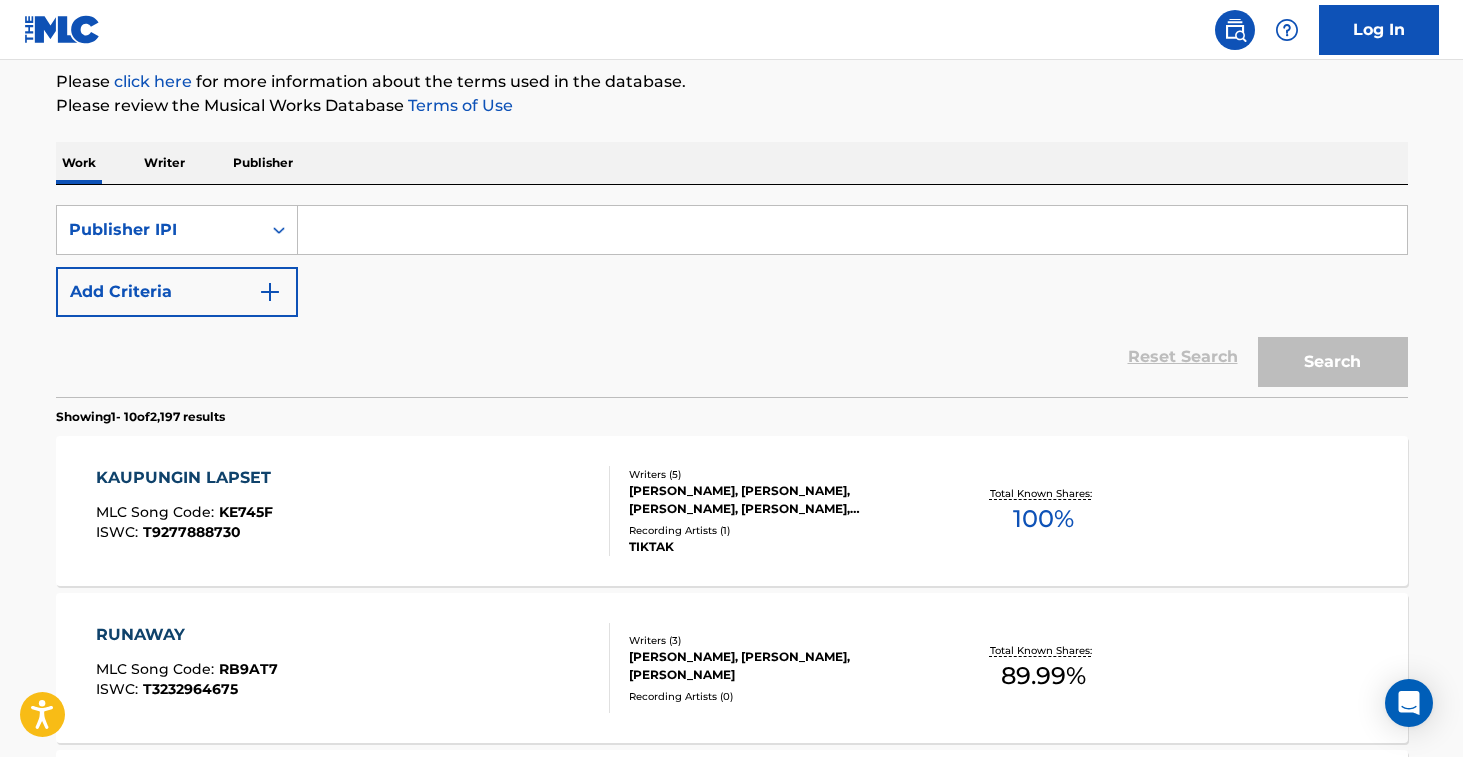 click at bounding box center (852, 230) 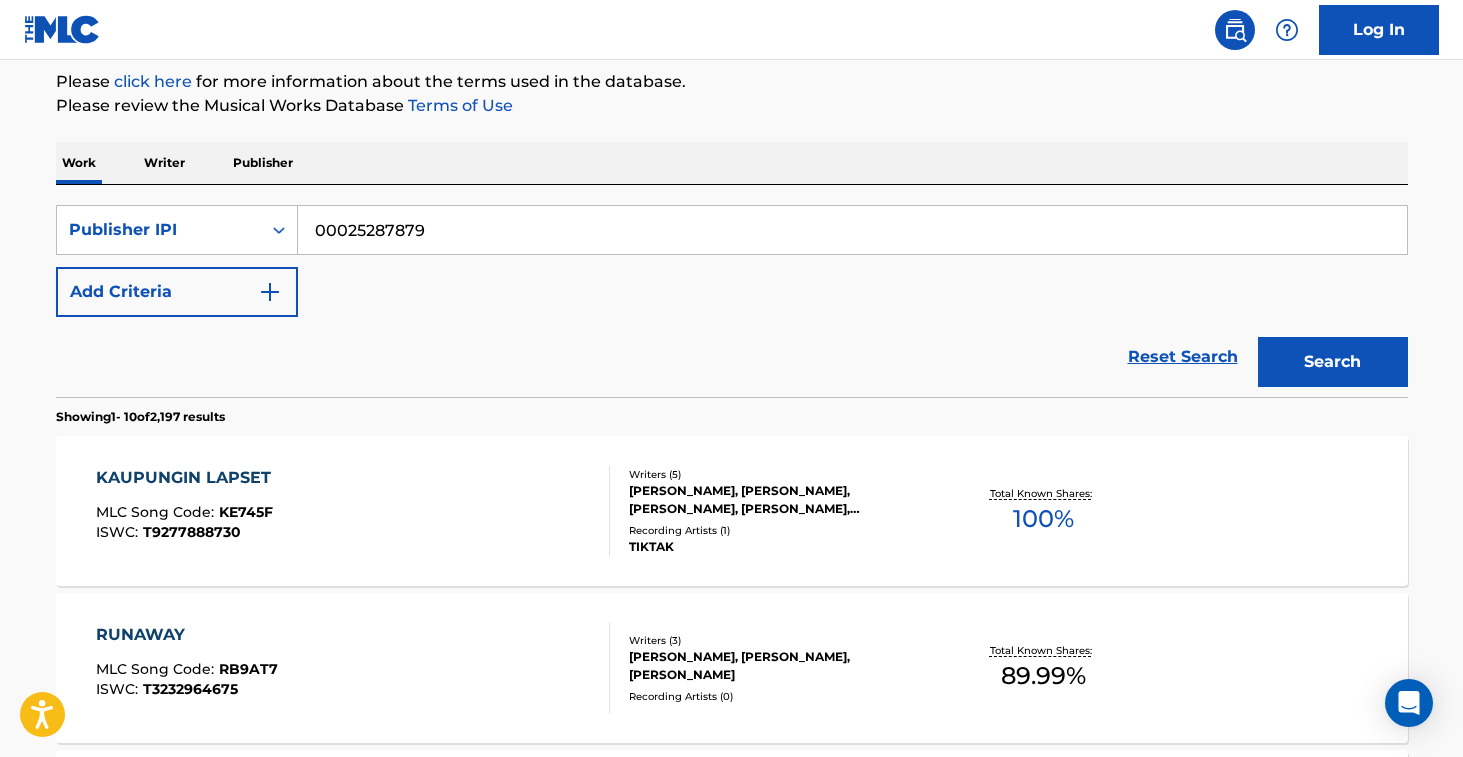 type on "00025287879" 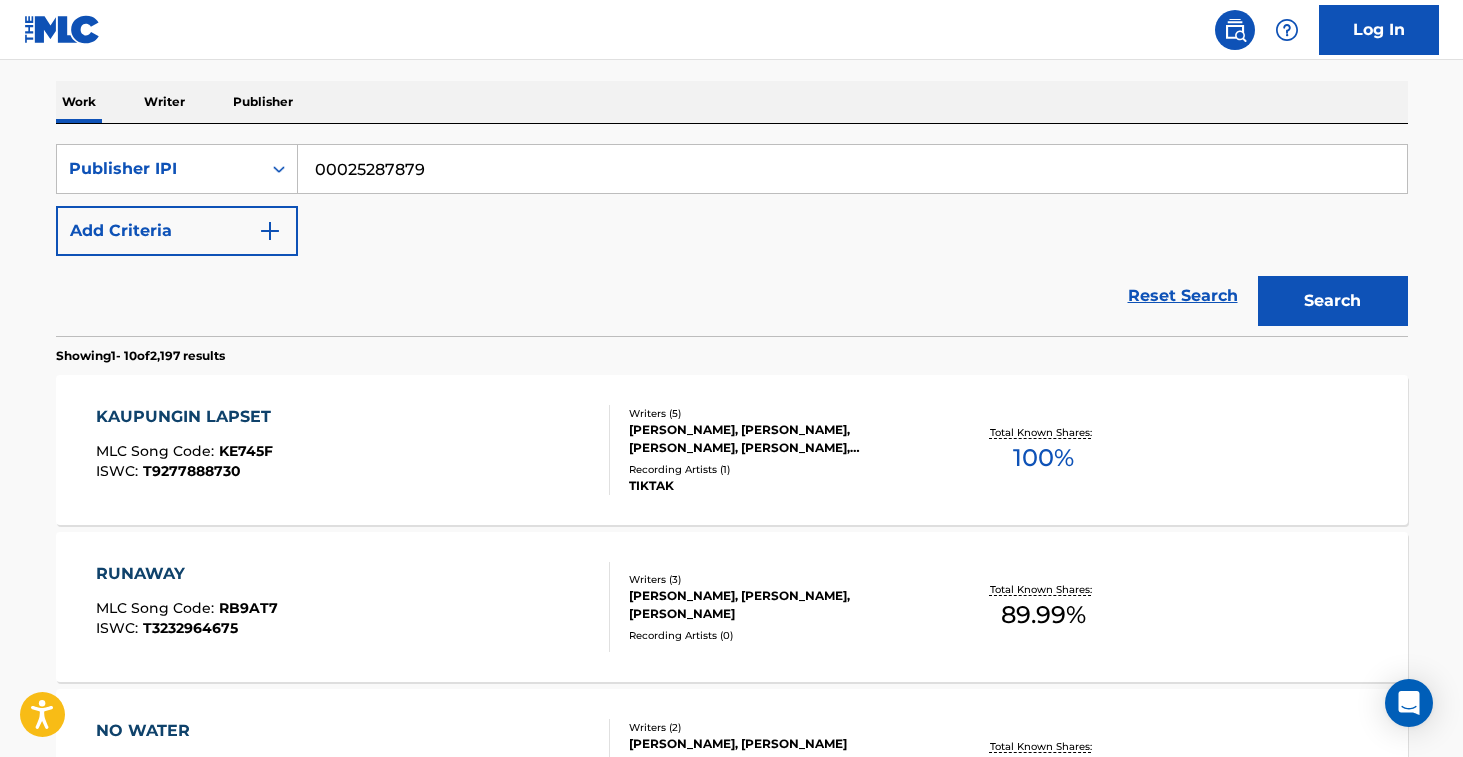 scroll, scrollTop: 302, scrollLeft: 0, axis: vertical 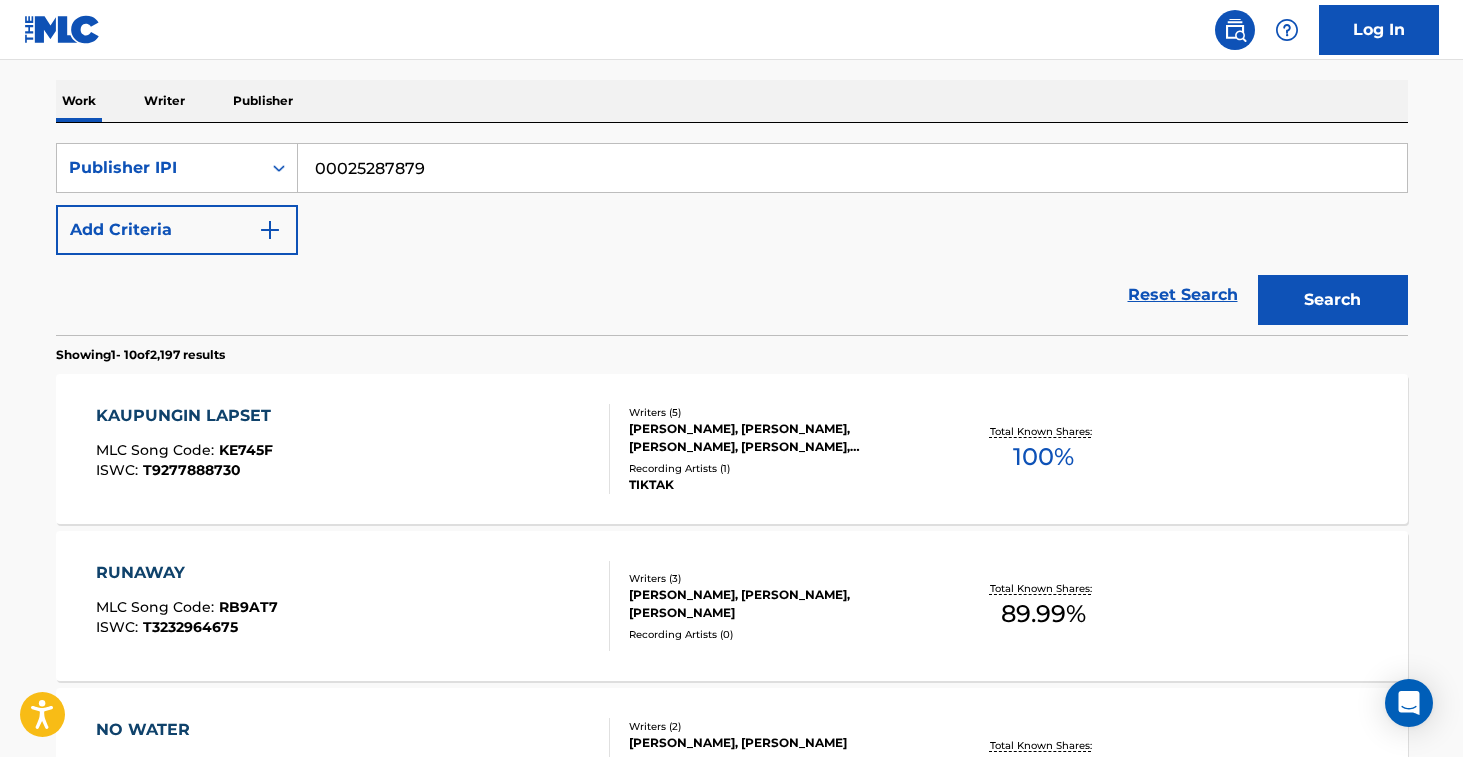 click on "KAUPUNGIN LAPSET MLC Song Code : KE745F ISWC : T9277888730" at bounding box center (353, 449) 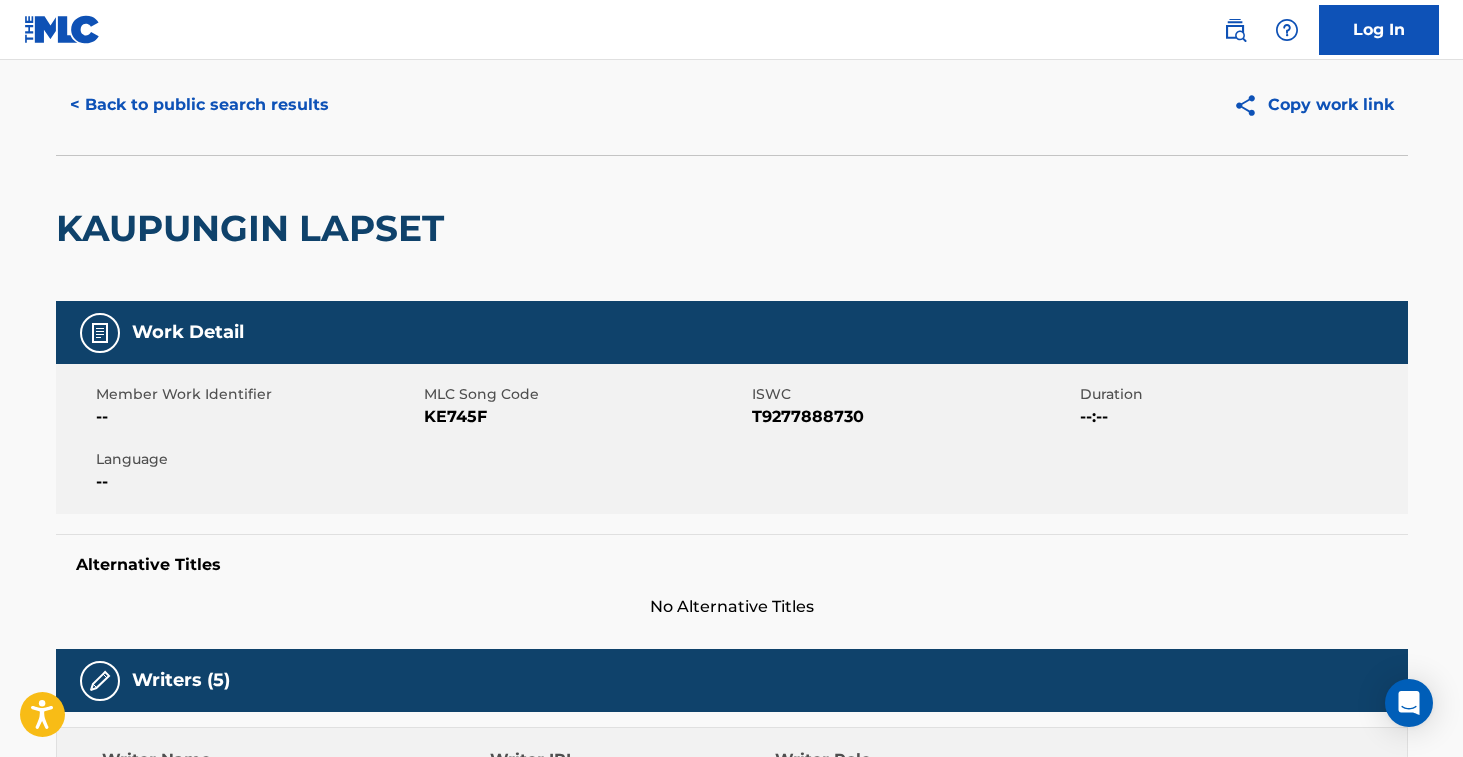 scroll, scrollTop: 0, scrollLeft: 0, axis: both 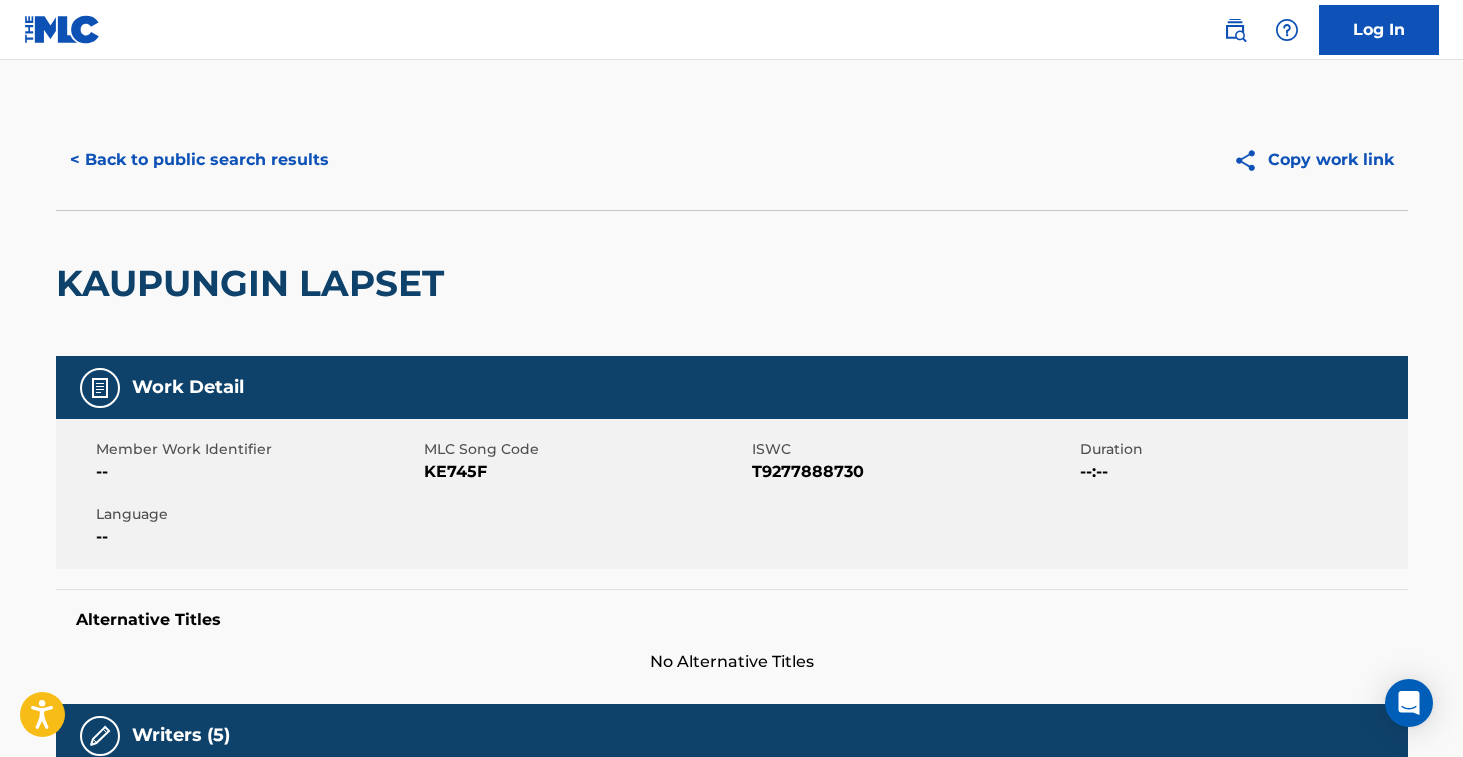 click on "< Back to public search results" at bounding box center (199, 160) 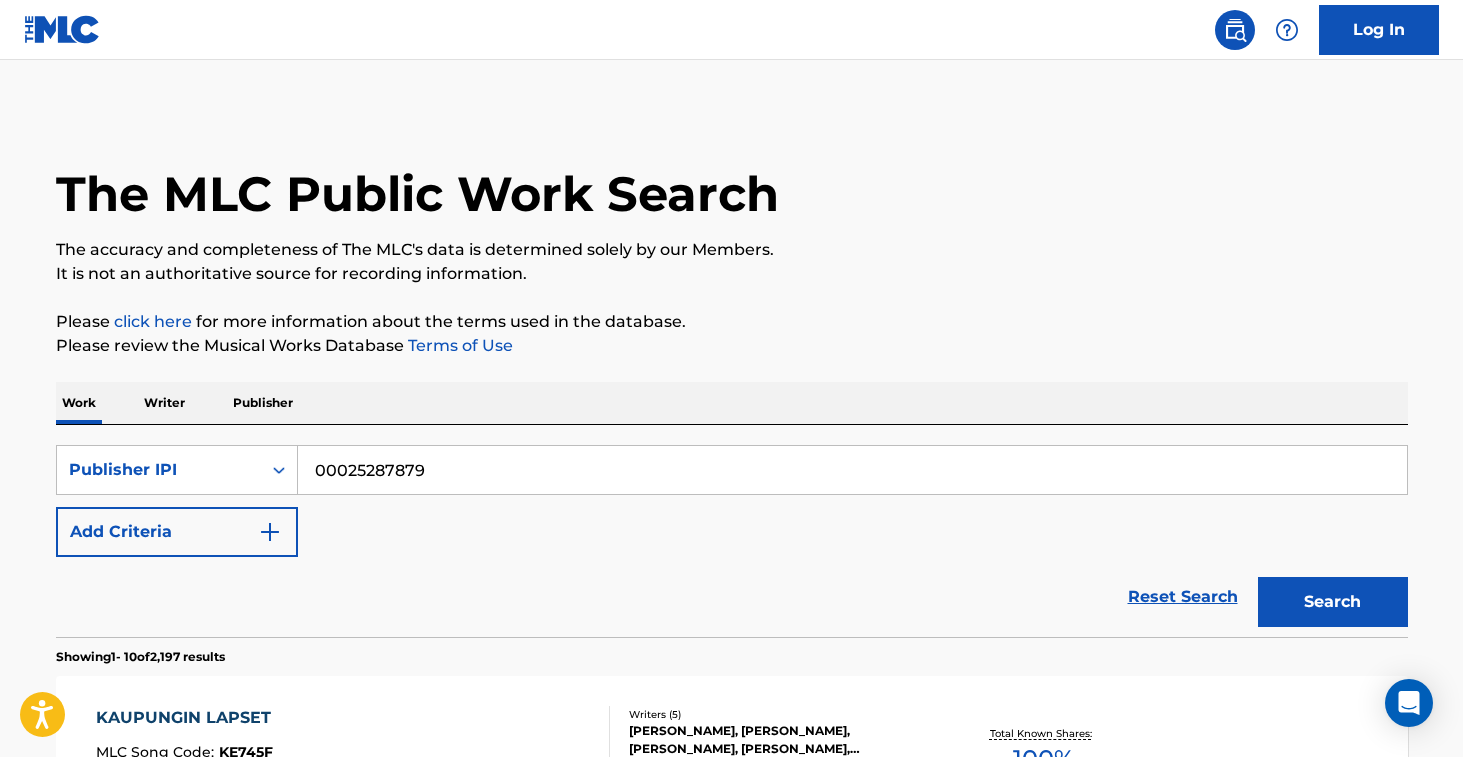 scroll, scrollTop: 302, scrollLeft: 0, axis: vertical 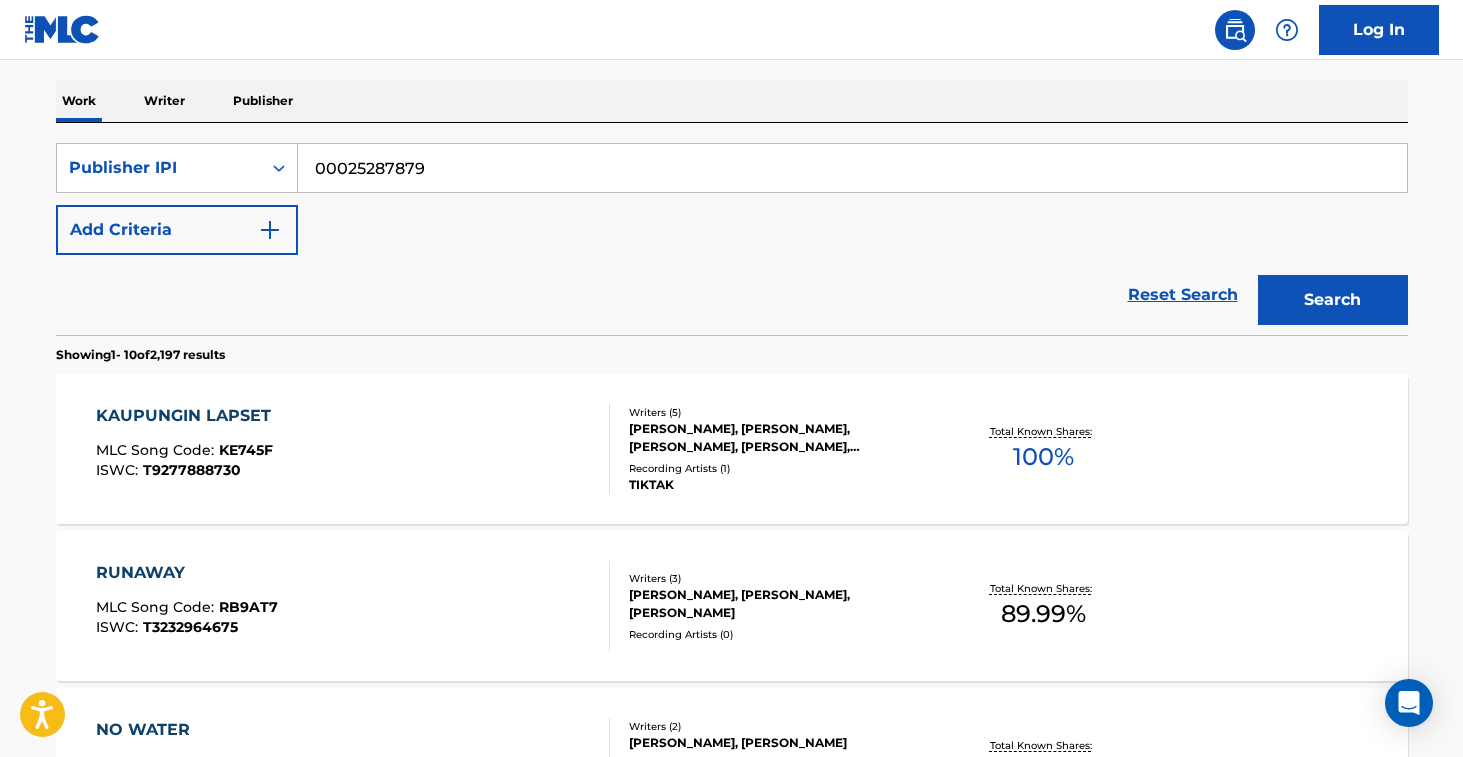 click on "RUNAWAY MLC Song Code : RB9AT7 ISWC : T3232964675" at bounding box center [353, 606] 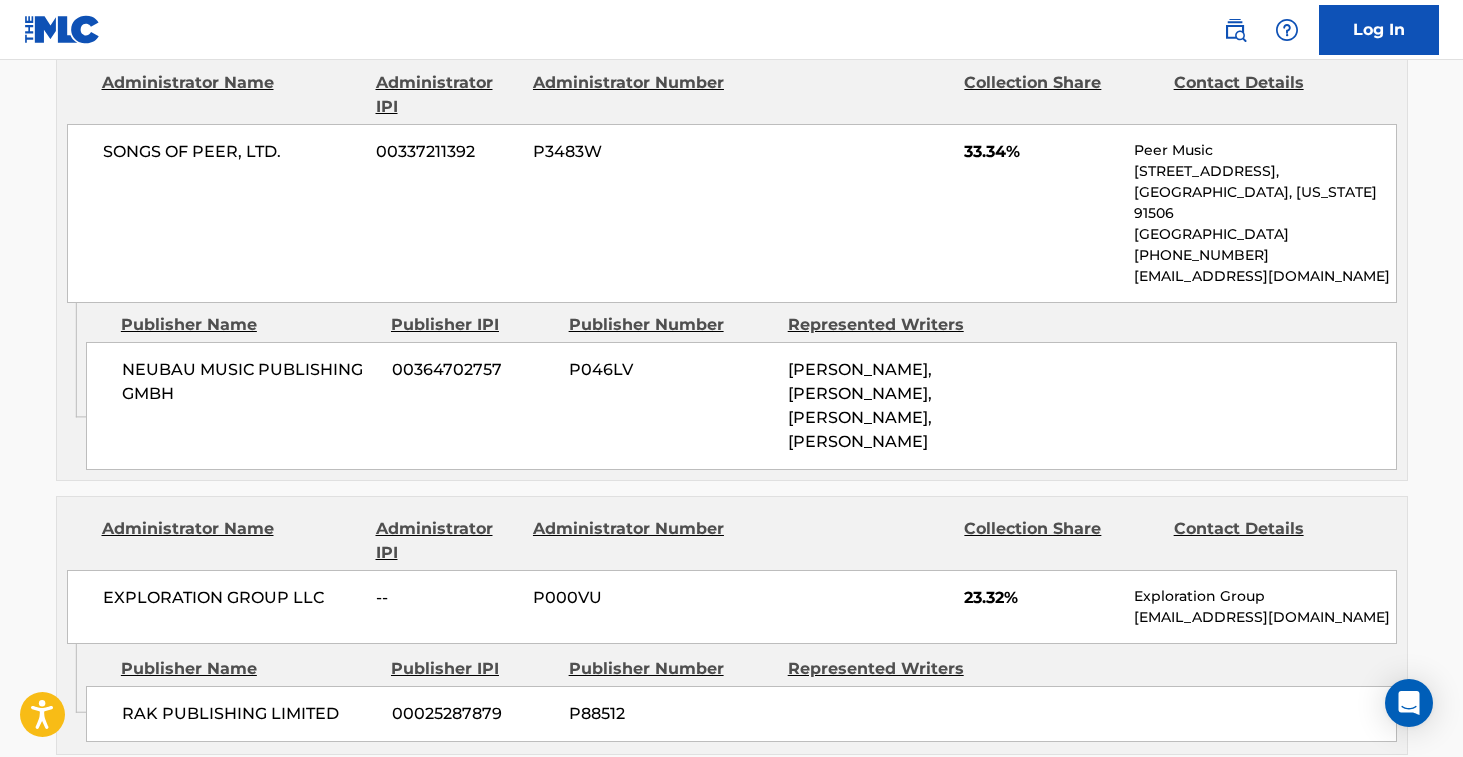scroll, scrollTop: 0, scrollLeft: 0, axis: both 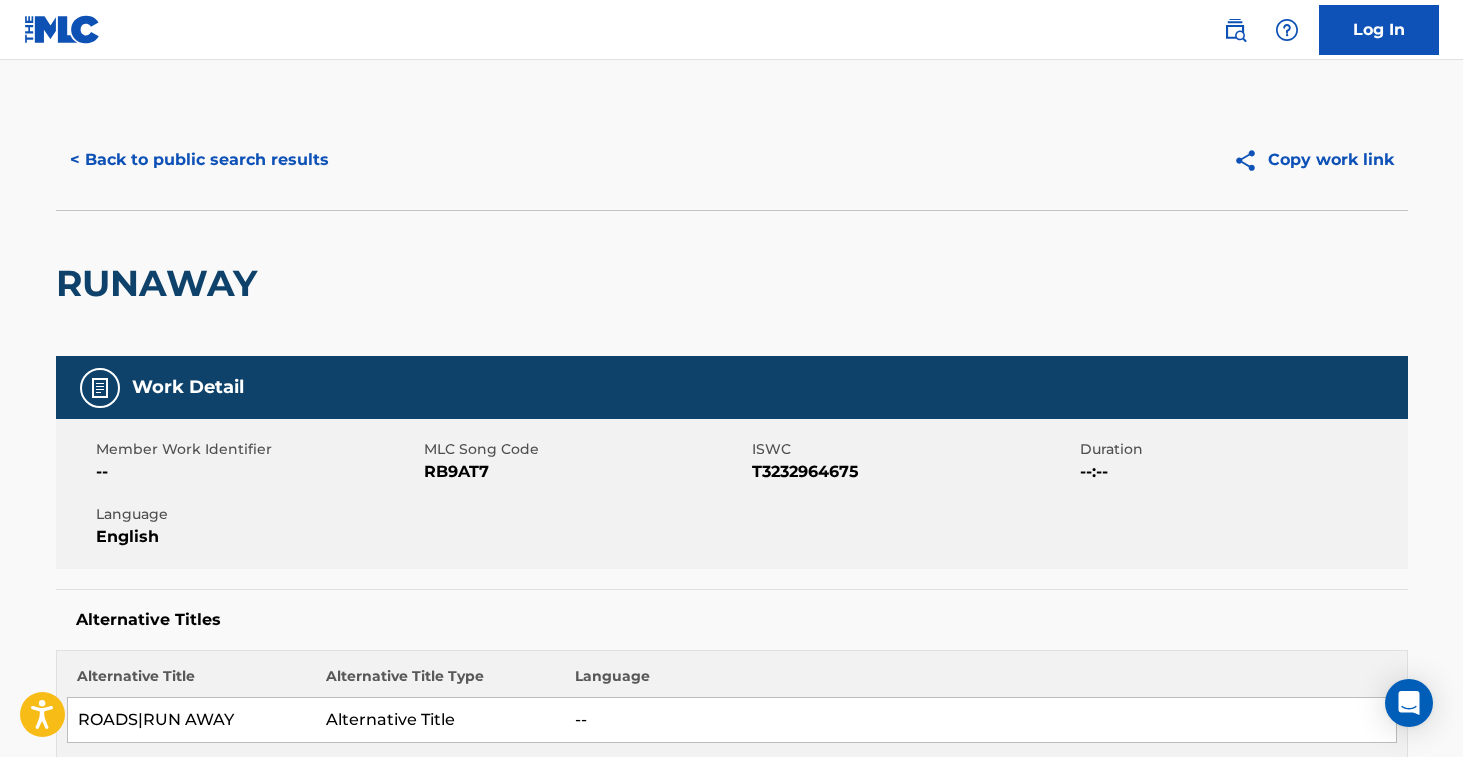 click on "< Back to public search results" at bounding box center (199, 160) 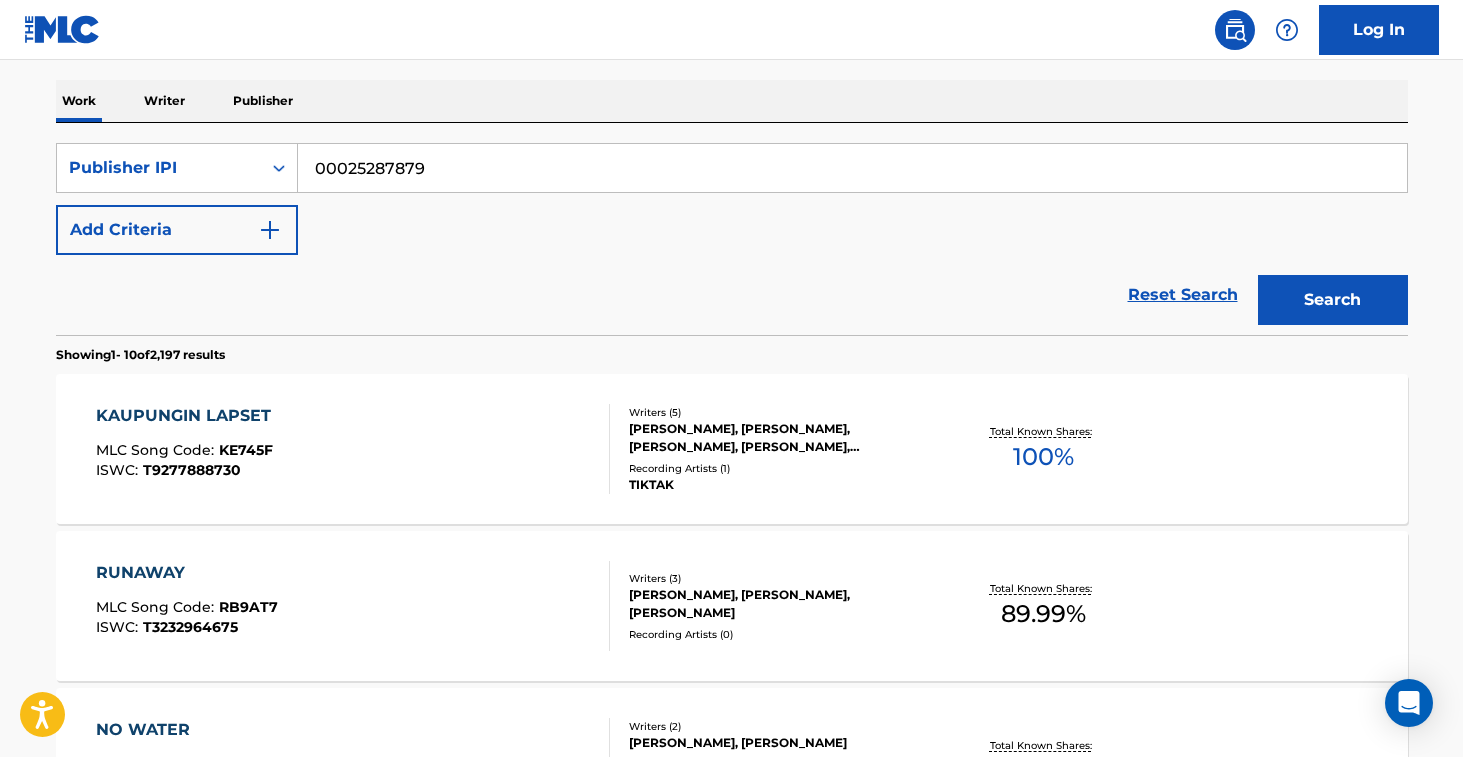 click on "KAUPUNGIN LAPSET MLC Song Code : KE745F ISWC : T9277888730" at bounding box center [353, 449] 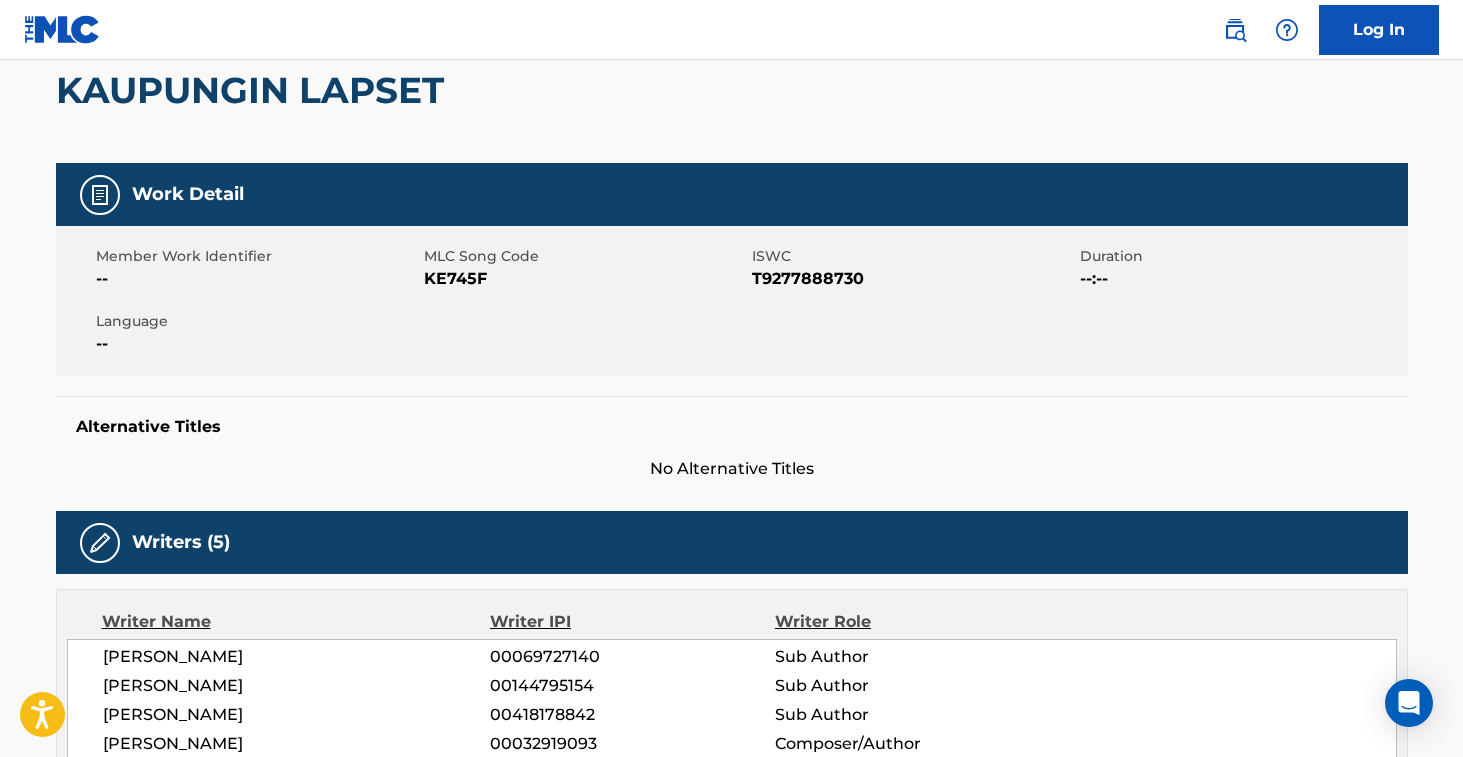 scroll, scrollTop: 0, scrollLeft: 0, axis: both 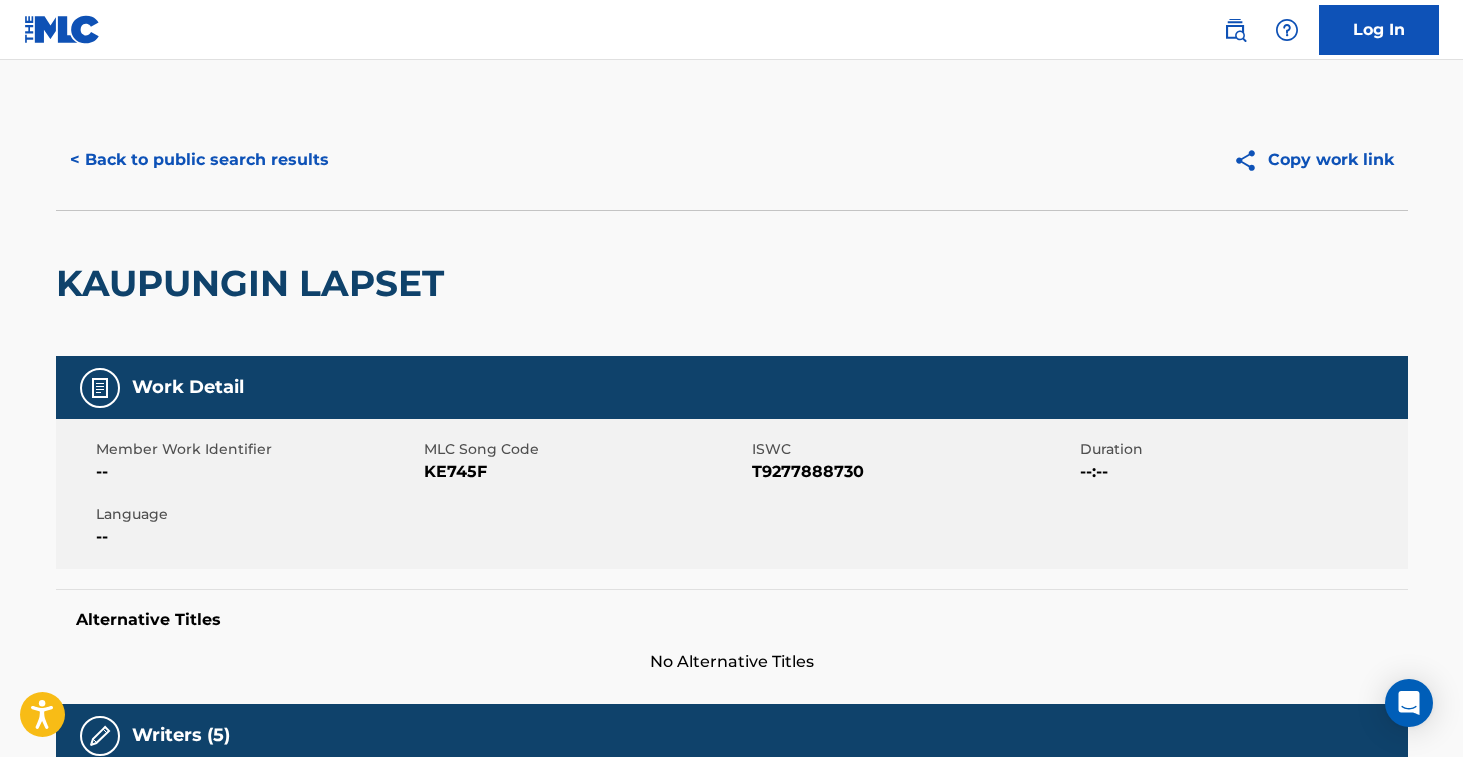 click on "< Back to public search results" at bounding box center [199, 160] 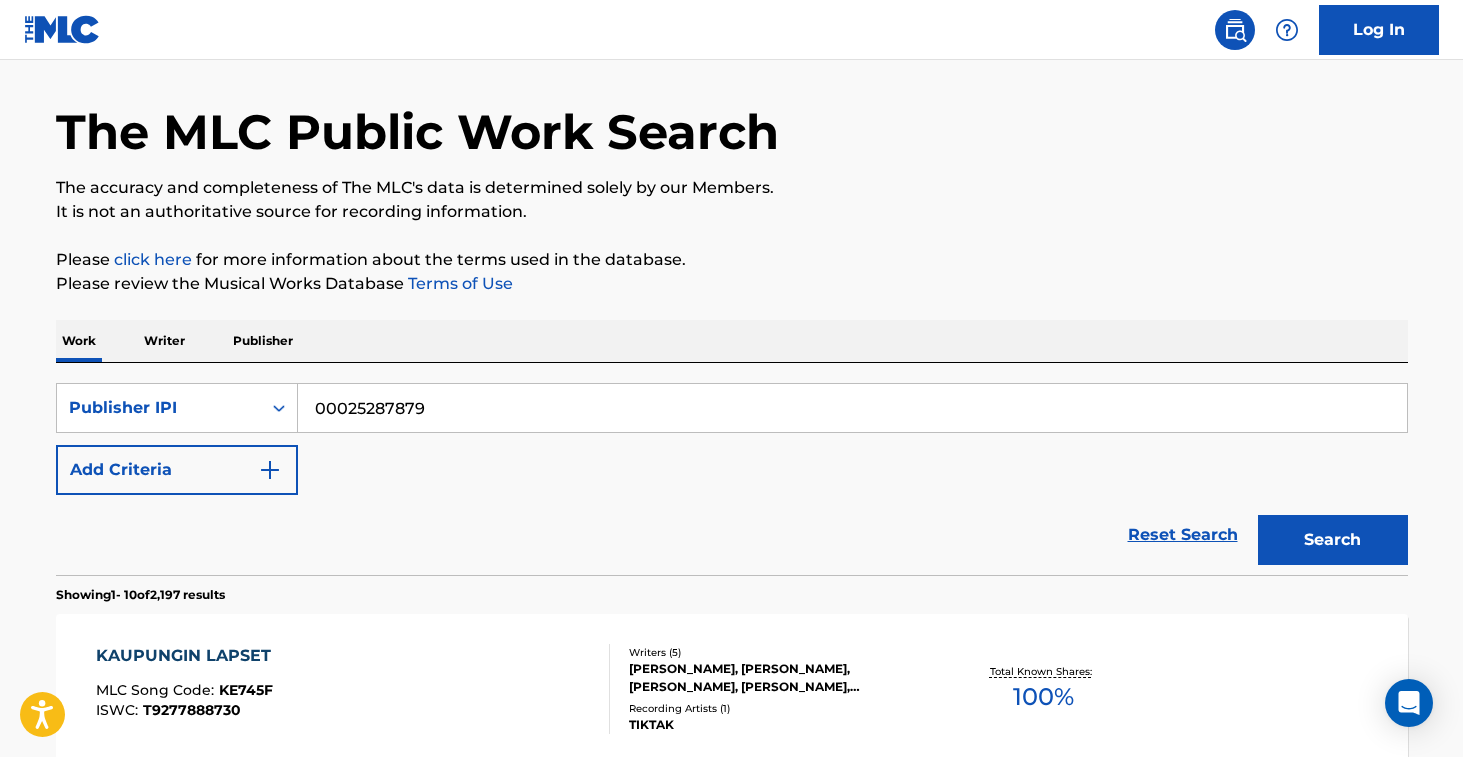 scroll, scrollTop: 0, scrollLeft: 0, axis: both 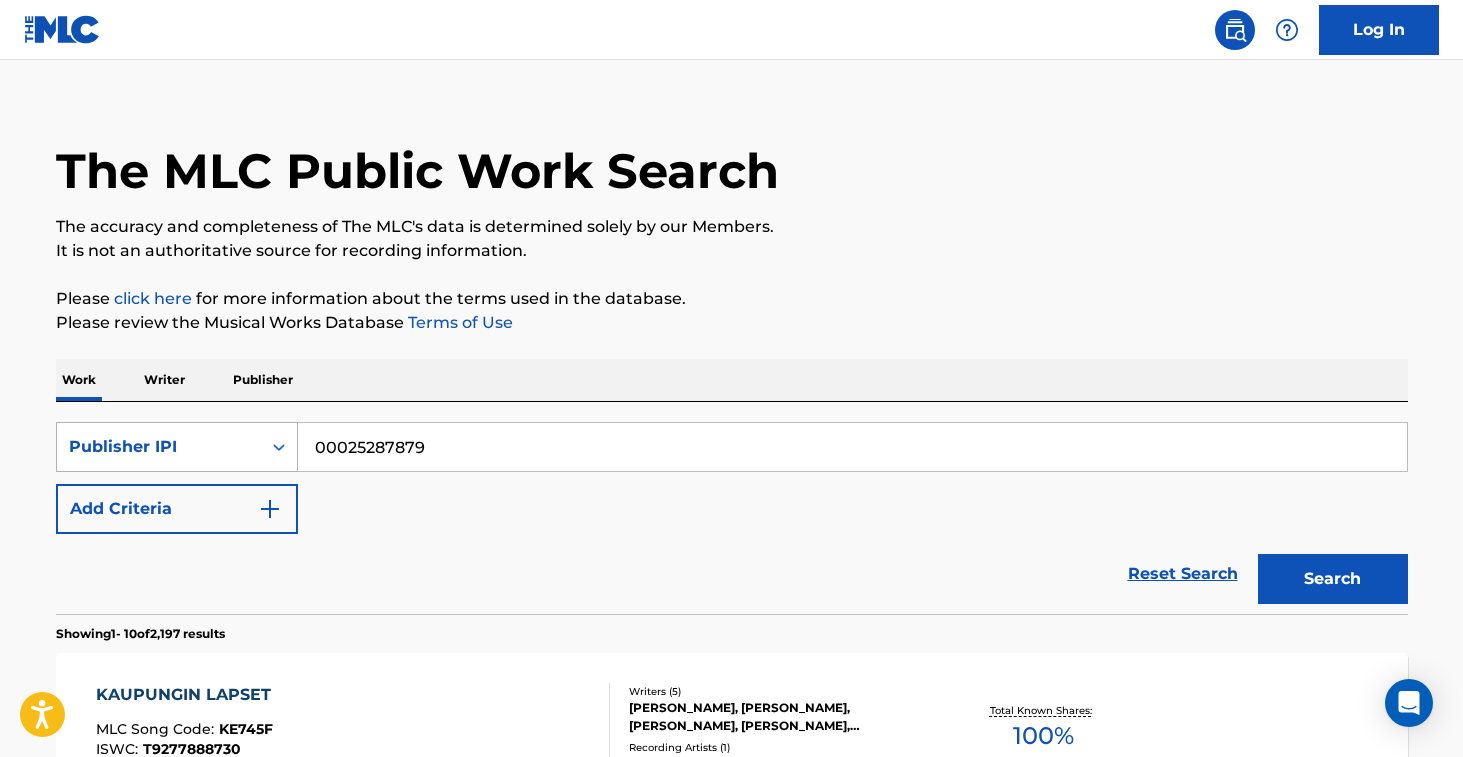 click at bounding box center (279, 447) 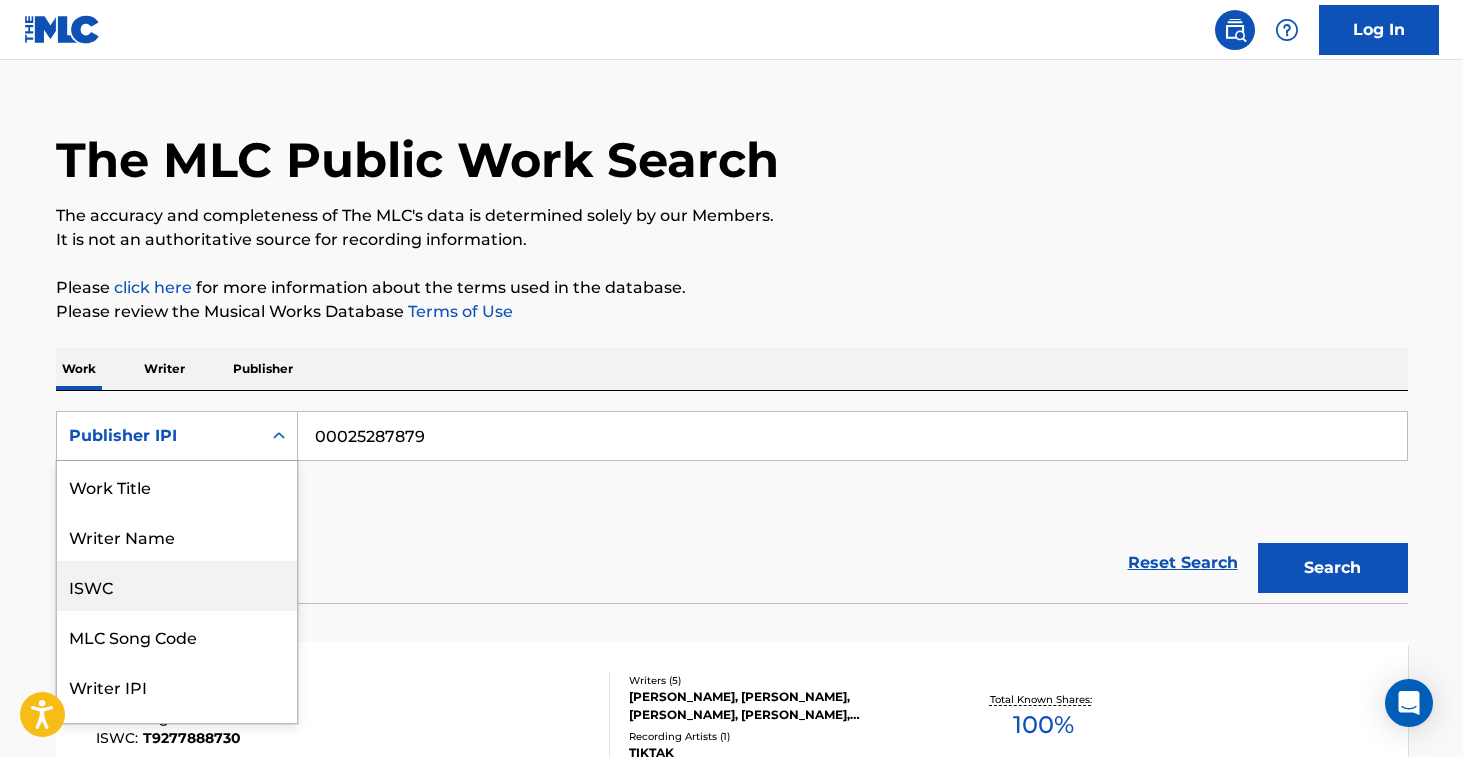scroll, scrollTop: 39, scrollLeft: 0, axis: vertical 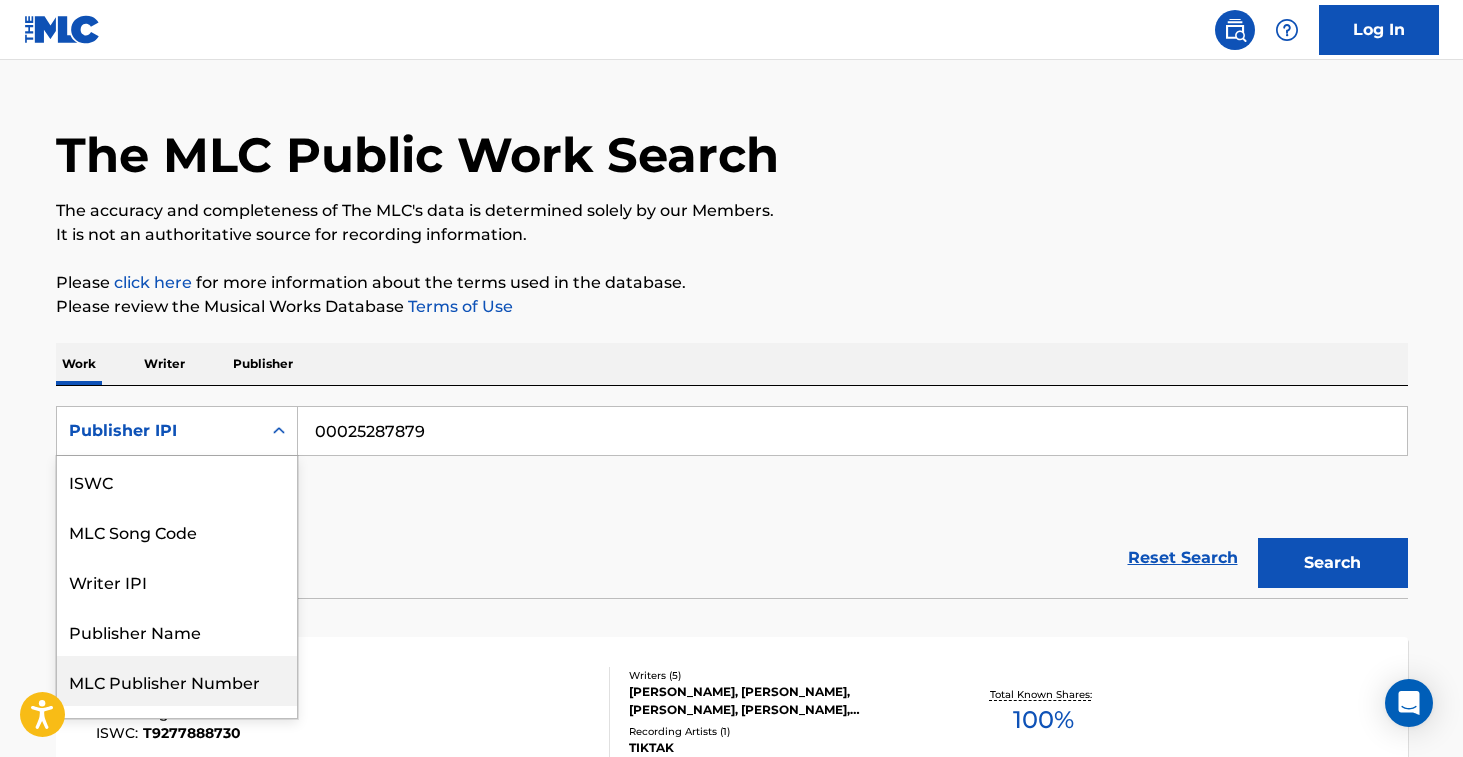 click on "MLC Publisher Number" at bounding box center [177, 681] 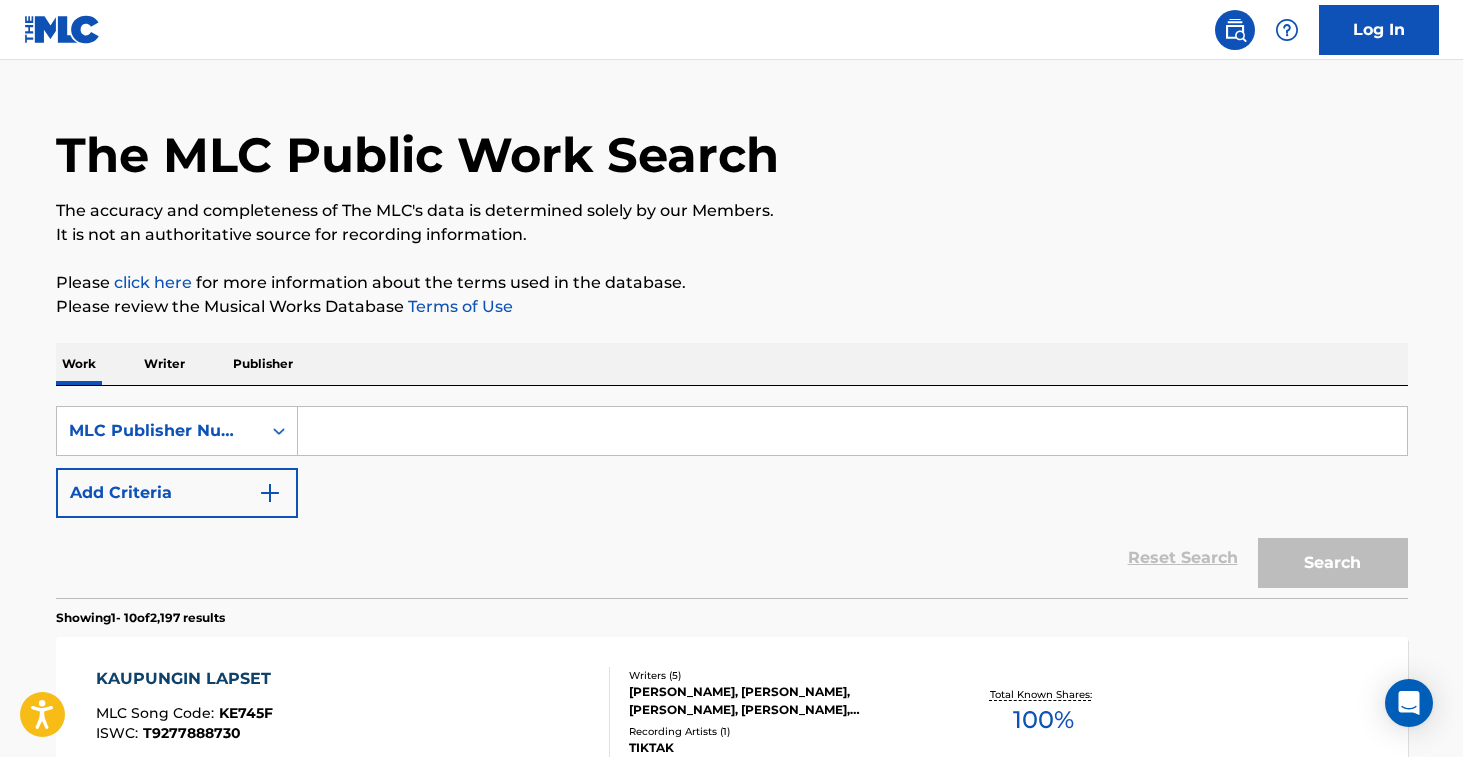 click at bounding box center (852, 431) 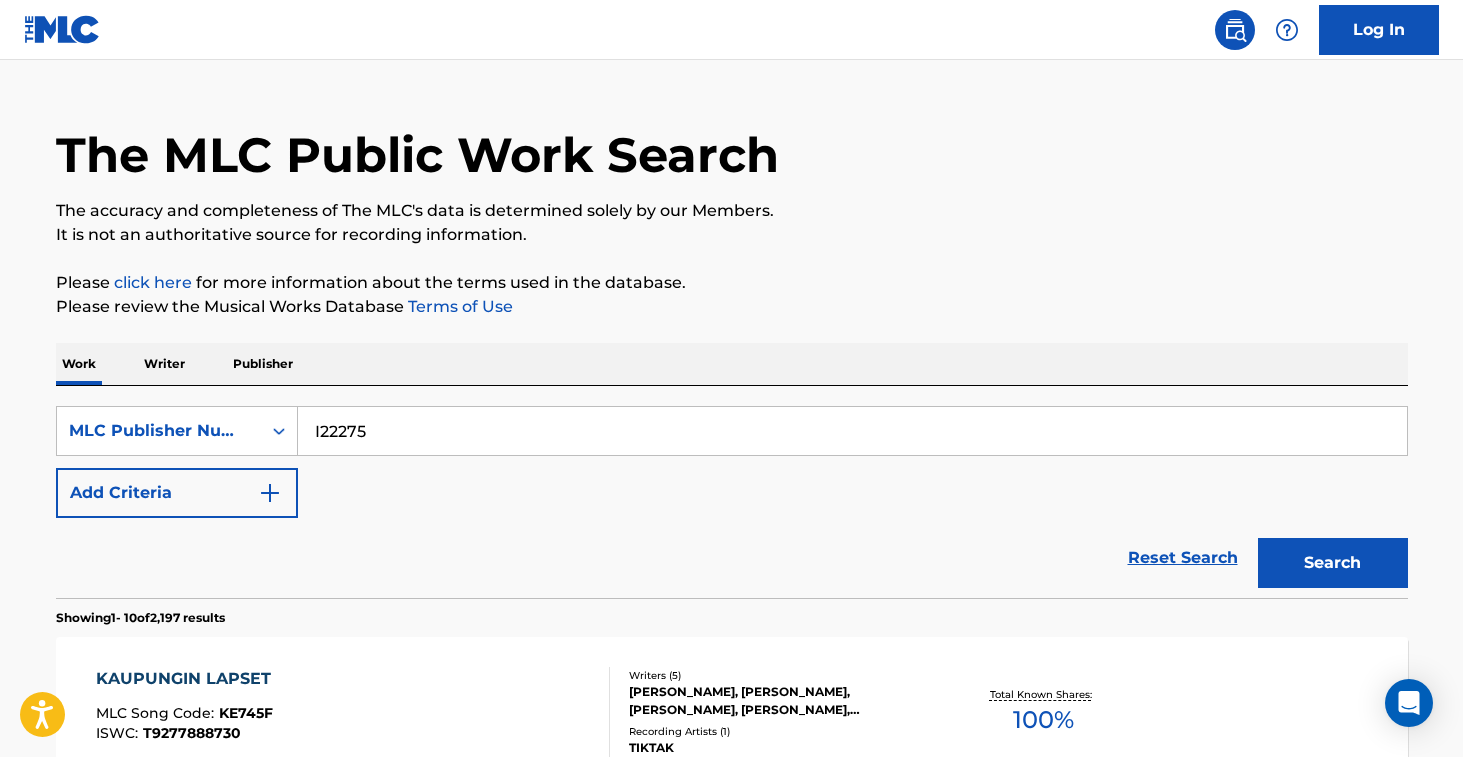 type on "I22275" 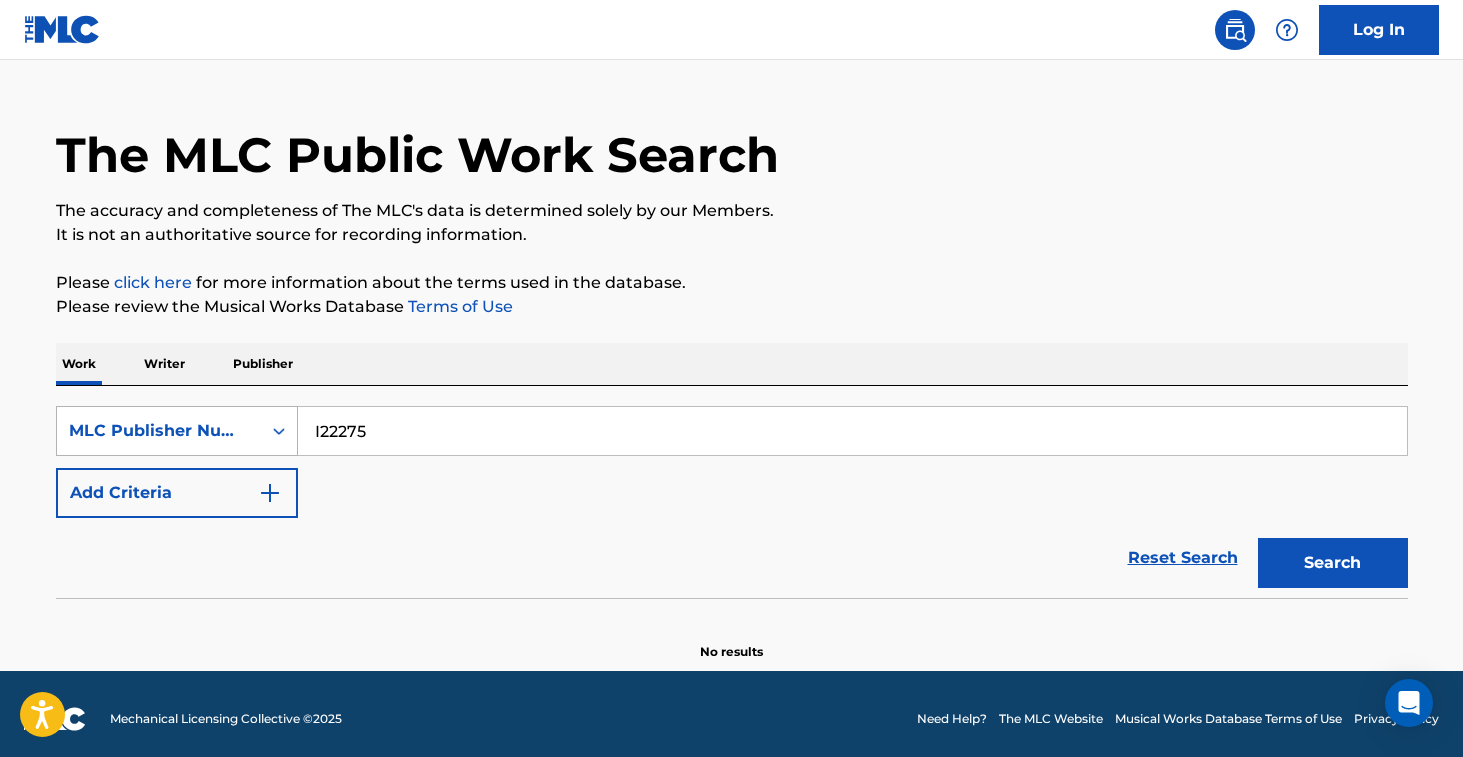 click 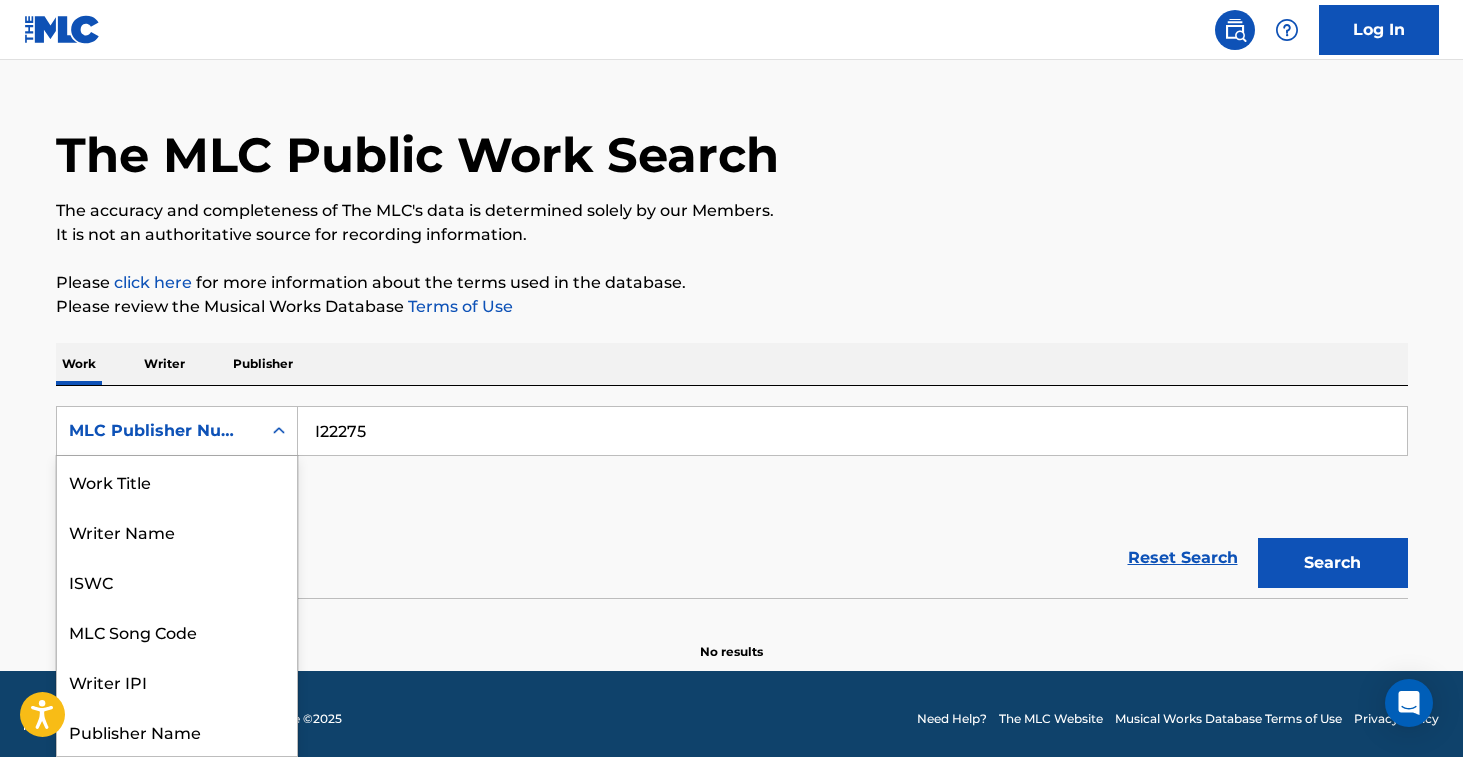 scroll, scrollTop: 100, scrollLeft: 0, axis: vertical 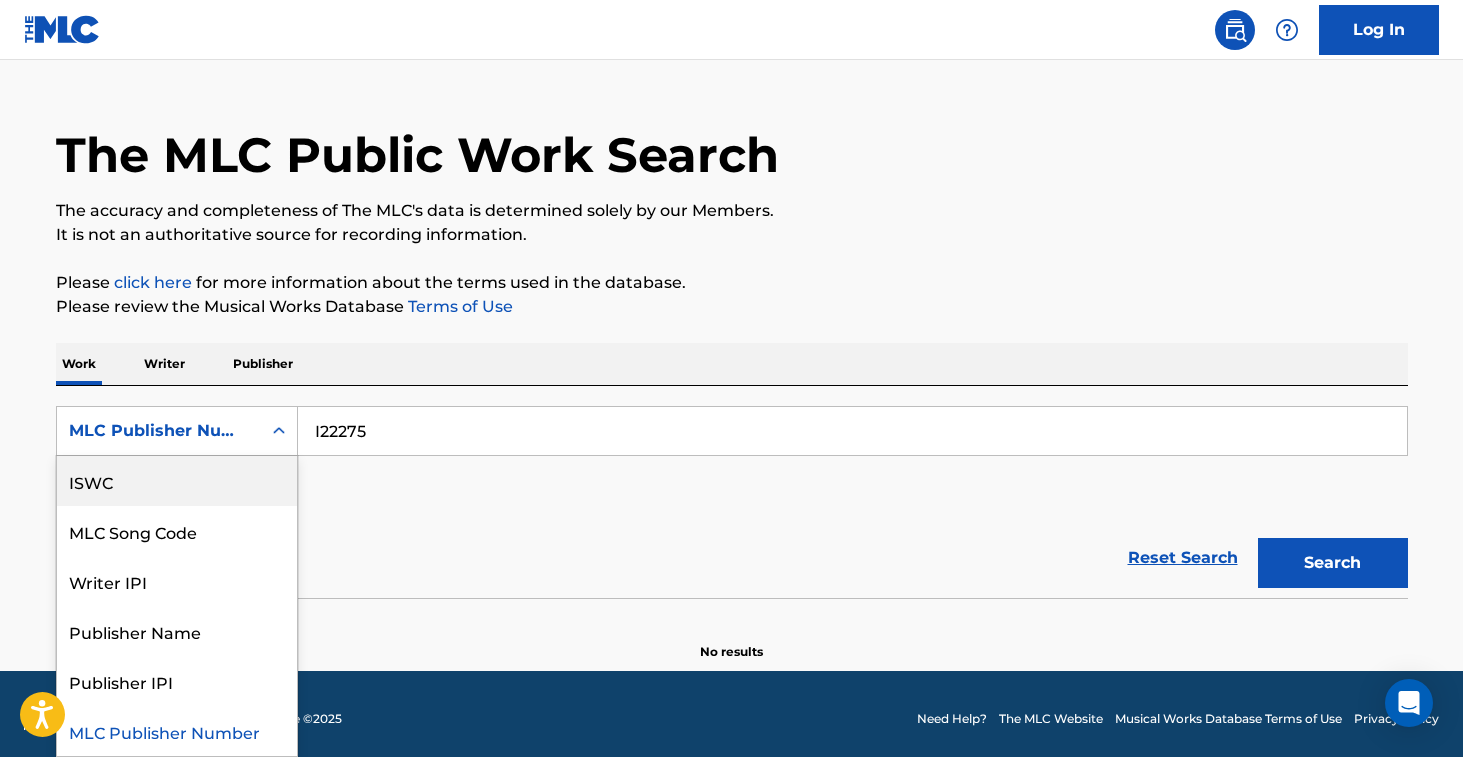 click on "Writer" at bounding box center (164, 364) 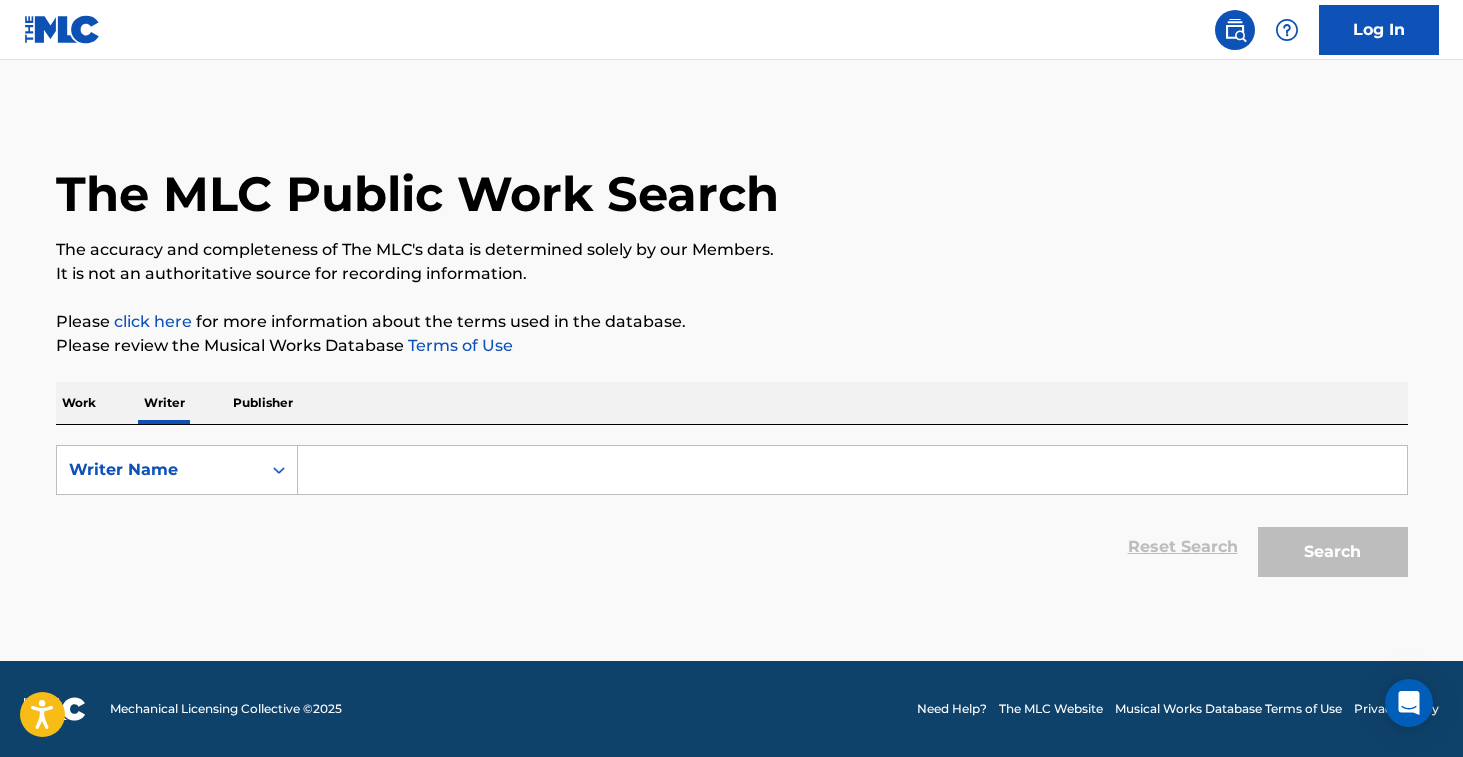scroll, scrollTop: 0, scrollLeft: 0, axis: both 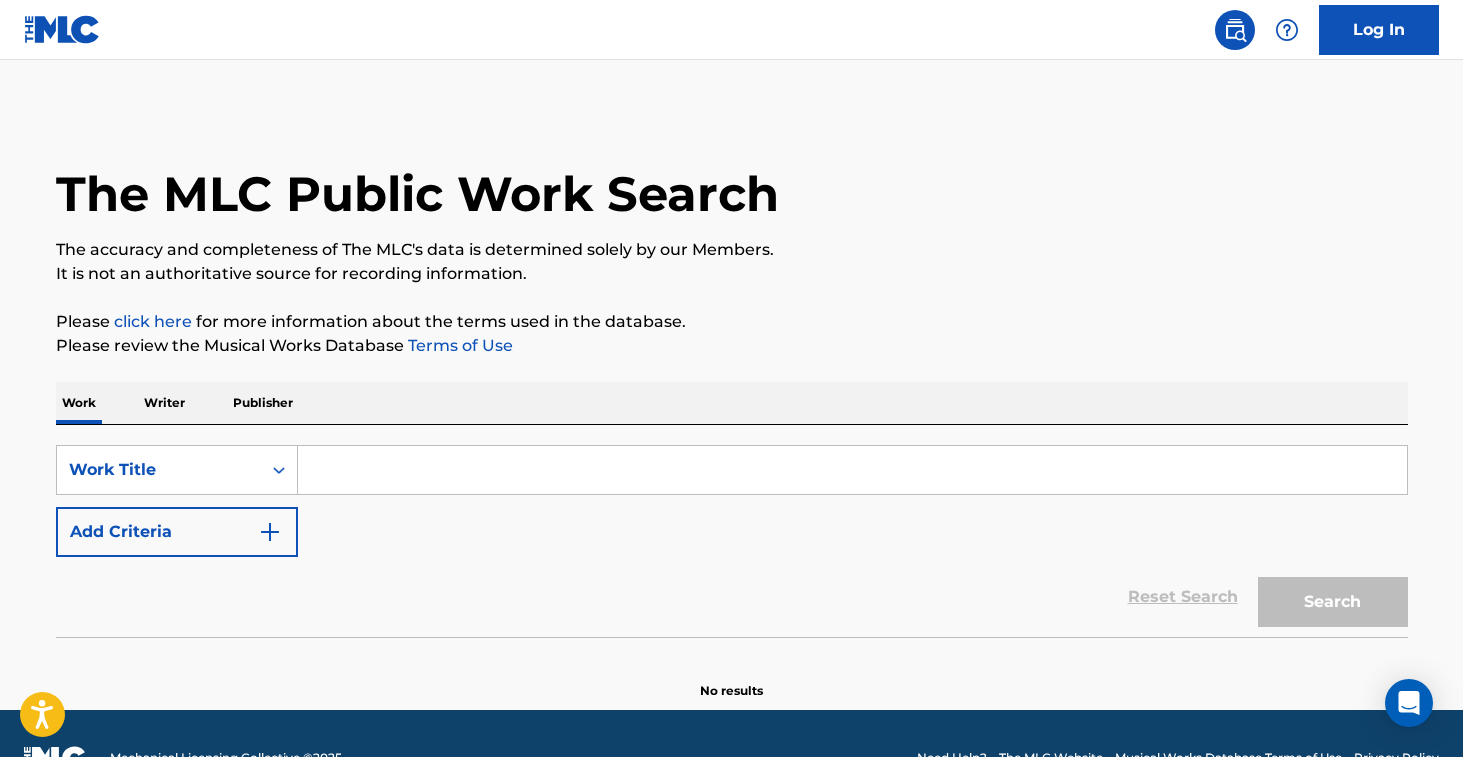 click at bounding box center [852, 470] 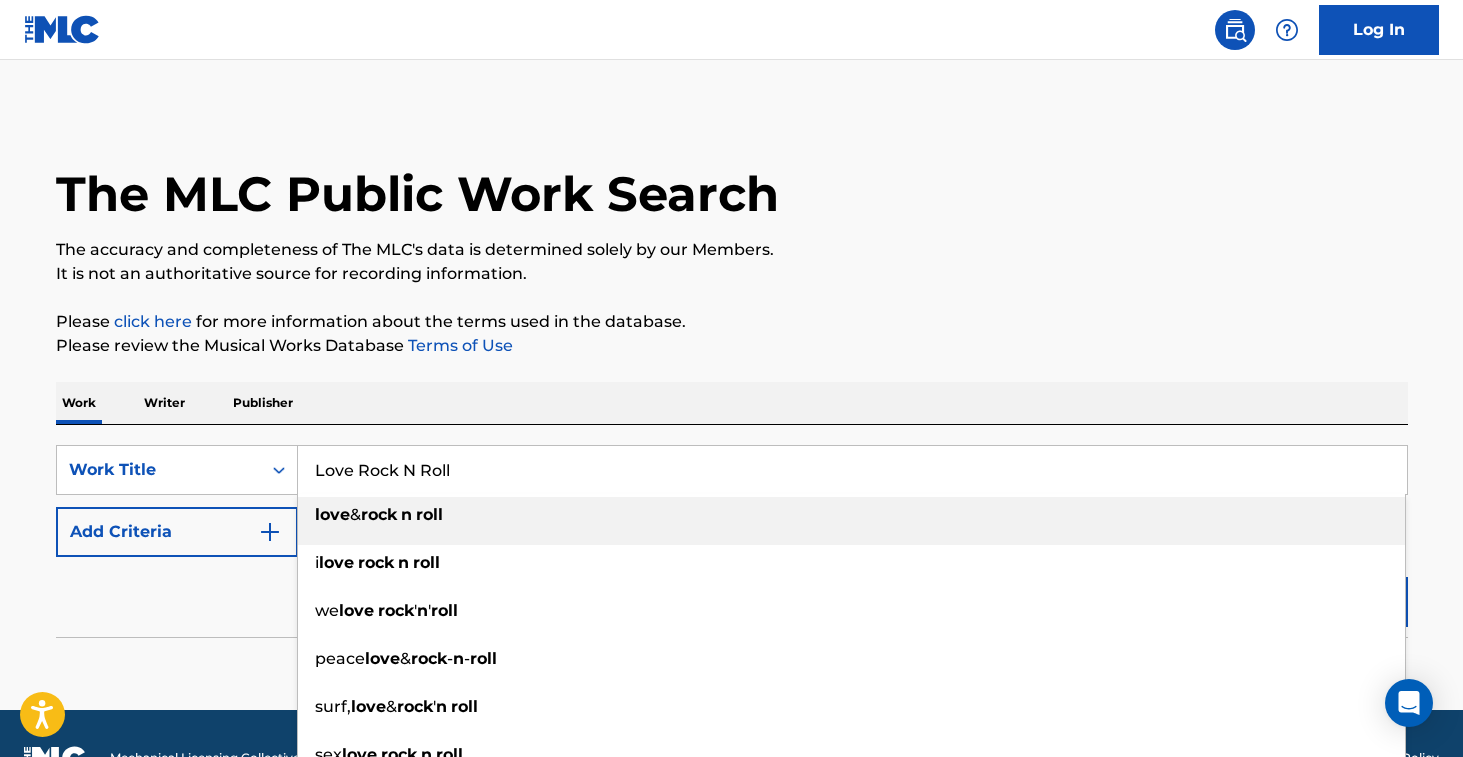 click on "Love Rock N Roll" at bounding box center (852, 470) 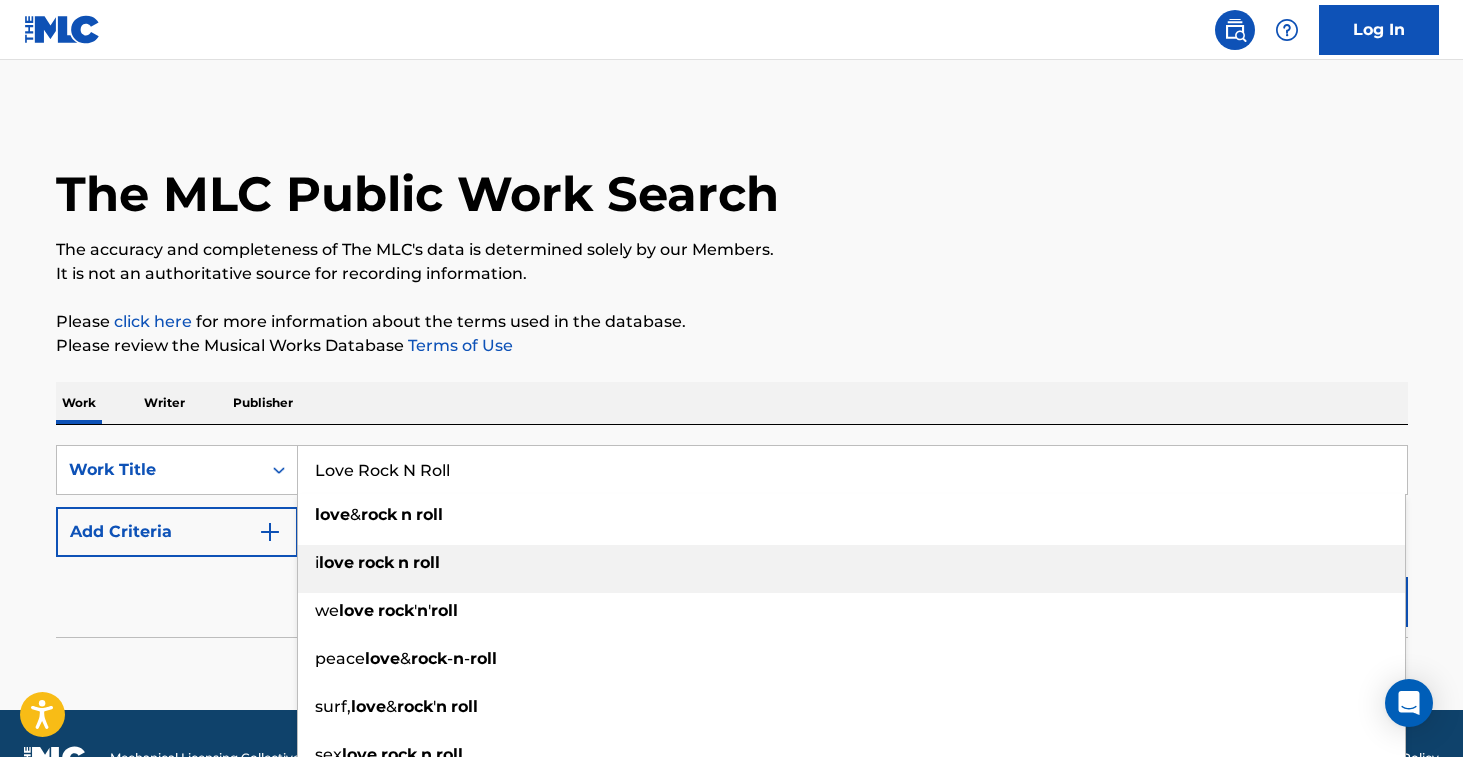 click at bounding box center (411, 562) 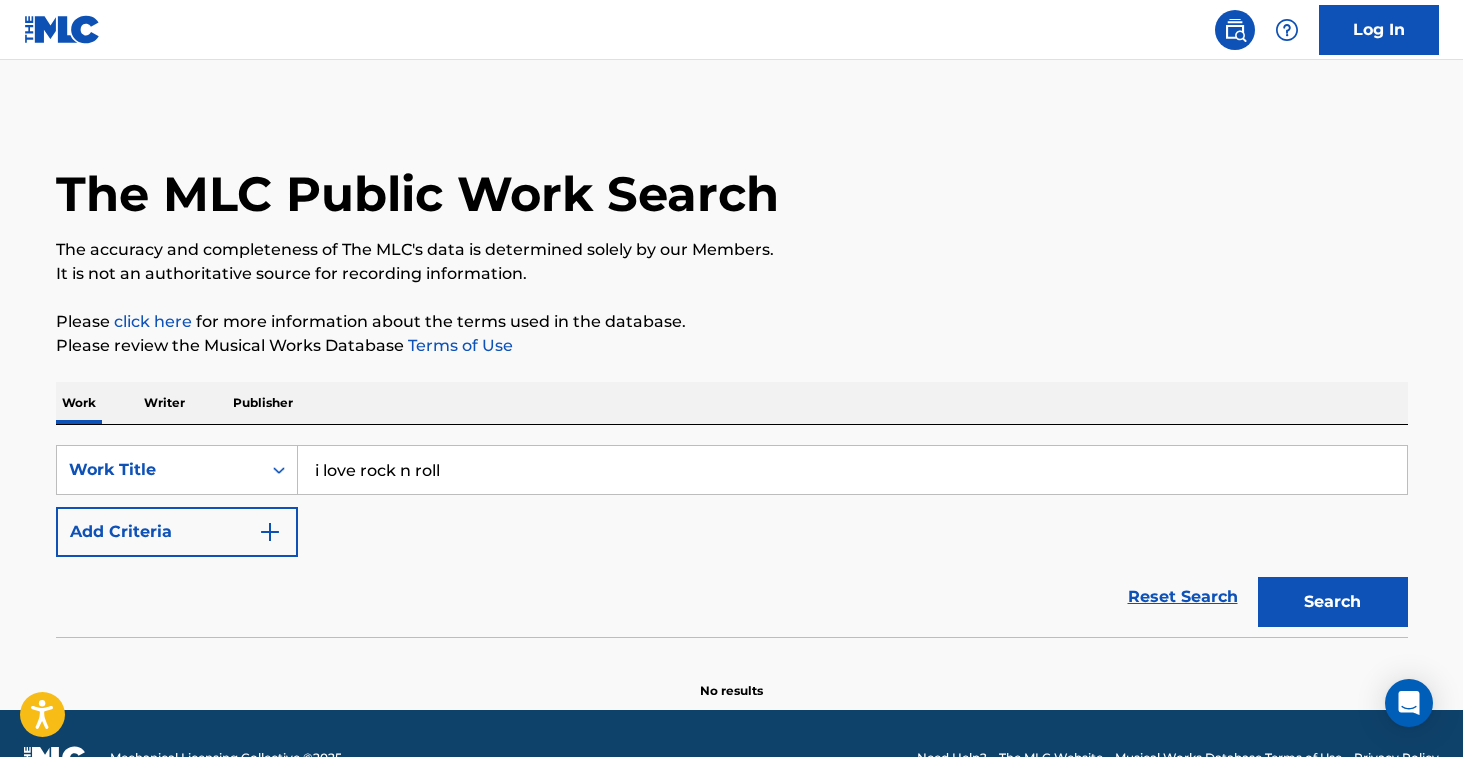 click on "Add Criteria" at bounding box center (177, 532) 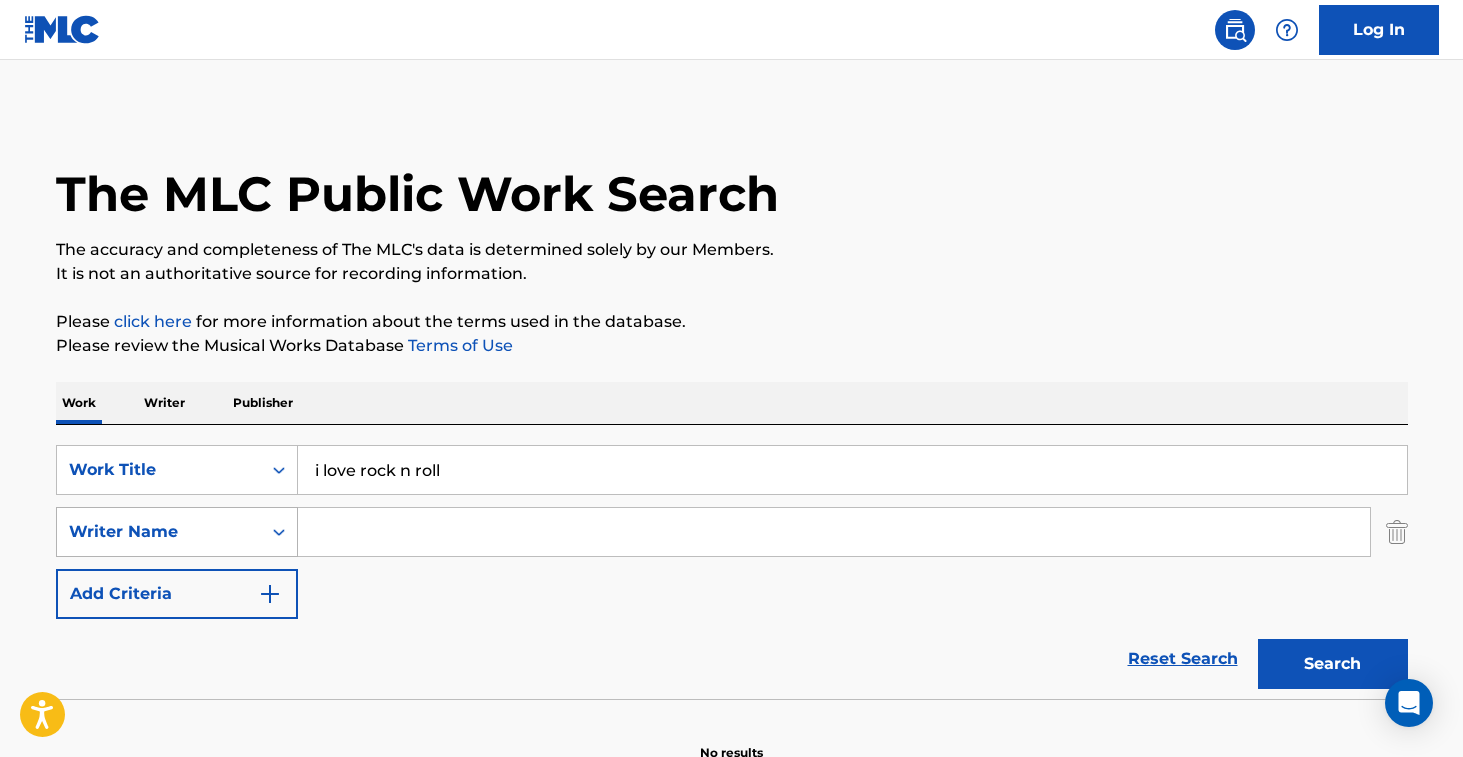 click on "Writer Name" at bounding box center [177, 532] 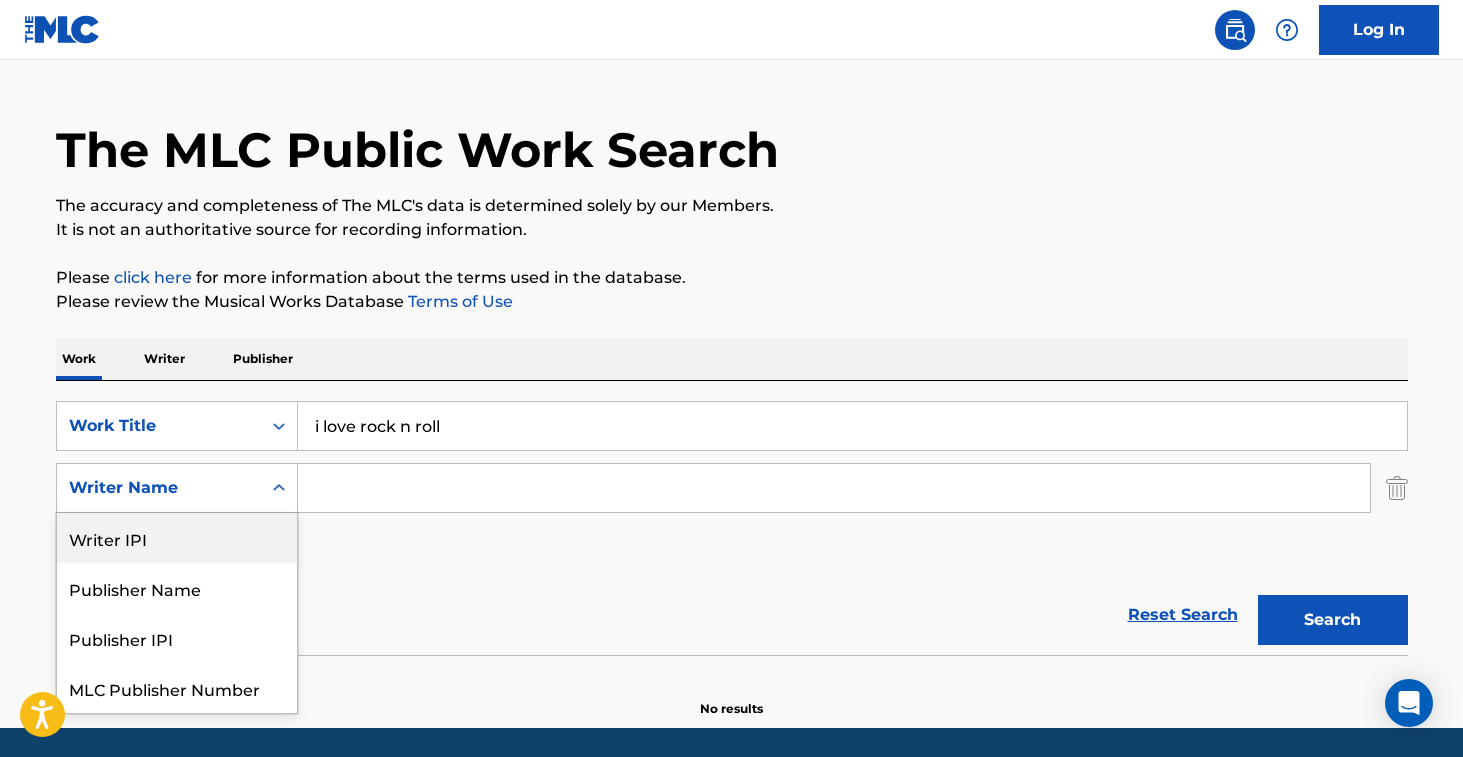 scroll, scrollTop: 51, scrollLeft: 0, axis: vertical 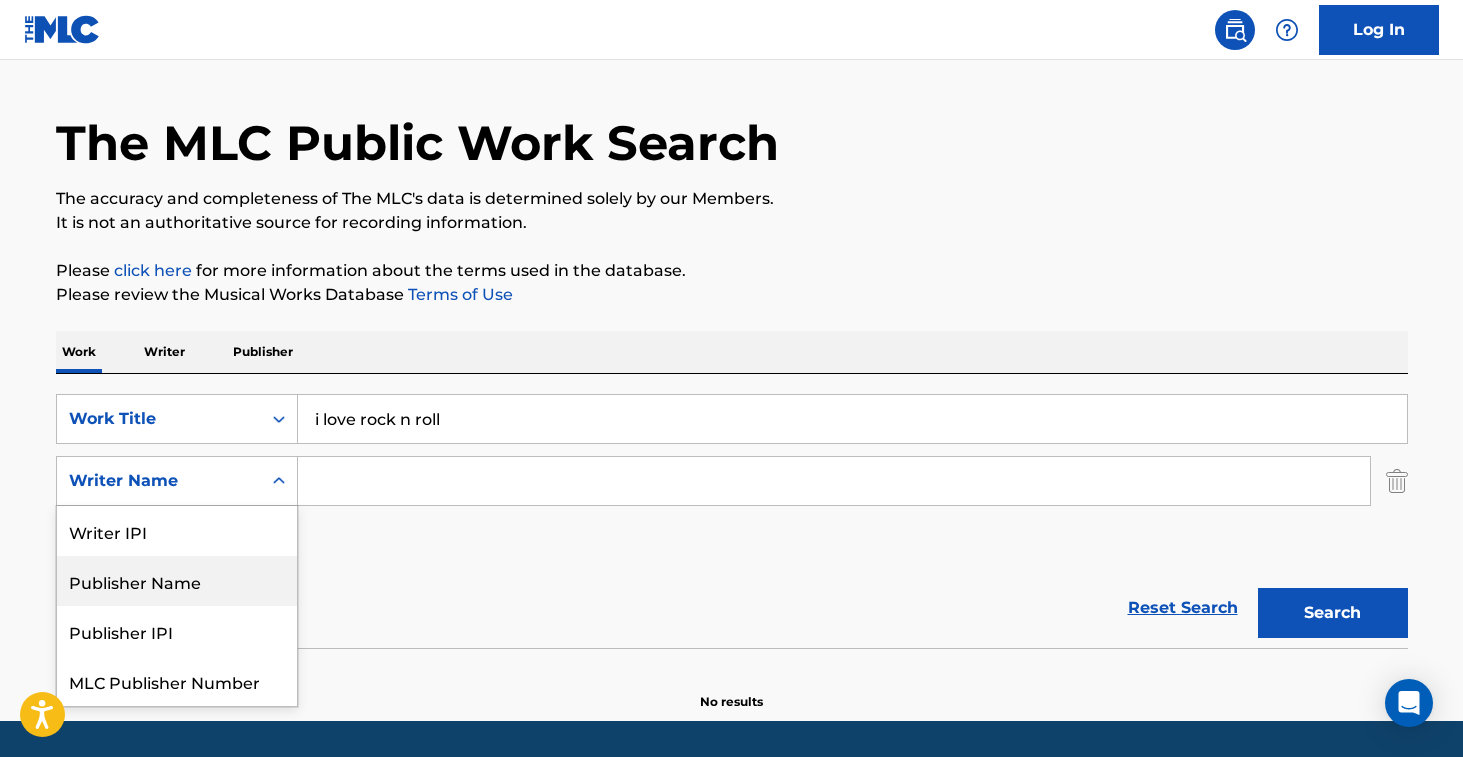 click on "Publisher Name" at bounding box center [177, 581] 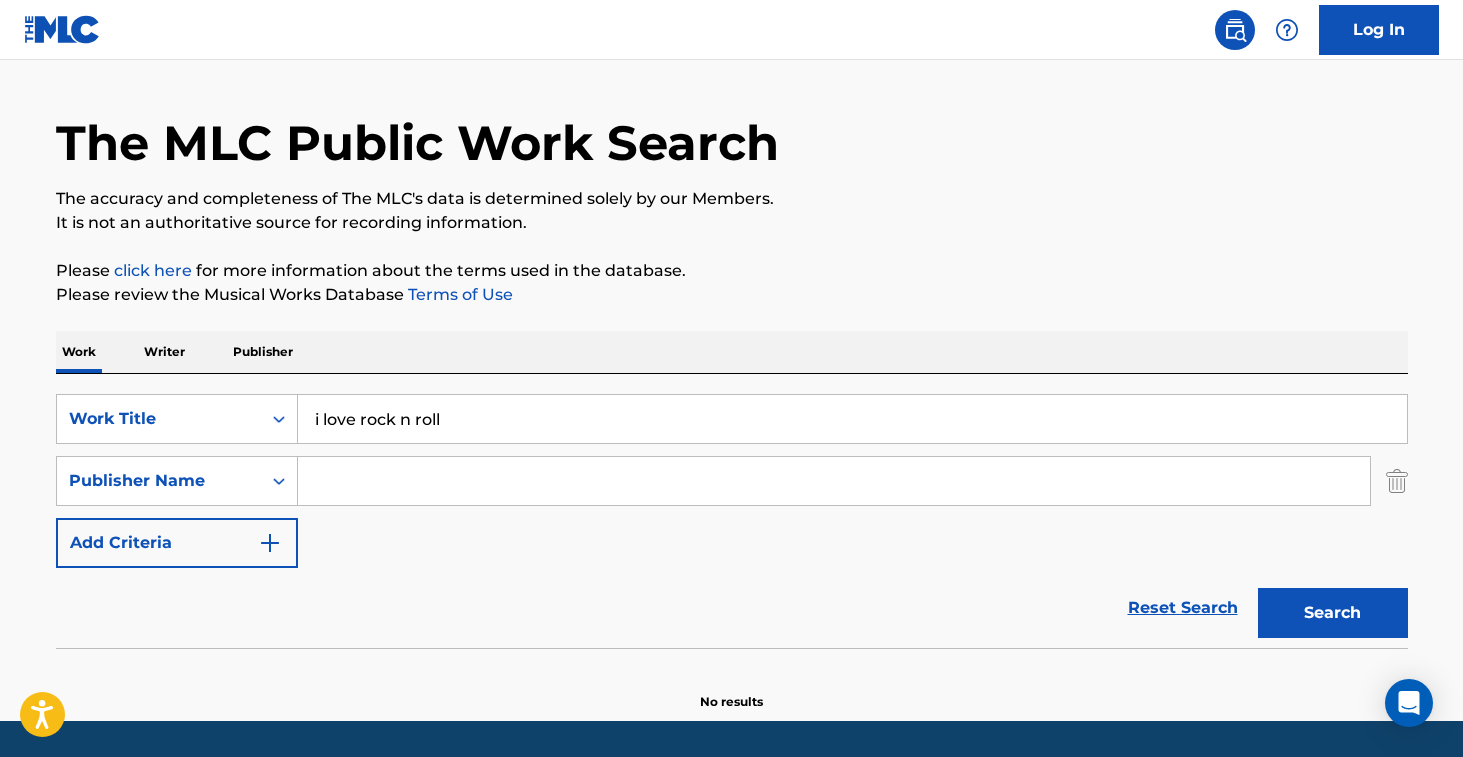 click at bounding box center (834, 481) 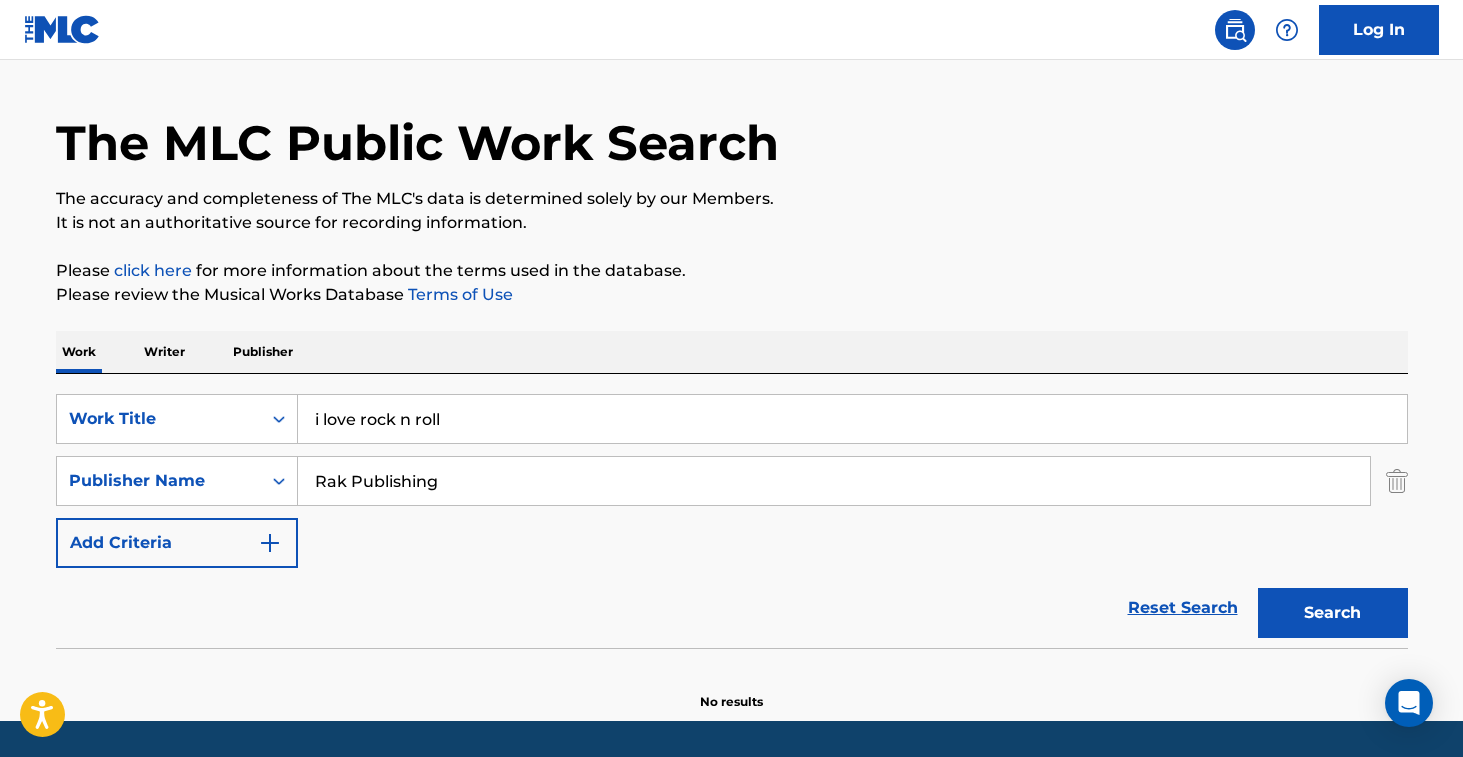 type on "Rak Publishing" 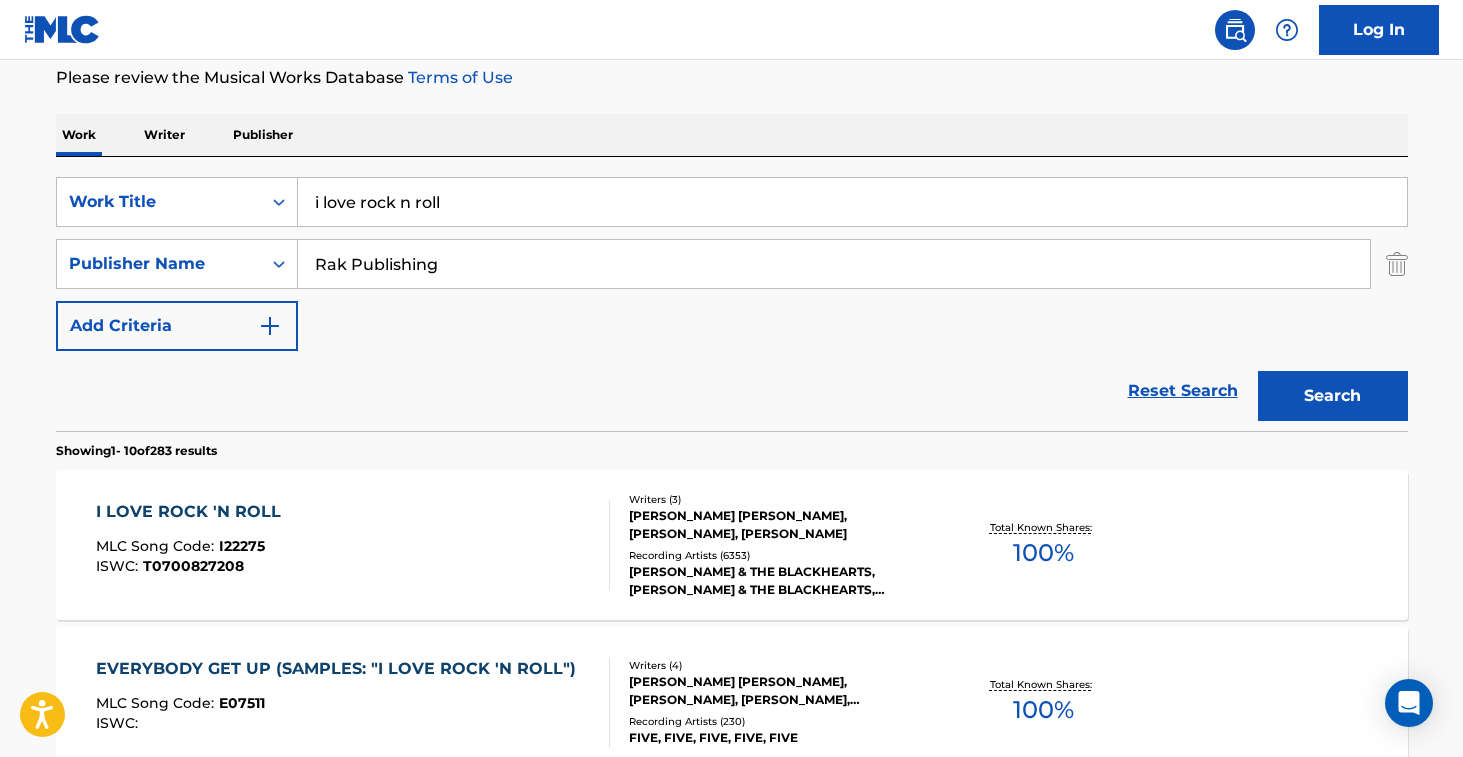 scroll, scrollTop: 272, scrollLeft: 0, axis: vertical 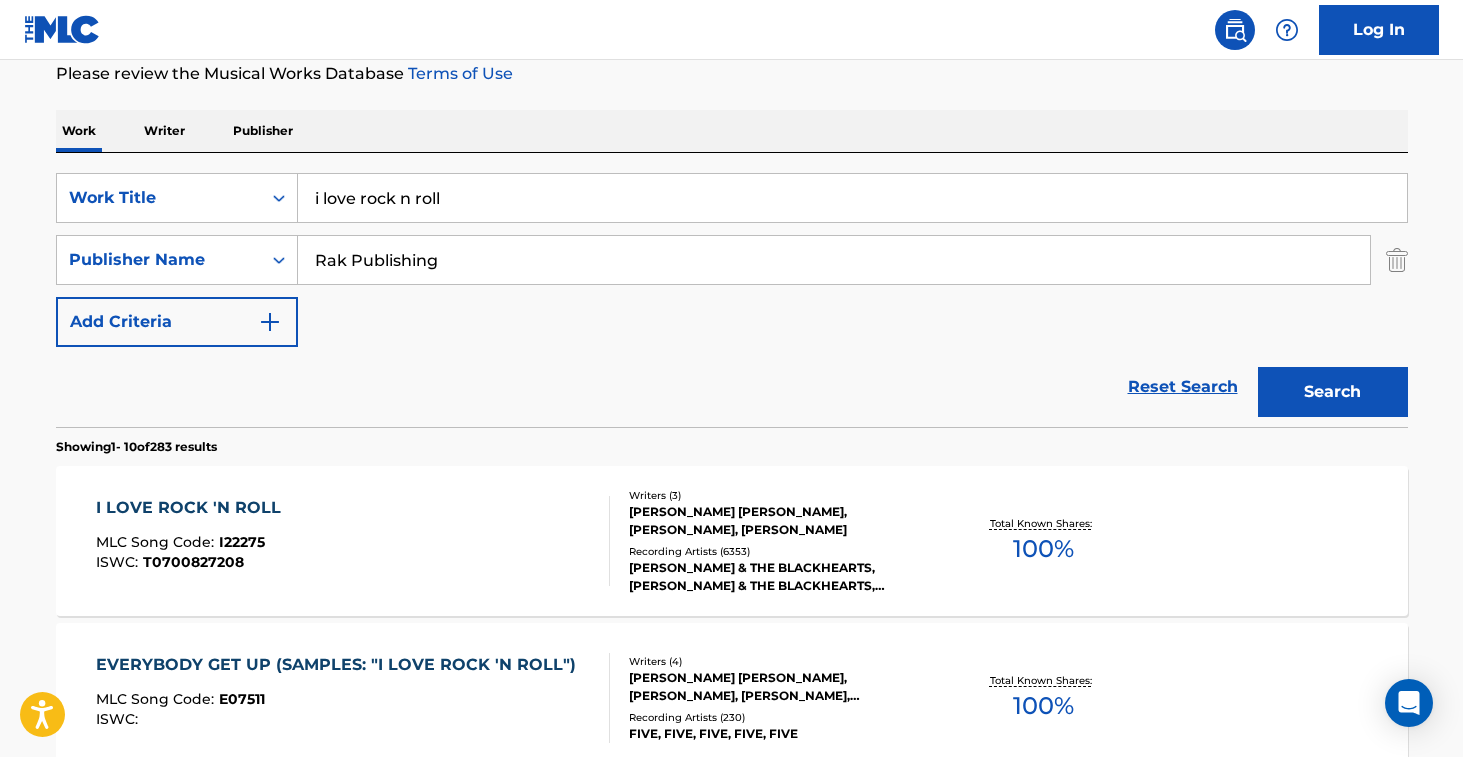 click on "I LOVE ROCK 'N ROLL MLC Song Code : I22275 ISWC : T0700827208" at bounding box center (353, 541) 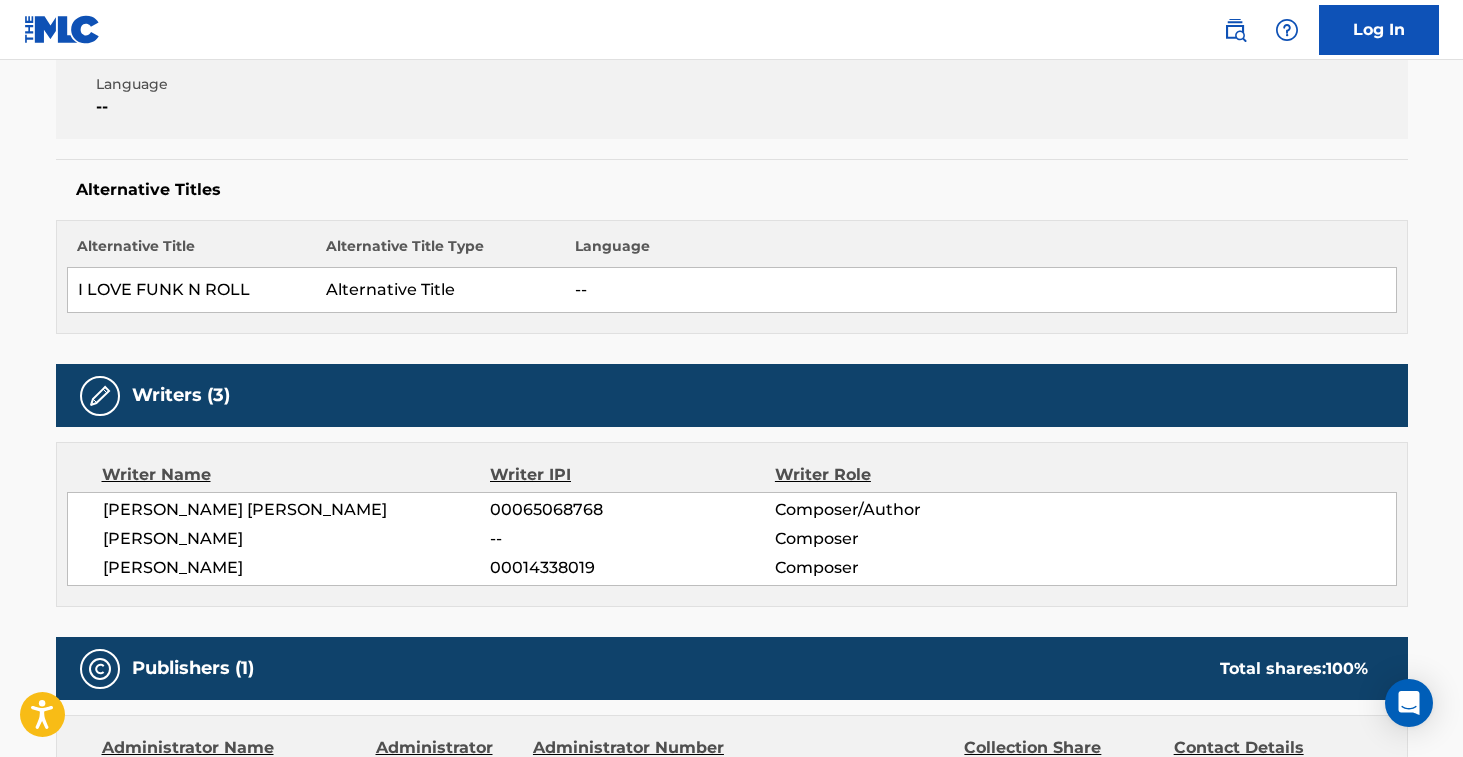 scroll, scrollTop: 0, scrollLeft: 0, axis: both 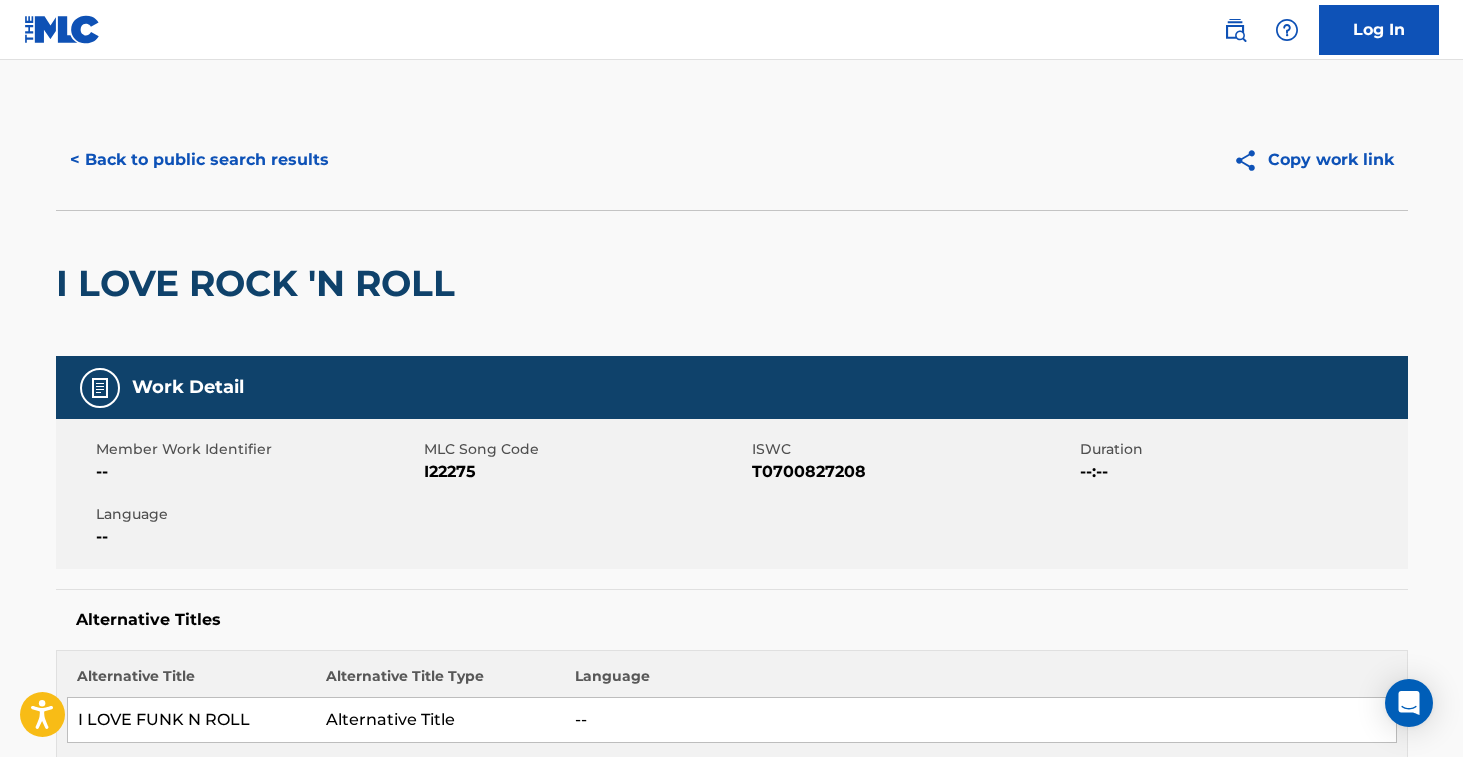 click on "< Back to public search results" at bounding box center (199, 160) 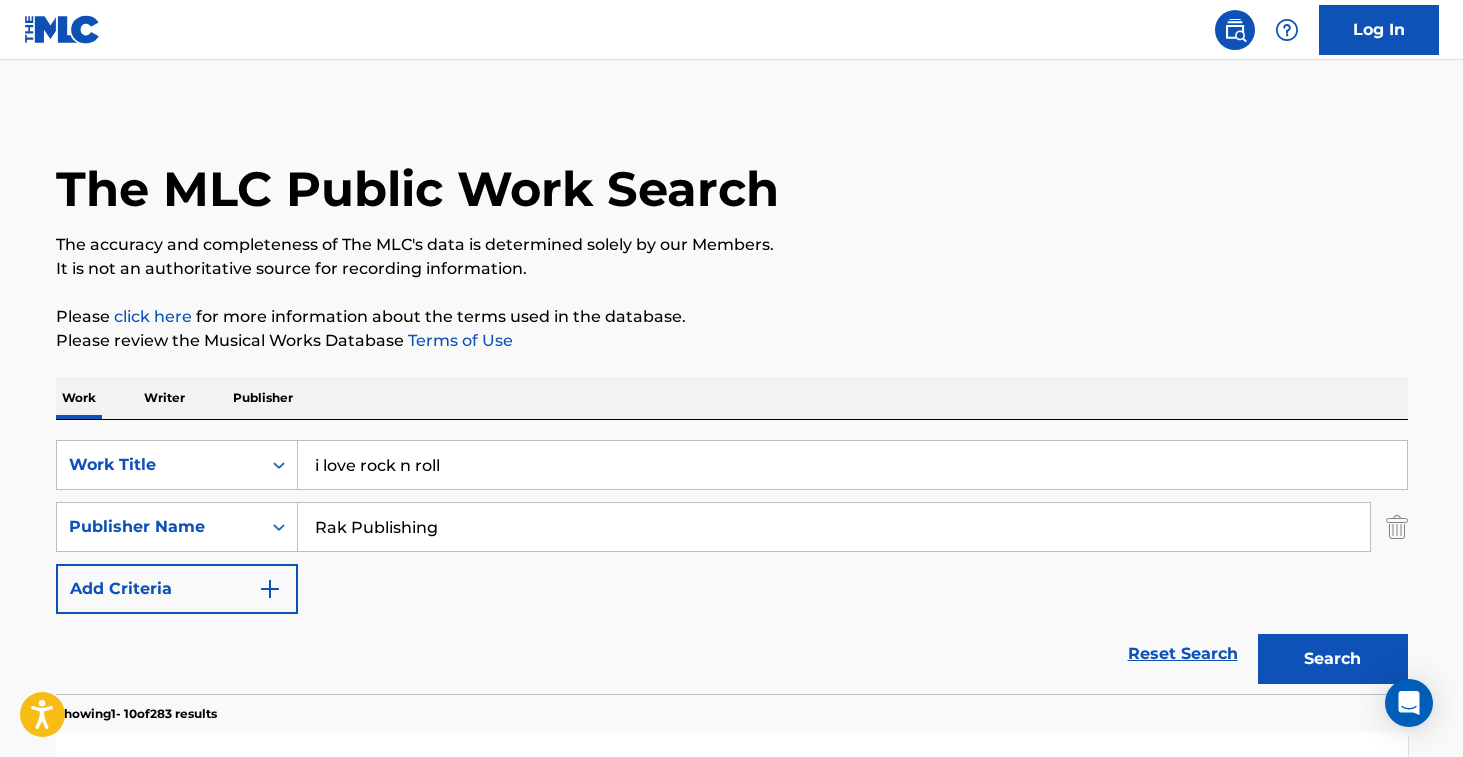 scroll, scrollTop: 0, scrollLeft: 0, axis: both 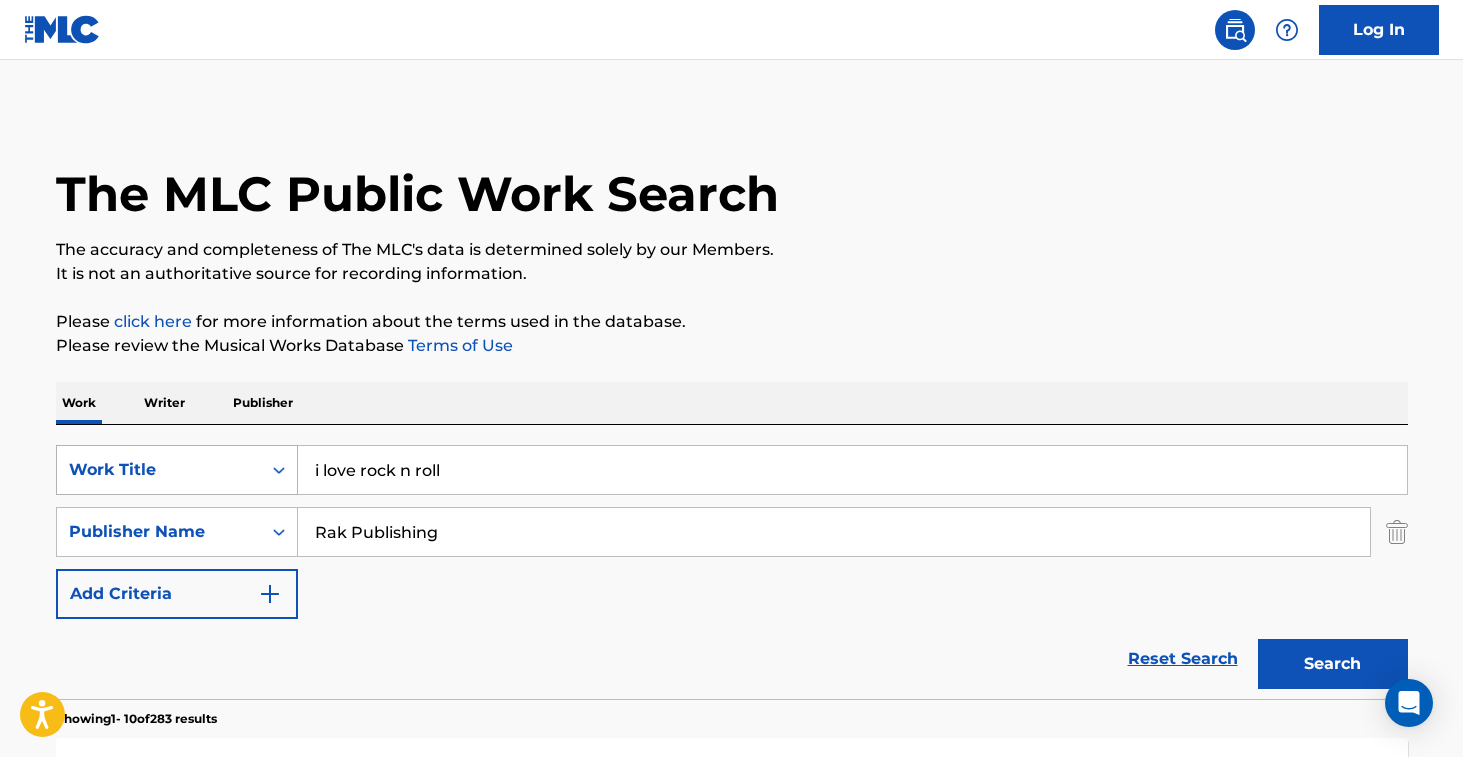click on "Work Title" at bounding box center [177, 470] 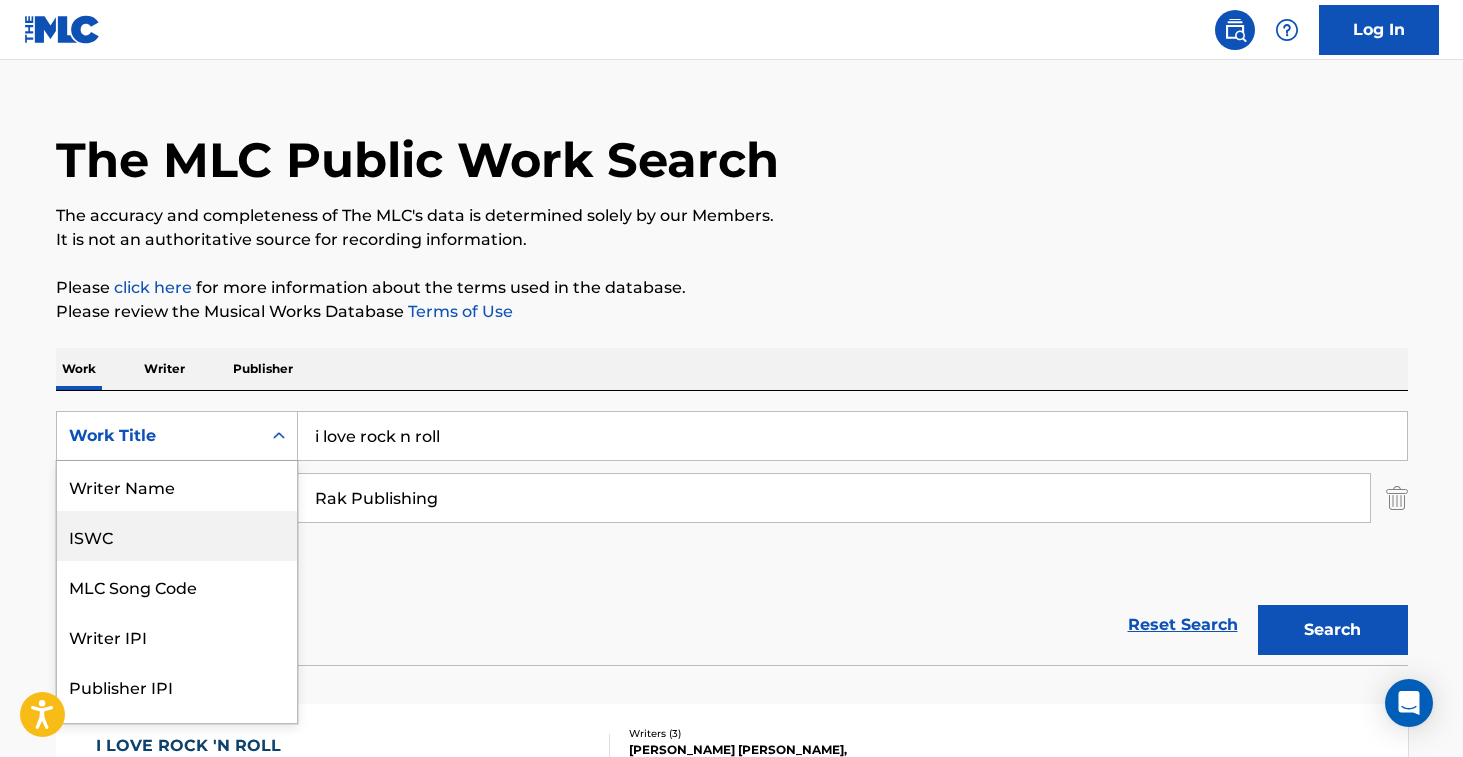 scroll, scrollTop: 39, scrollLeft: 0, axis: vertical 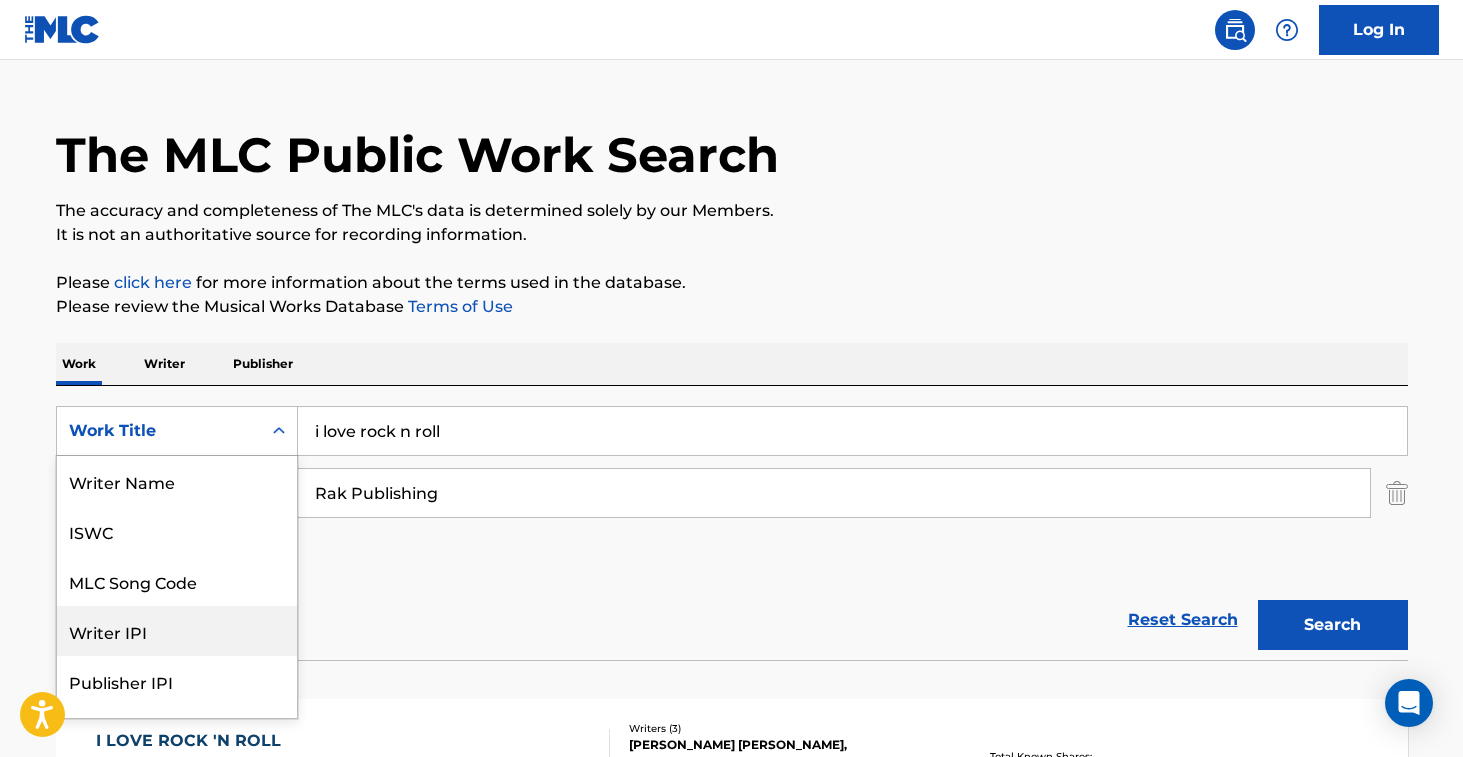 click on "Reset Search Search" at bounding box center [732, 620] 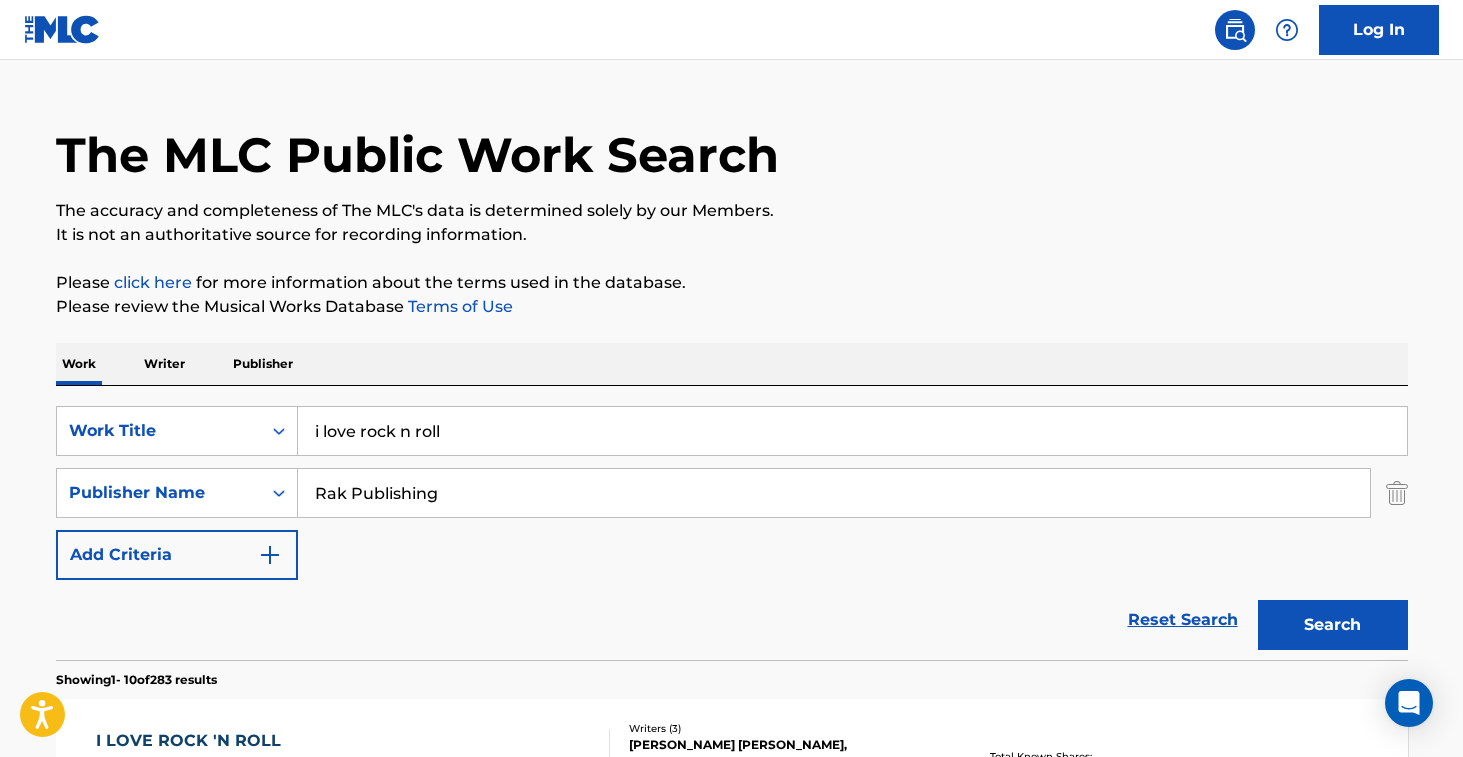 click on "i love rock n roll" at bounding box center (852, 431) 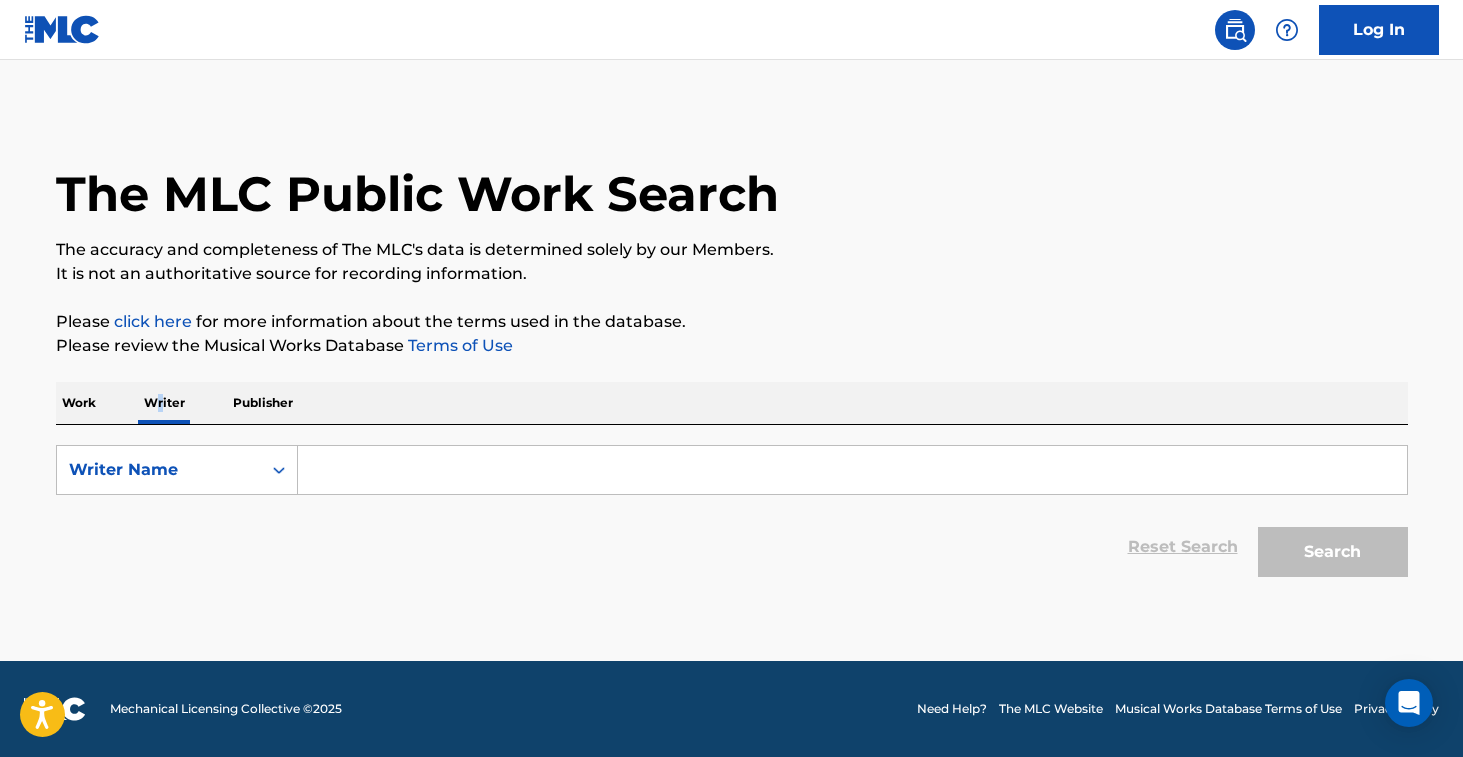 scroll, scrollTop: 0, scrollLeft: 0, axis: both 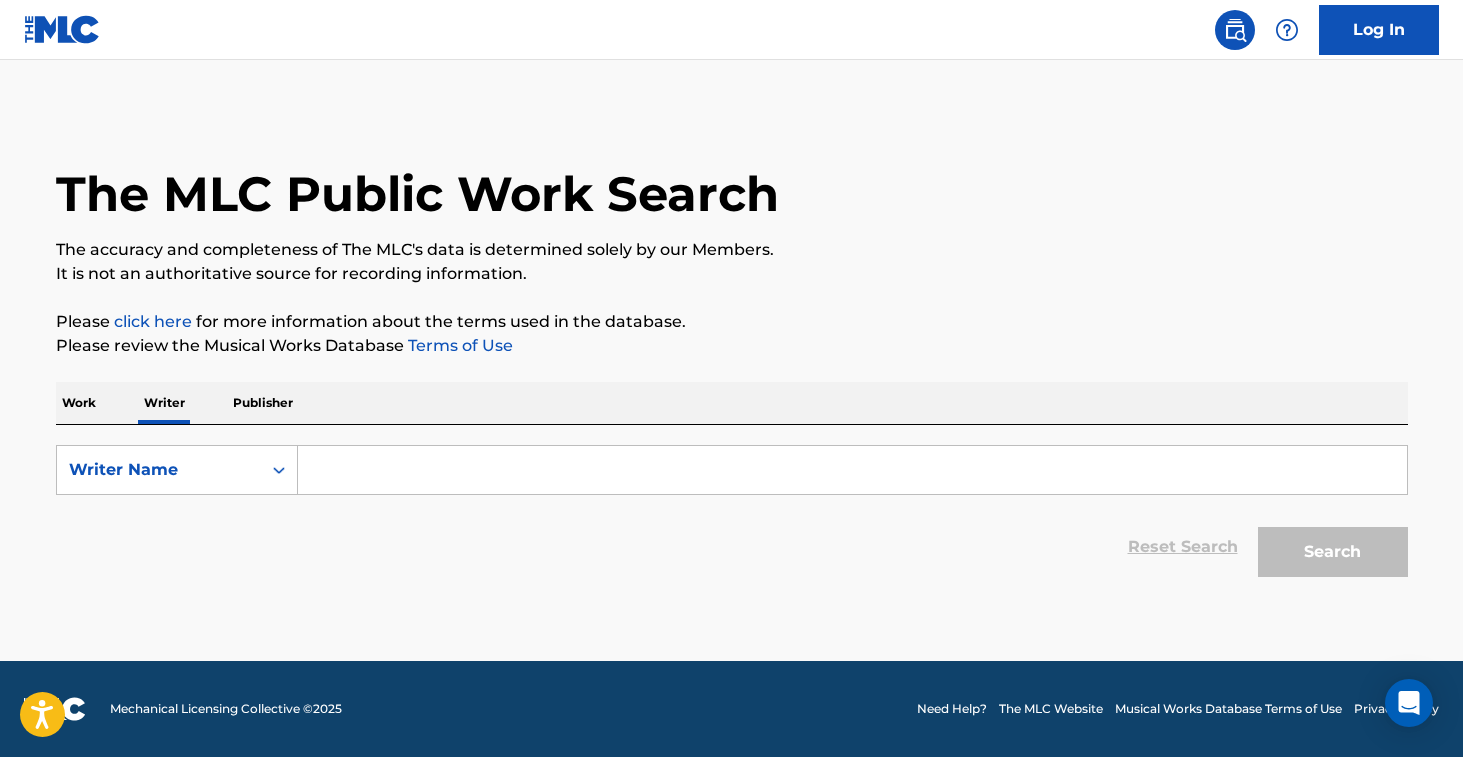 click on "Publisher" at bounding box center [263, 403] 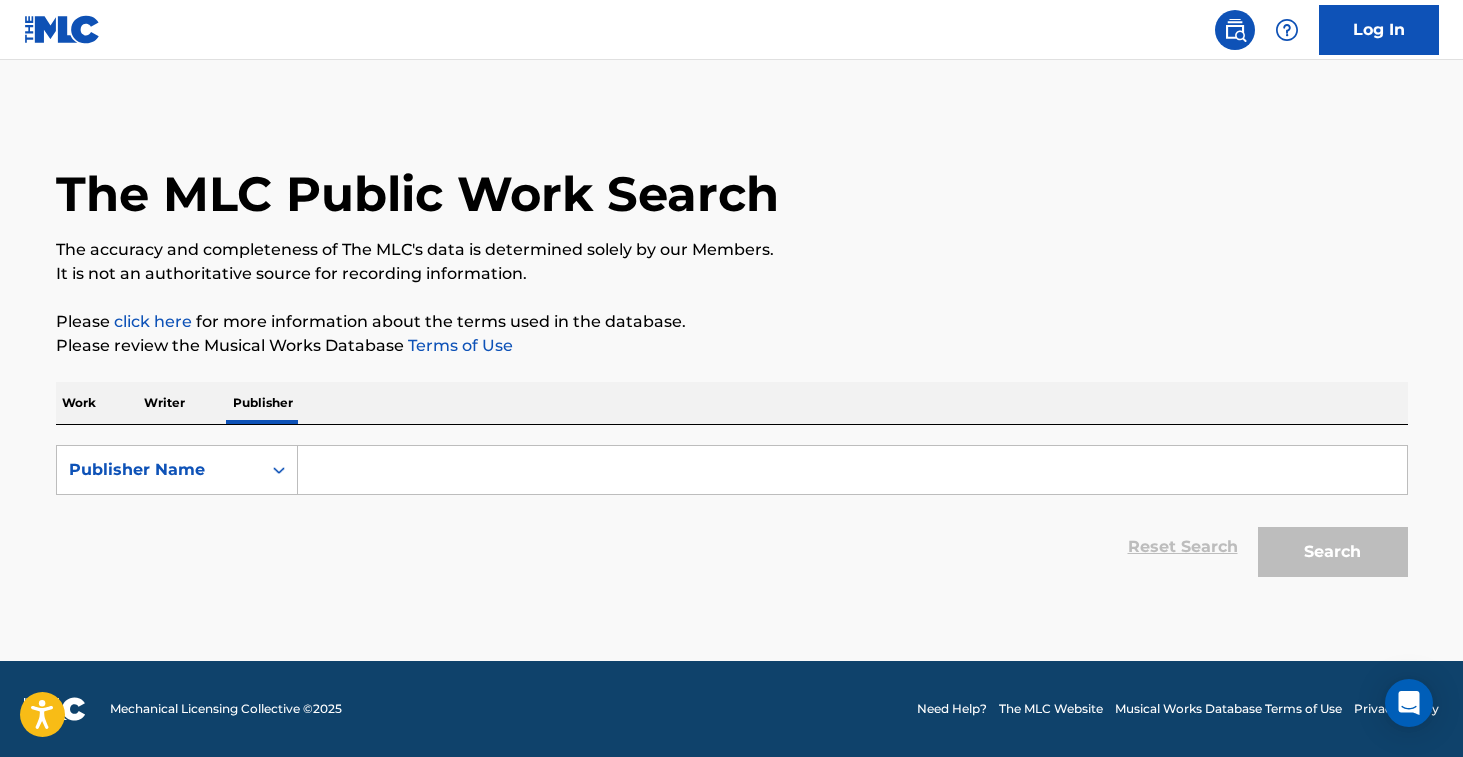 click at bounding box center (852, 470) 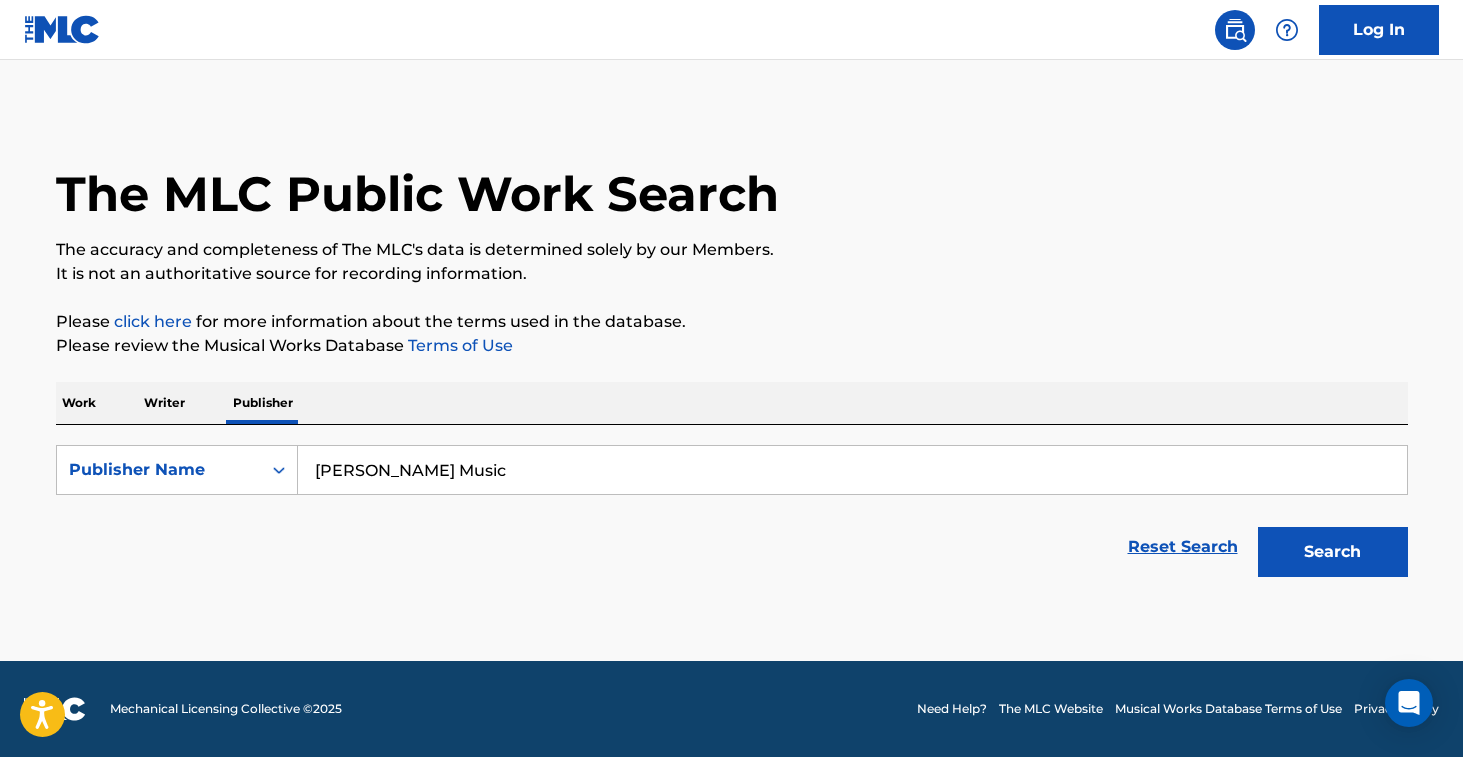 type on "[PERSON_NAME] Music" 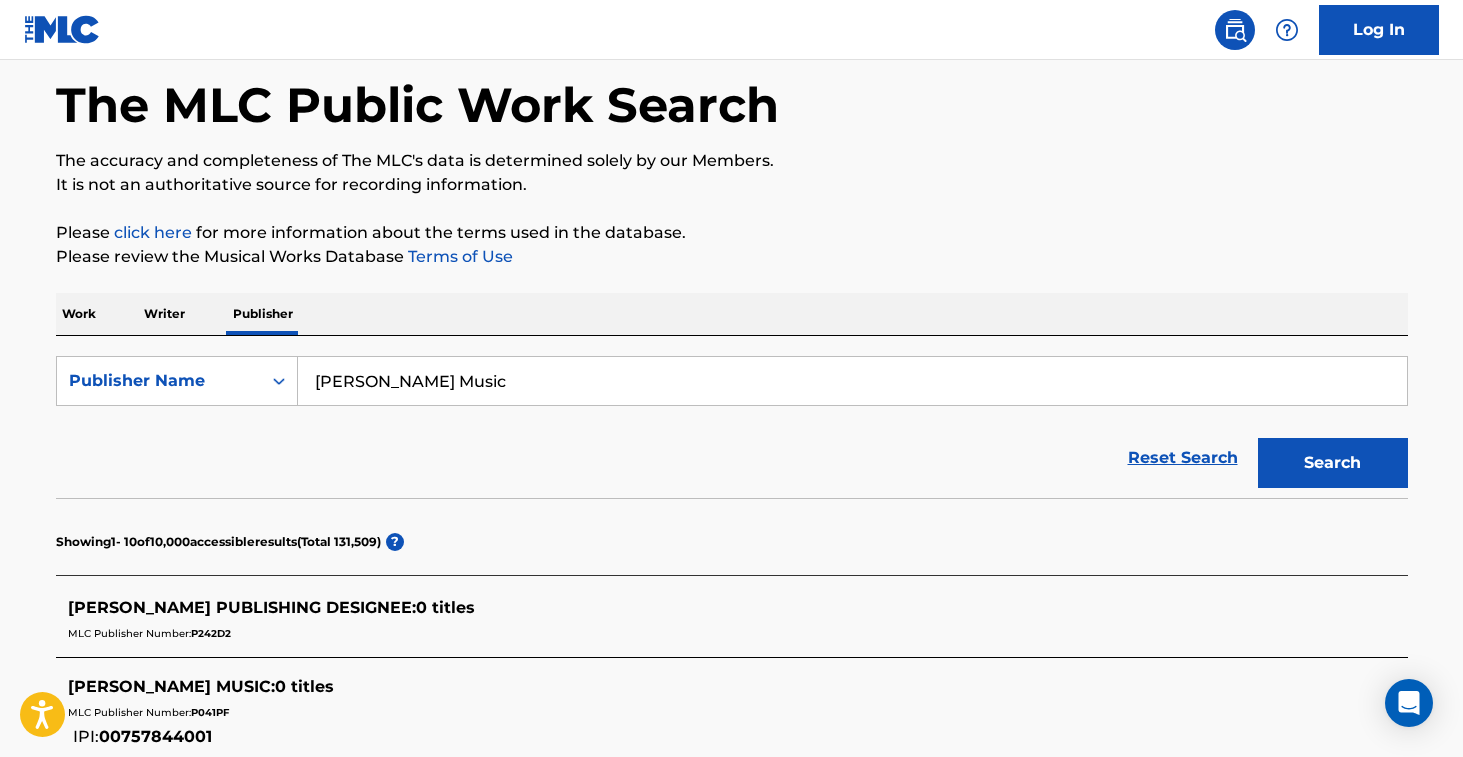 scroll, scrollTop: 305, scrollLeft: 0, axis: vertical 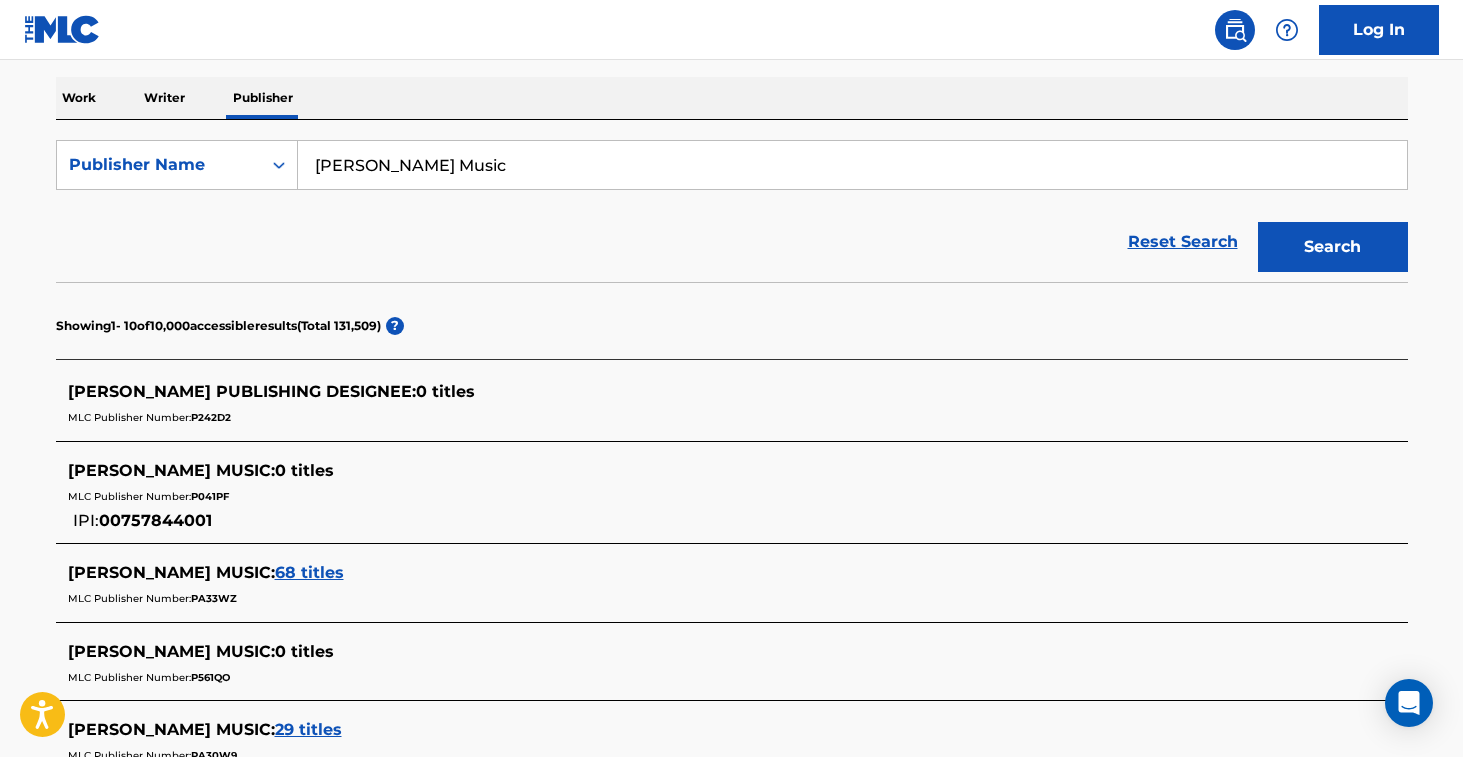 click on "[PERSON_NAME] MUSIC :" at bounding box center (171, 470) 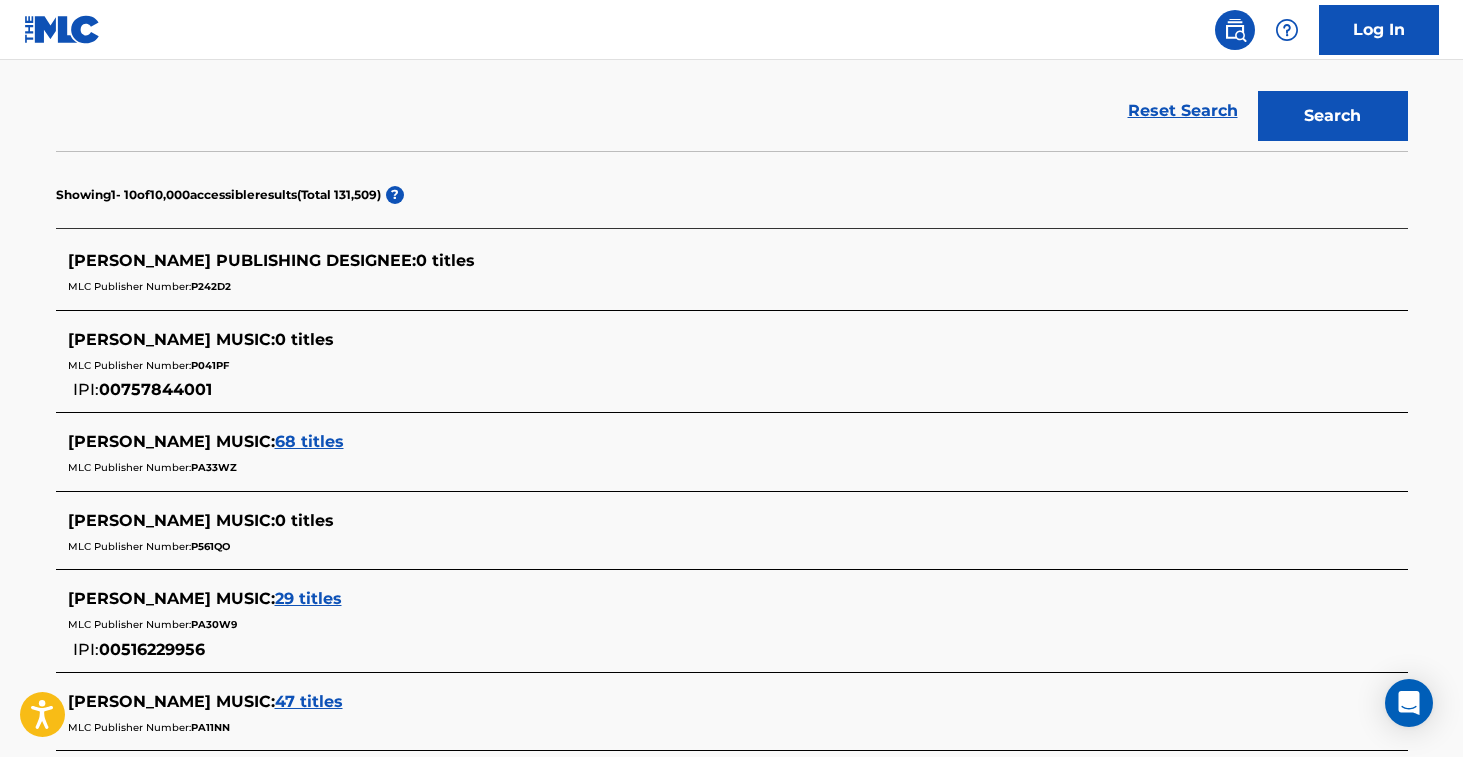 scroll, scrollTop: 0, scrollLeft: 0, axis: both 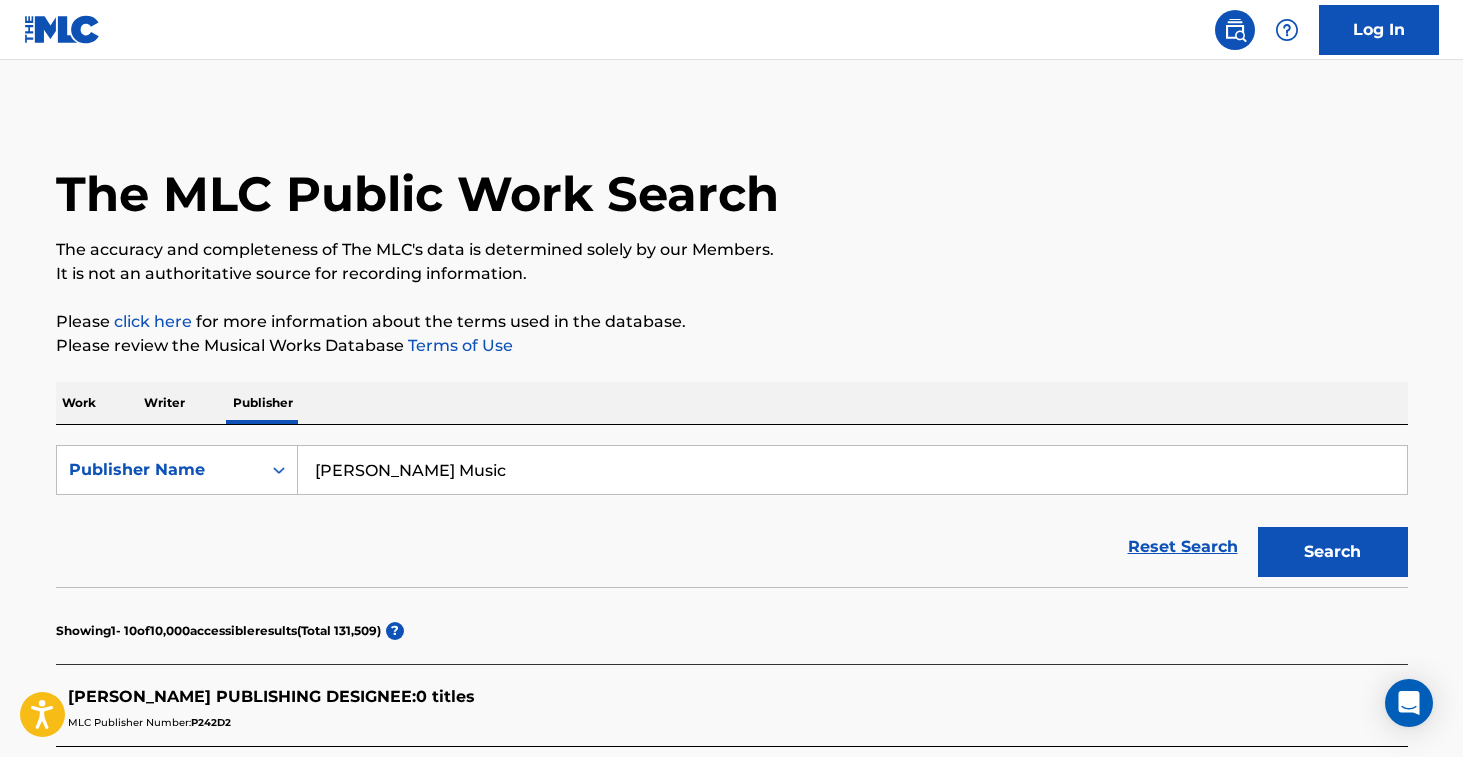 click on "[PERSON_NAME] PUBLISHING DESIGNEE :" at bounding box center (242, 696) 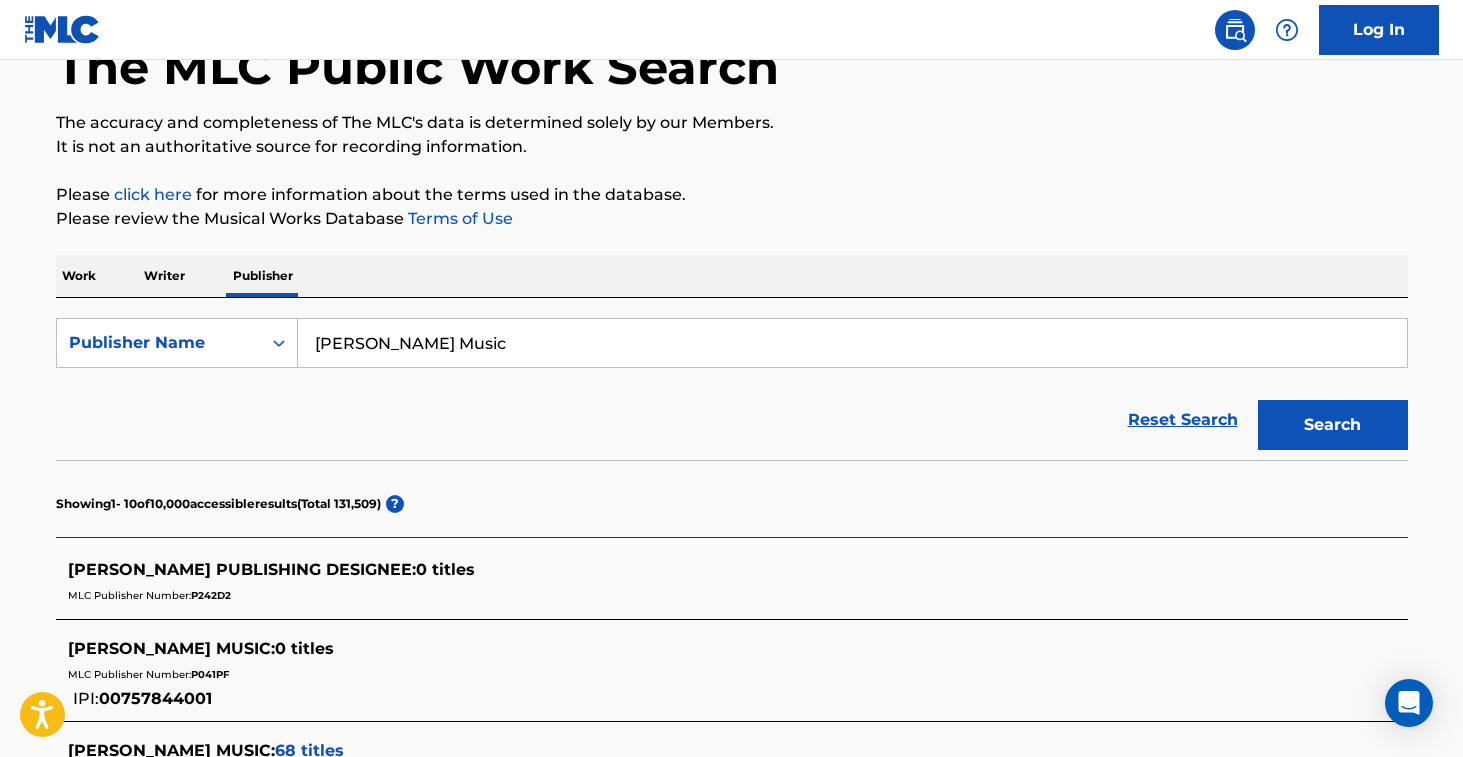 scroll, scrollTop: 128, scrollLeft: 0, axis: vertical 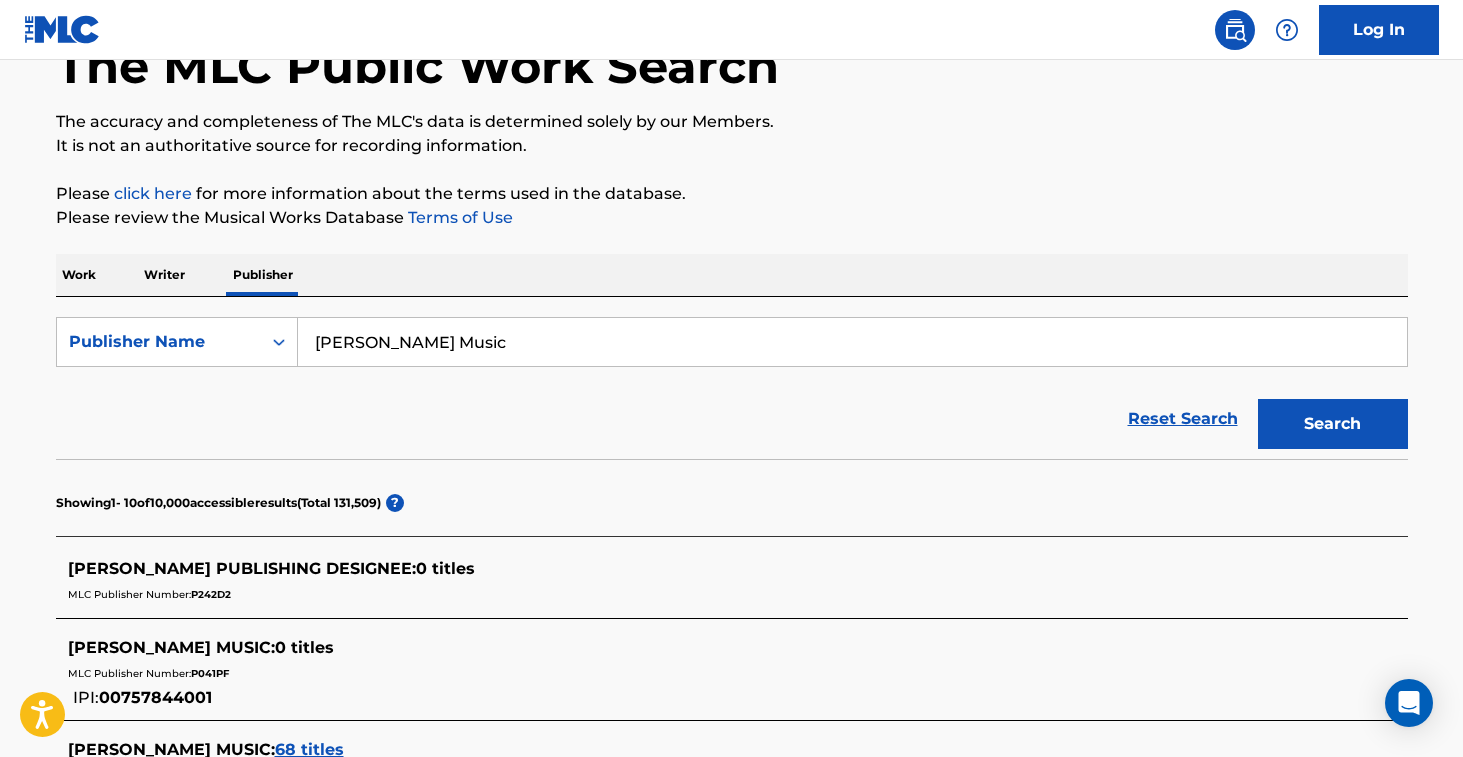 click on "[PERSON_NAME] PUBLISHING DESIGNEE :  0 titles" at bounding box center (706, 569) 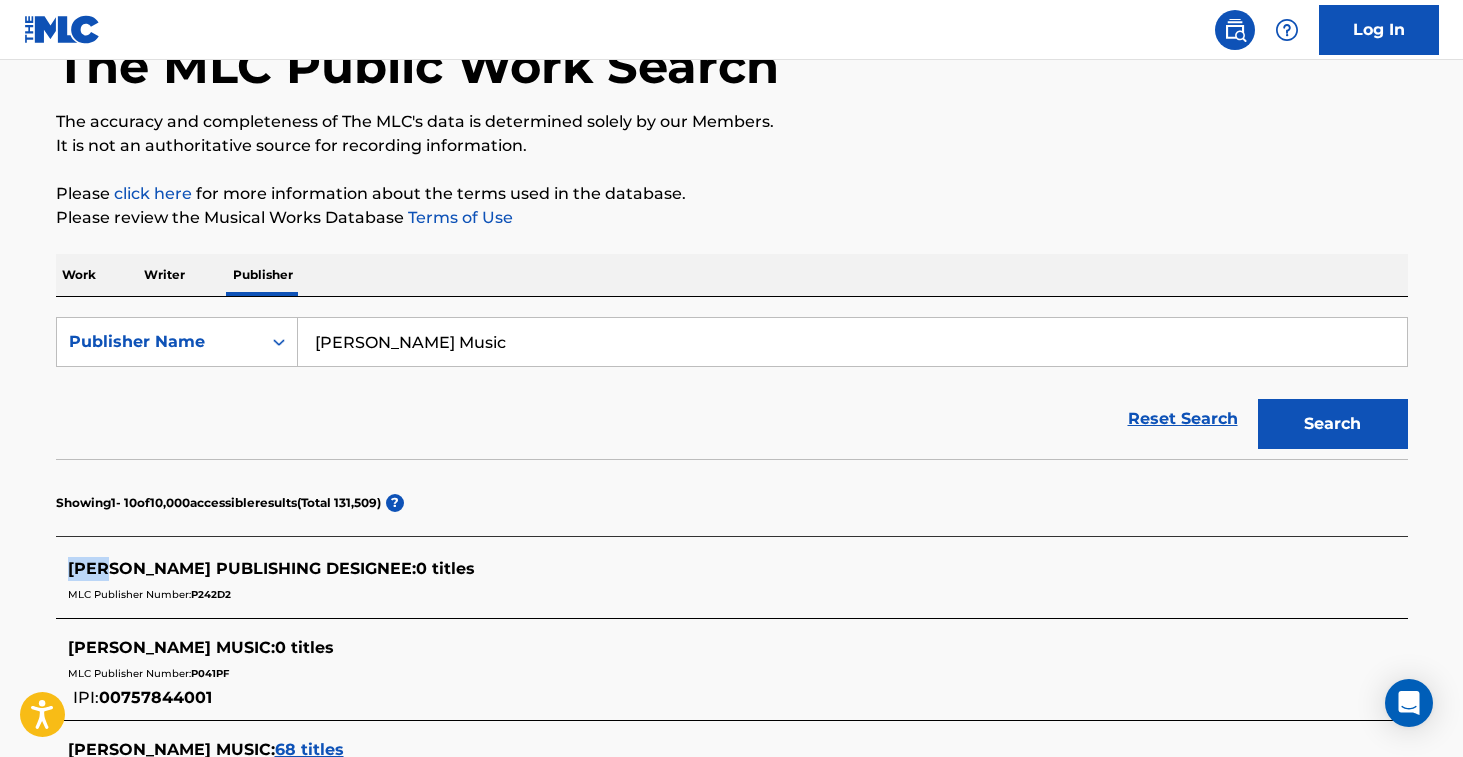 click on "[PERSON_NAME] PUBLISHING DESIGNEE :" at bounding box center [242, 568] 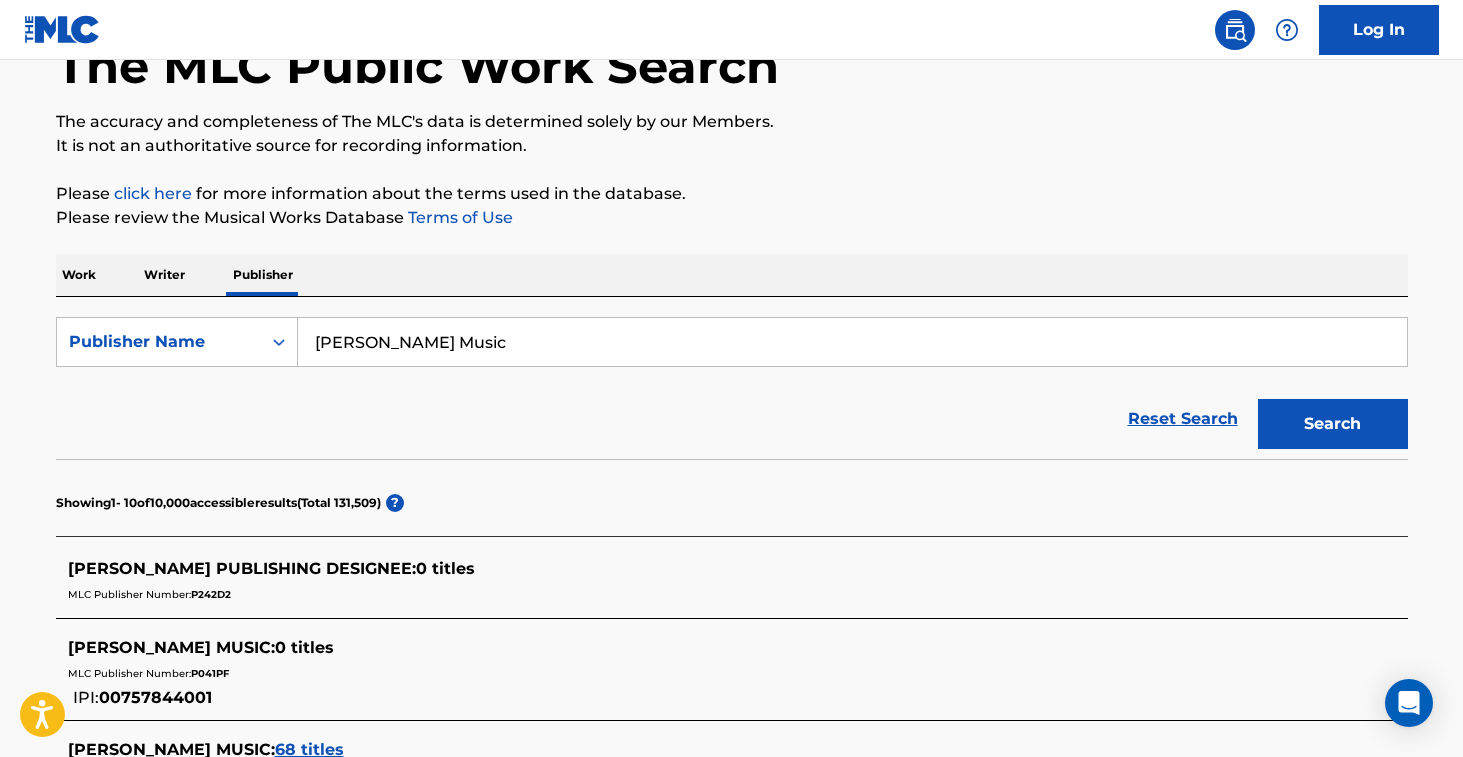 click on "[PERSON_NAME] PUBLISHING DESIGNEE :" at bounding box center (242, 568) 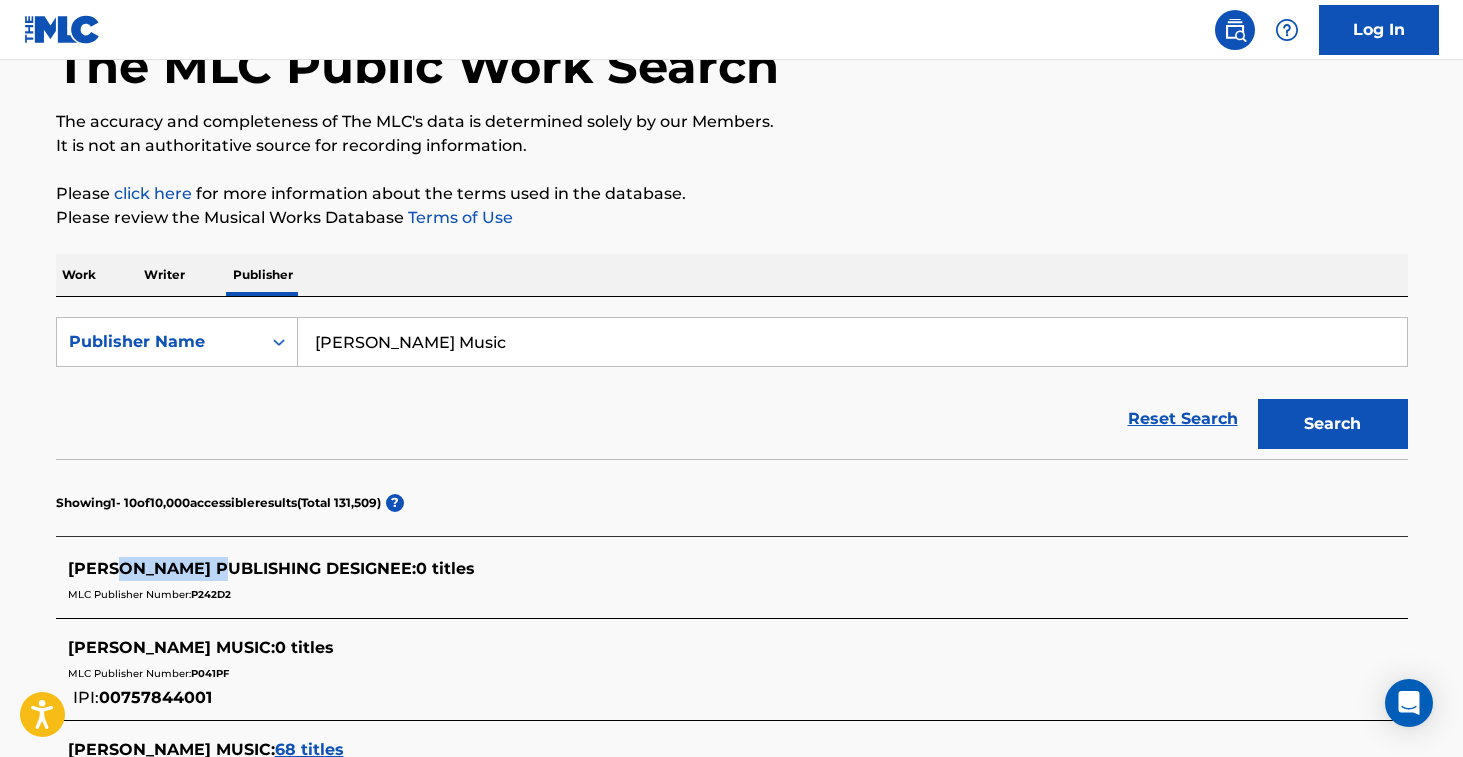 click on "[PERSON_NAME] PUBLISHING DESIGNEE :" at bounding box center (242, 568) 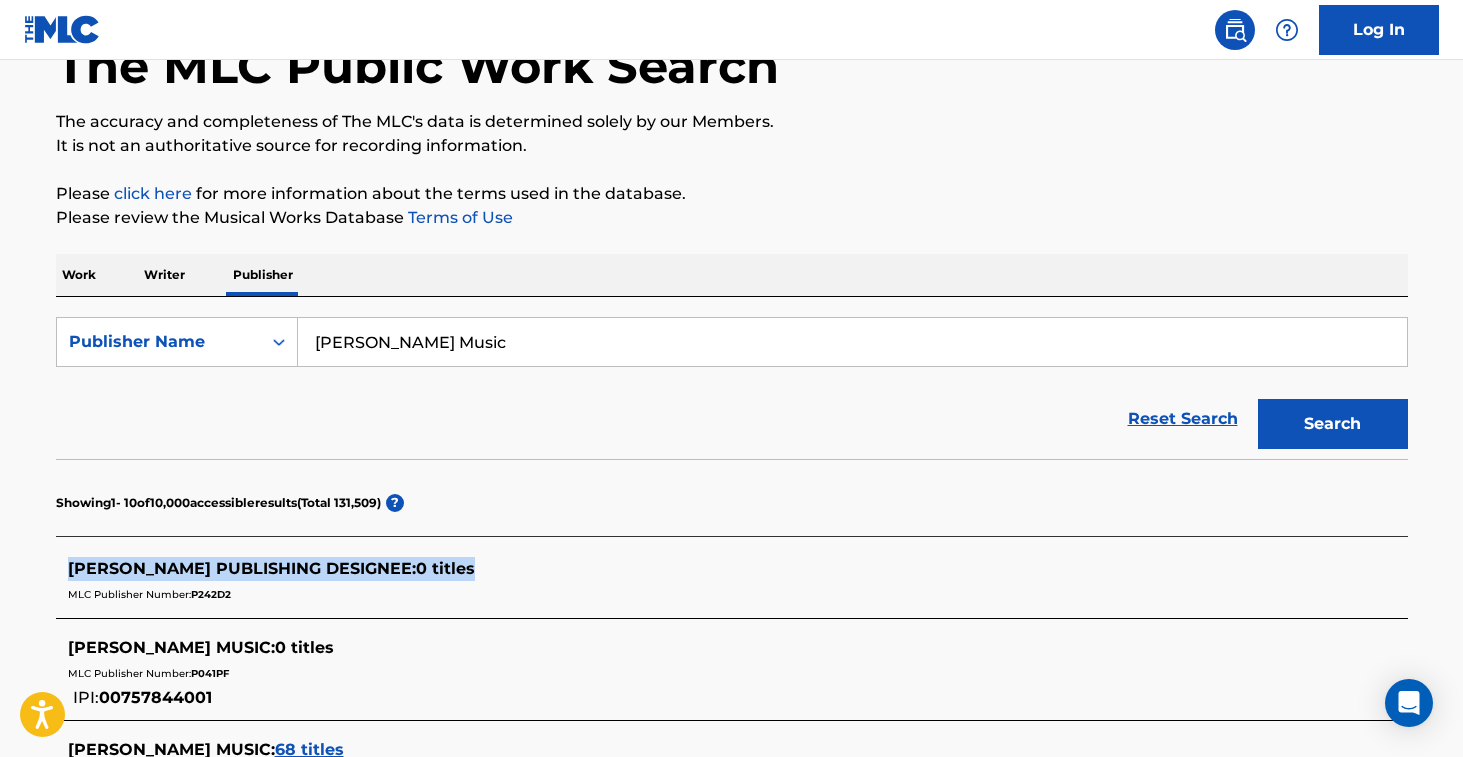 click on "[PERSON_NAME] PUBLISHING DESIGNEE :" at bounding box center [242, 568] 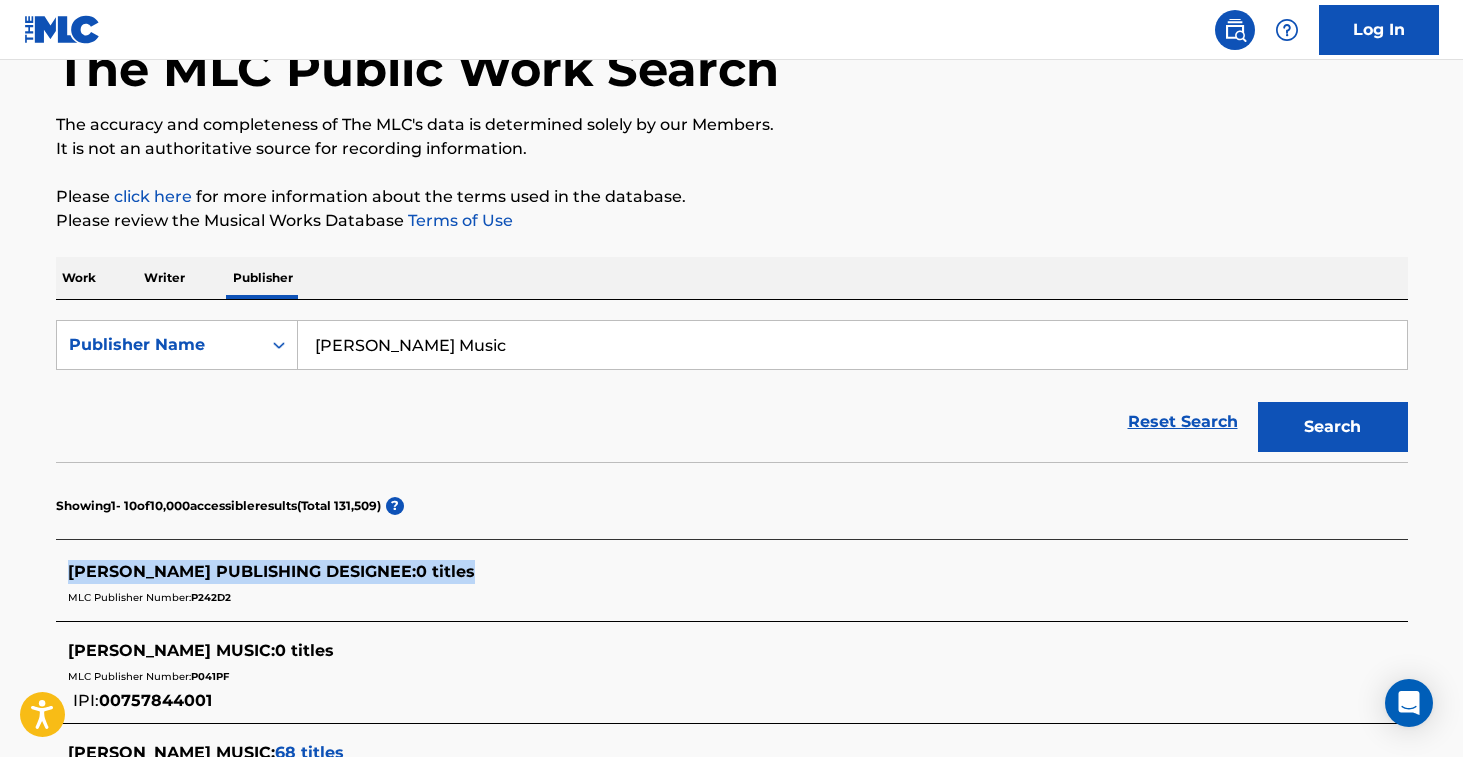 scroll, scrollTop: 124, scrollLeft: 0, axis: vertical 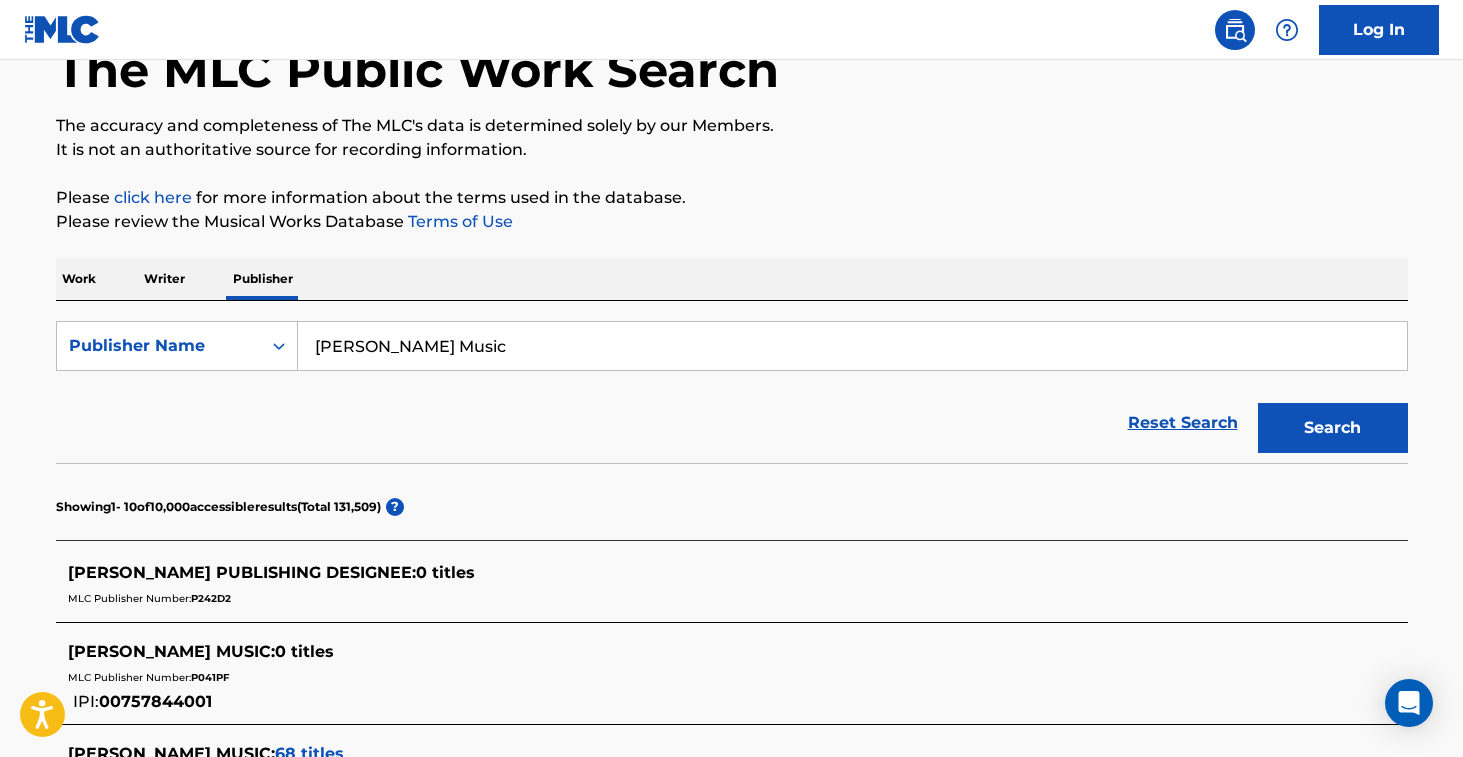 click on "Work Writer Publisher" at bounding box center (732, 279) 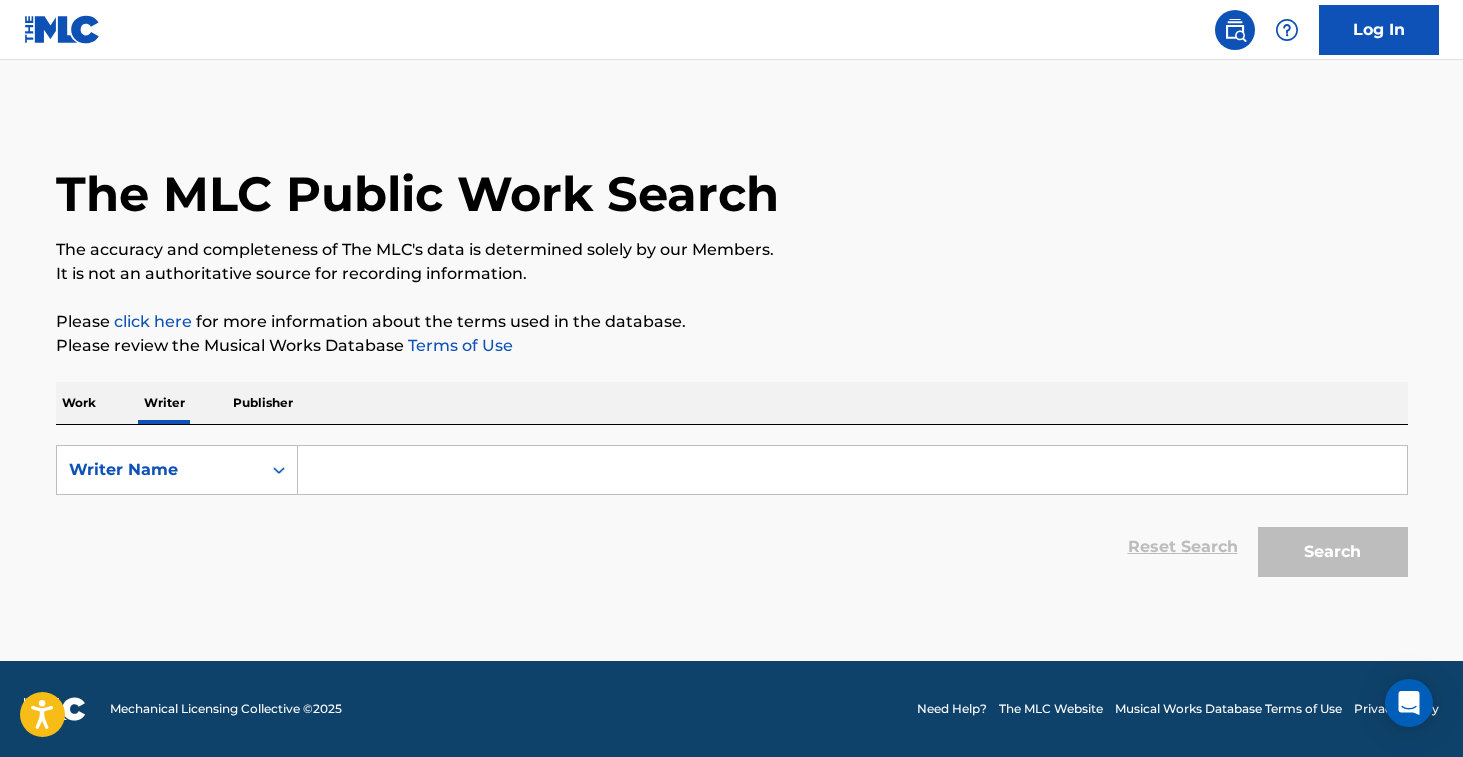 scroll, scrollTop: 0, scrollLeft: 0, axis: both 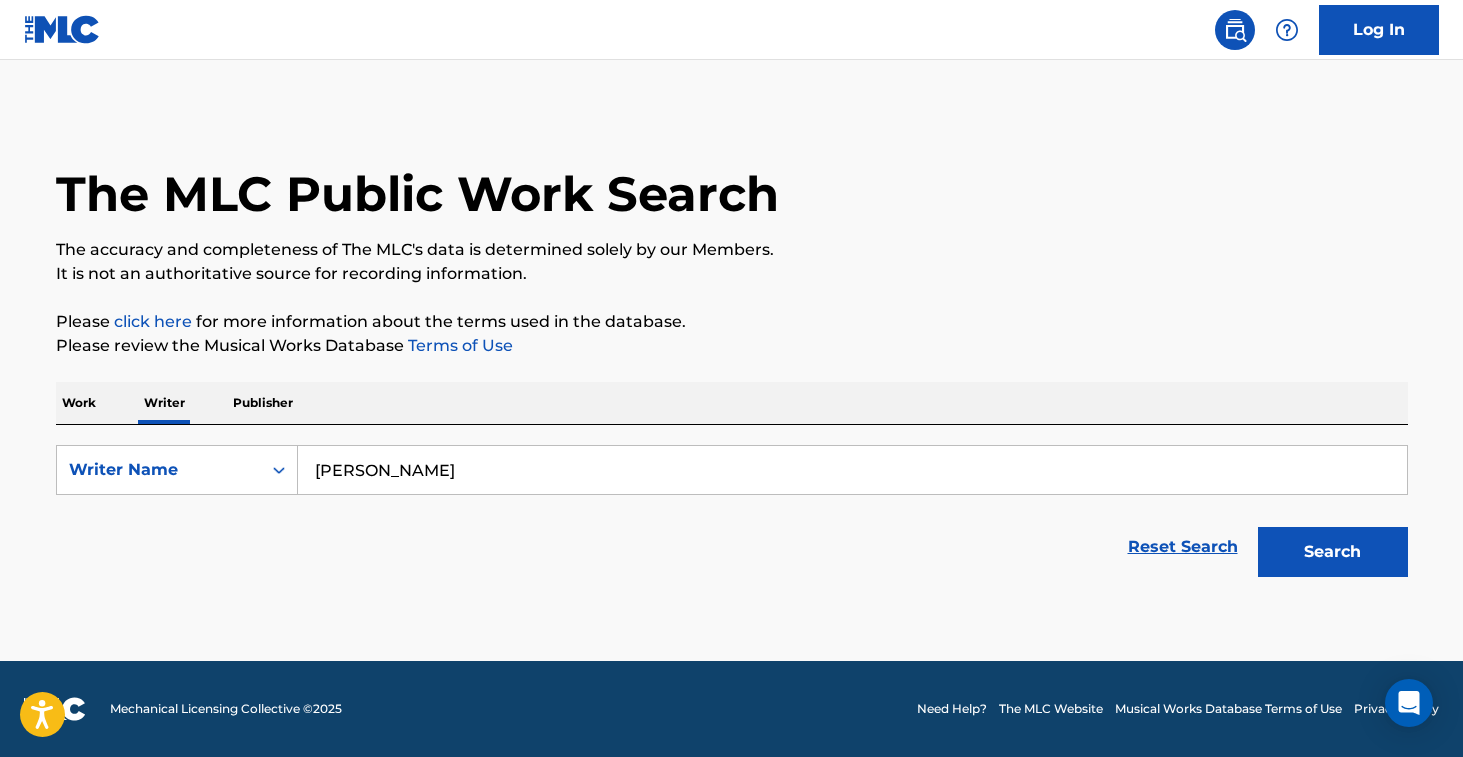 type on "[PERSON_NAME]" 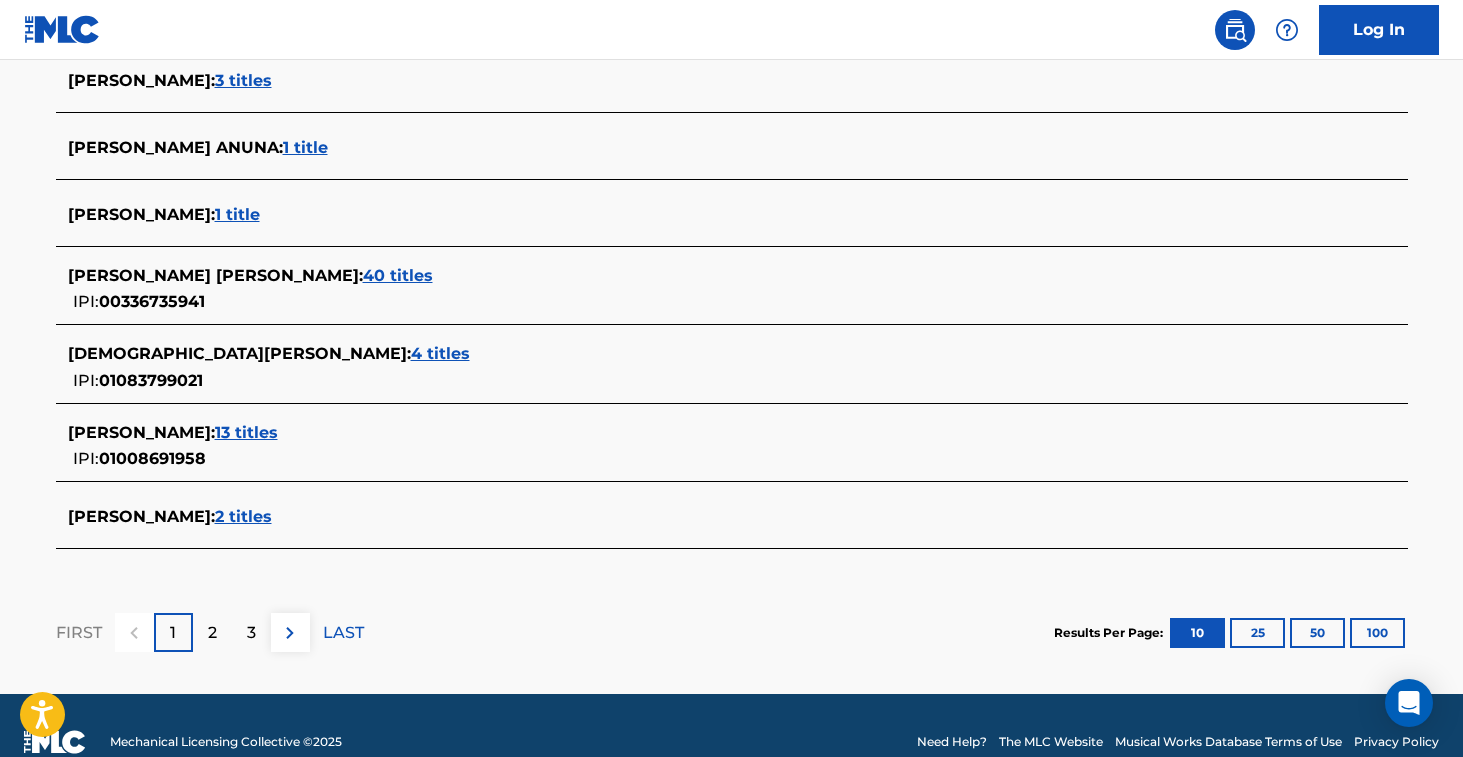 scroll, scrollTop: 834, scrollLeft: 0, axis: vertical 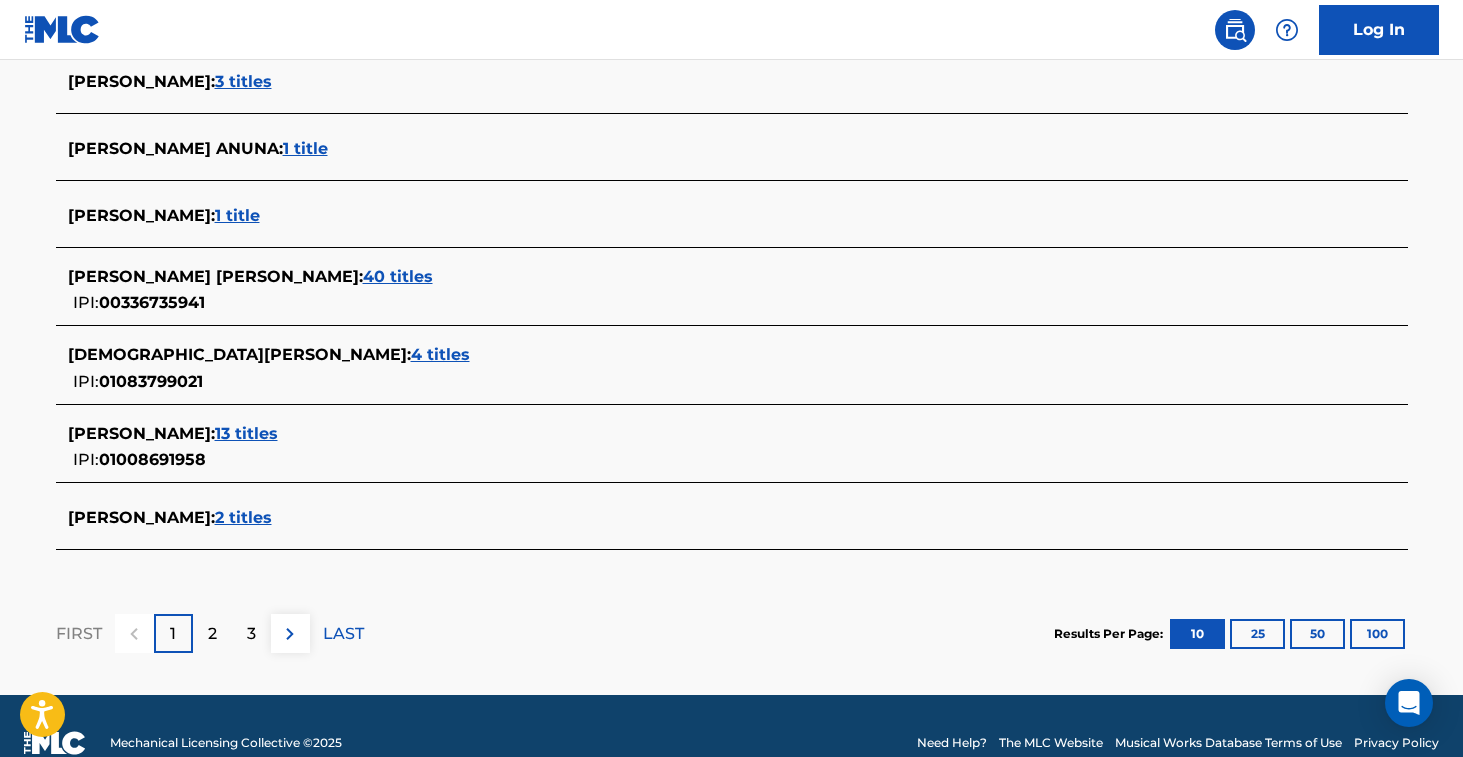 click on "3 titles" at bounding box center [243, 81] 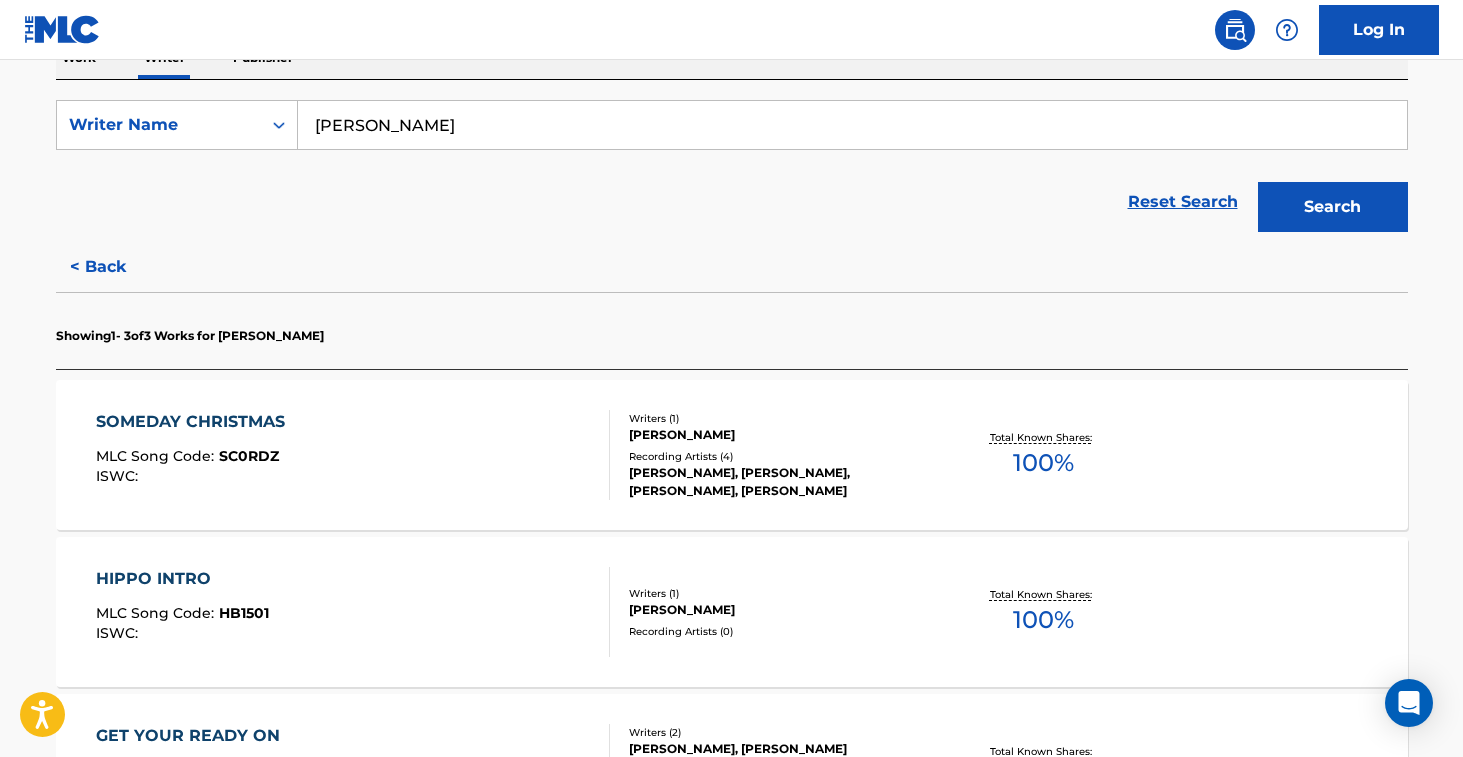 scroll, scrollTop: 343, scrollLeft: 0, axis: vertical 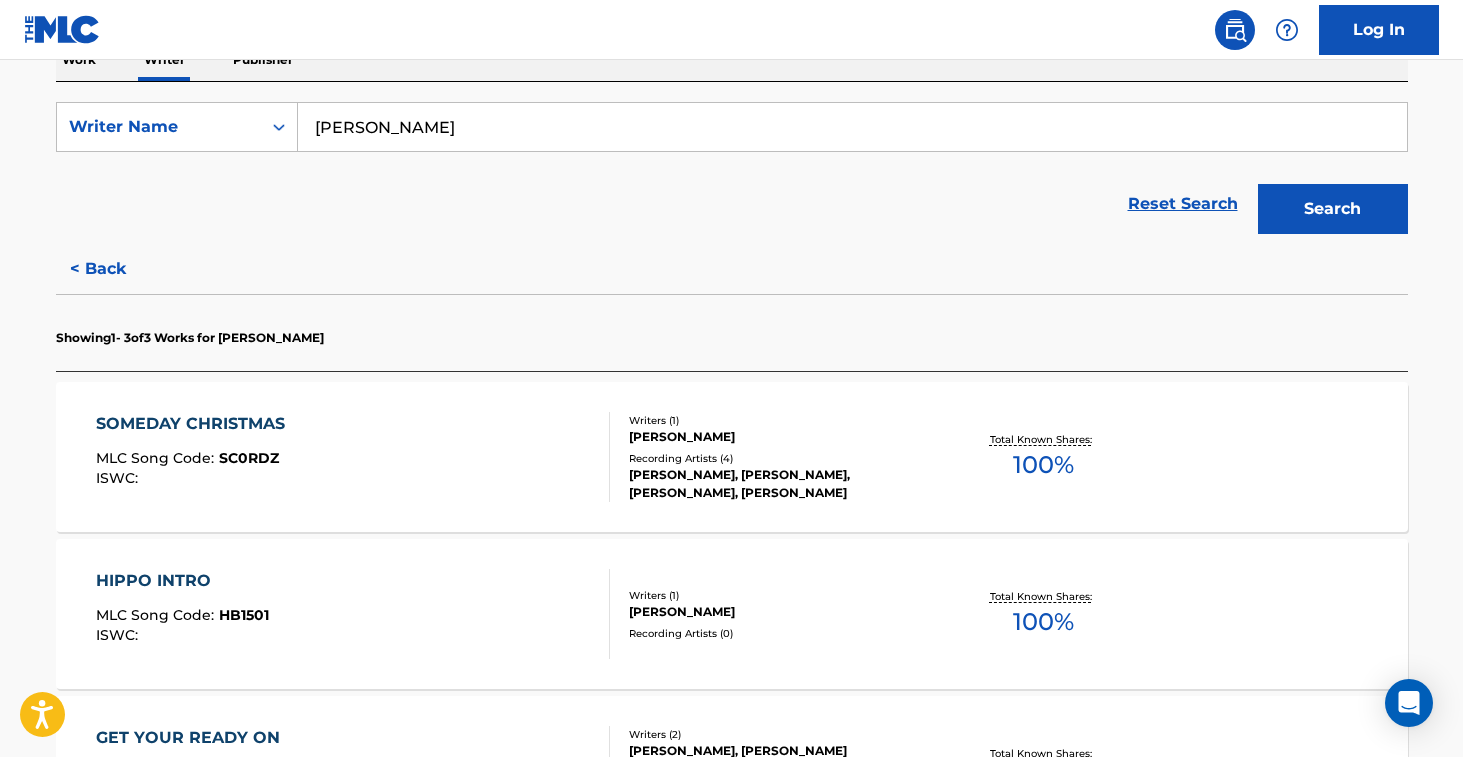 click on "SOMEDAY CHRISTMAS MLC Song Code : SC0RDZ ISWC : Writers ( 1 ) [PERSON_NAME] Recording Artists ( 4 ) [PERSON_NAME], [PERSON_NAME], [PERSON_NAME], [PERSON_NAME] Total Known Shares: 100 %" at bounding box center [732, 457] 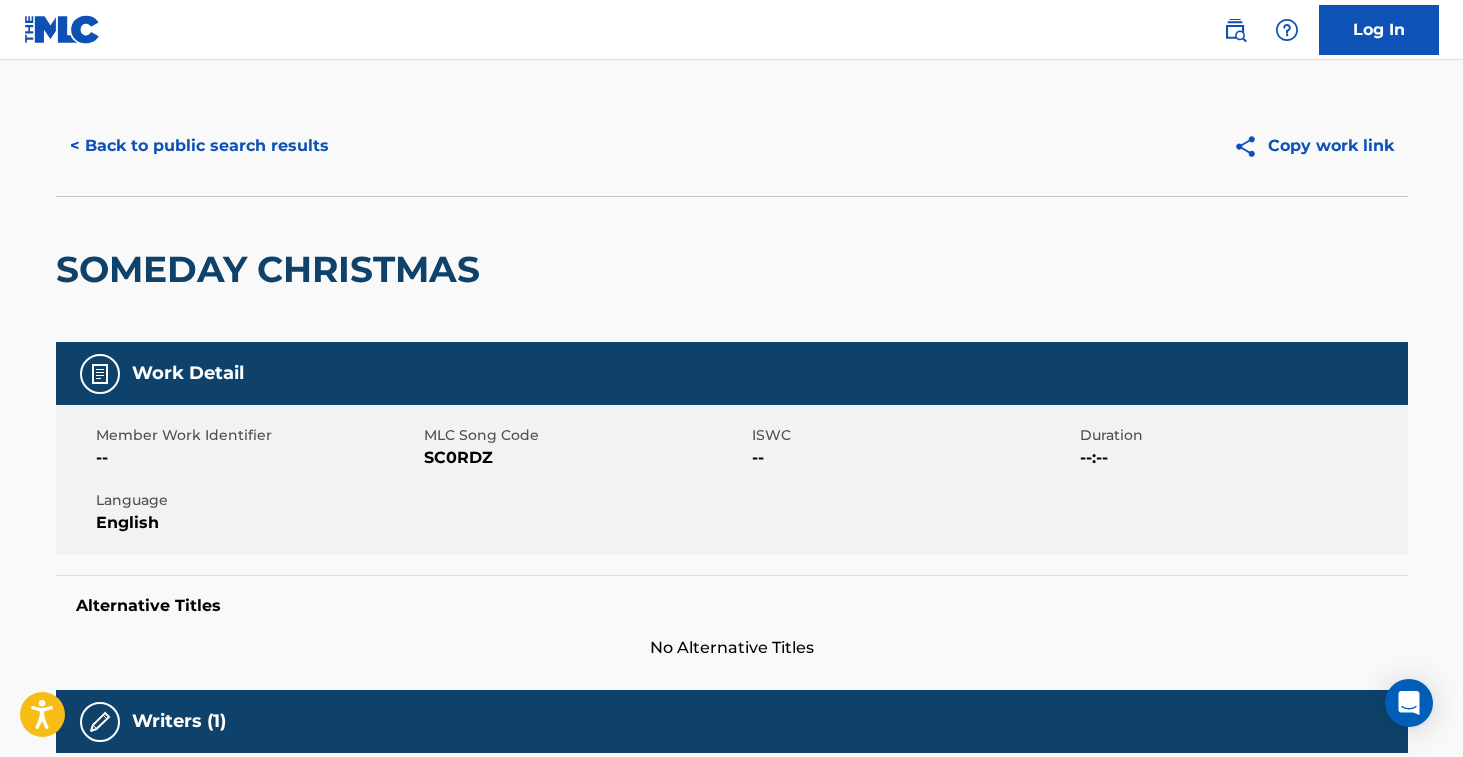 scroll, scrollTop: 0, scrollLeft: 0, axis: both 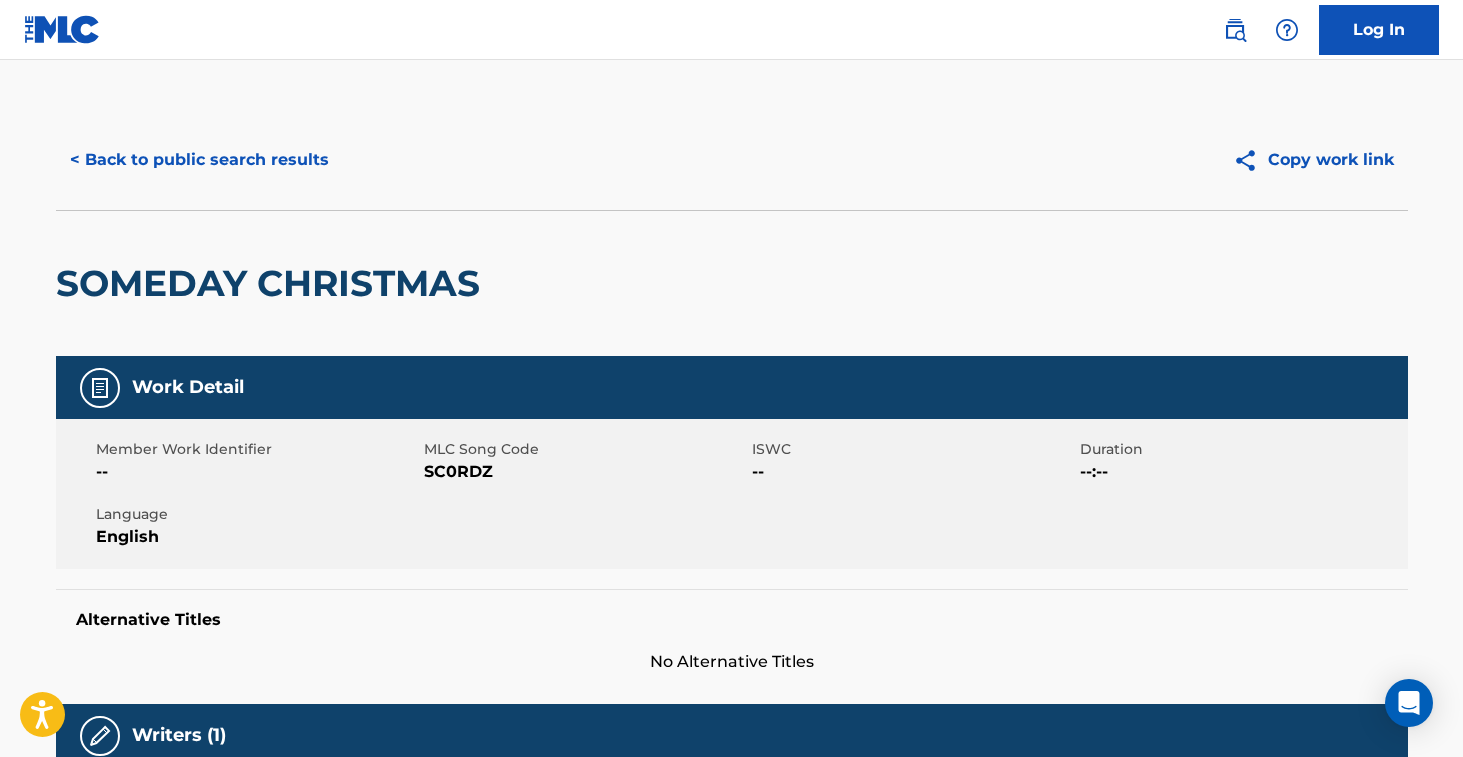 click on "< Back to public search results" at bounding box center [199, 160] 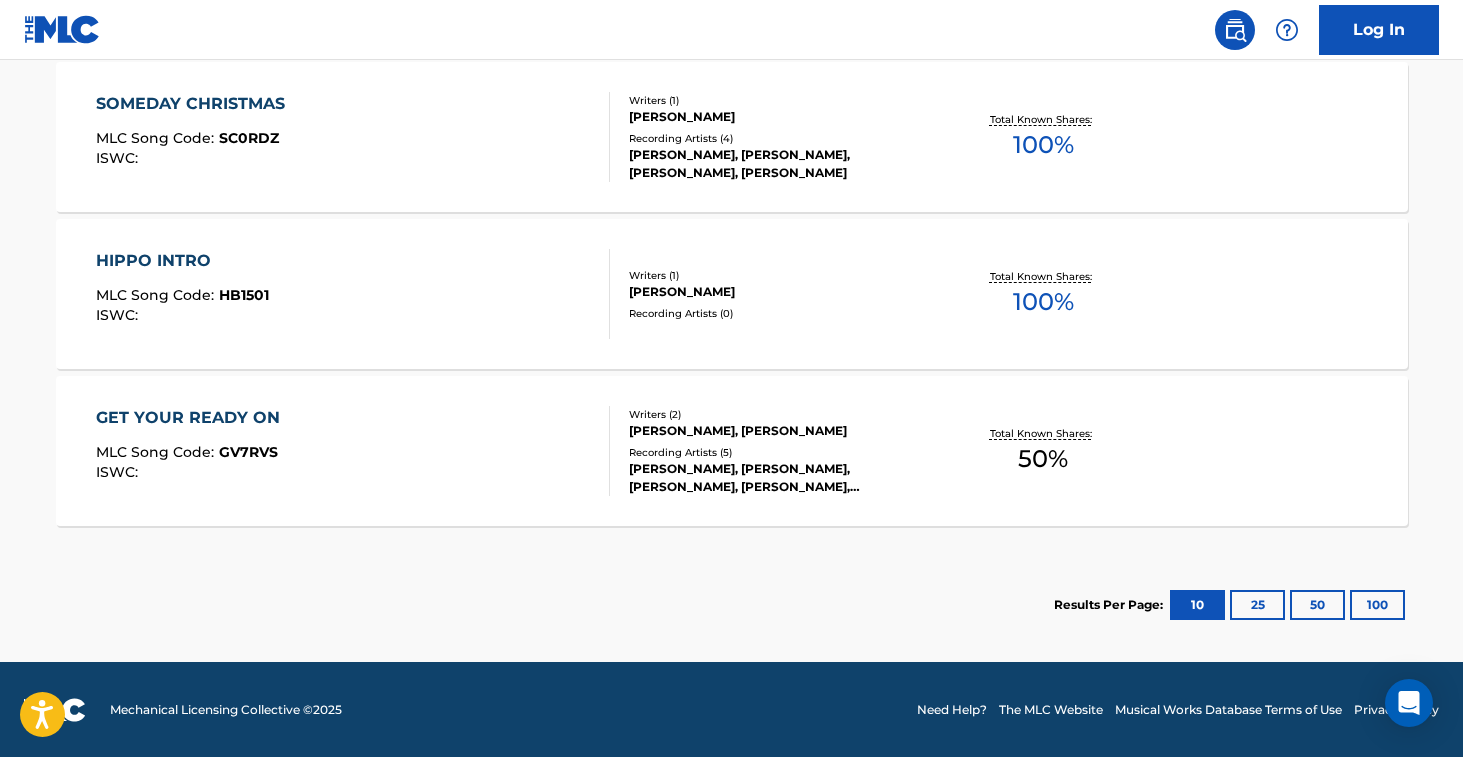 scroll, scrollTop: 664, scrollLeft: 0, axis: vertical 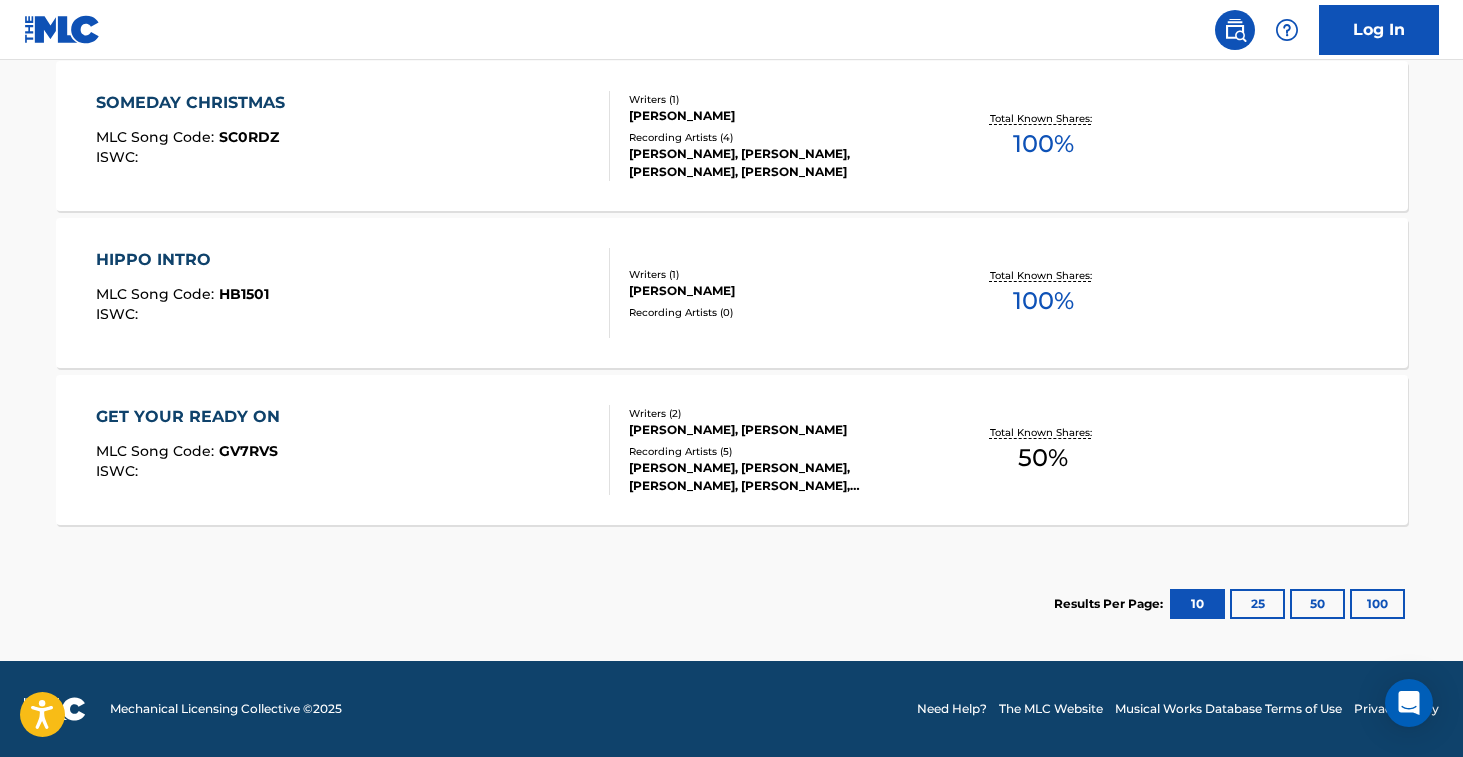 click at bounding box center (601, 293) 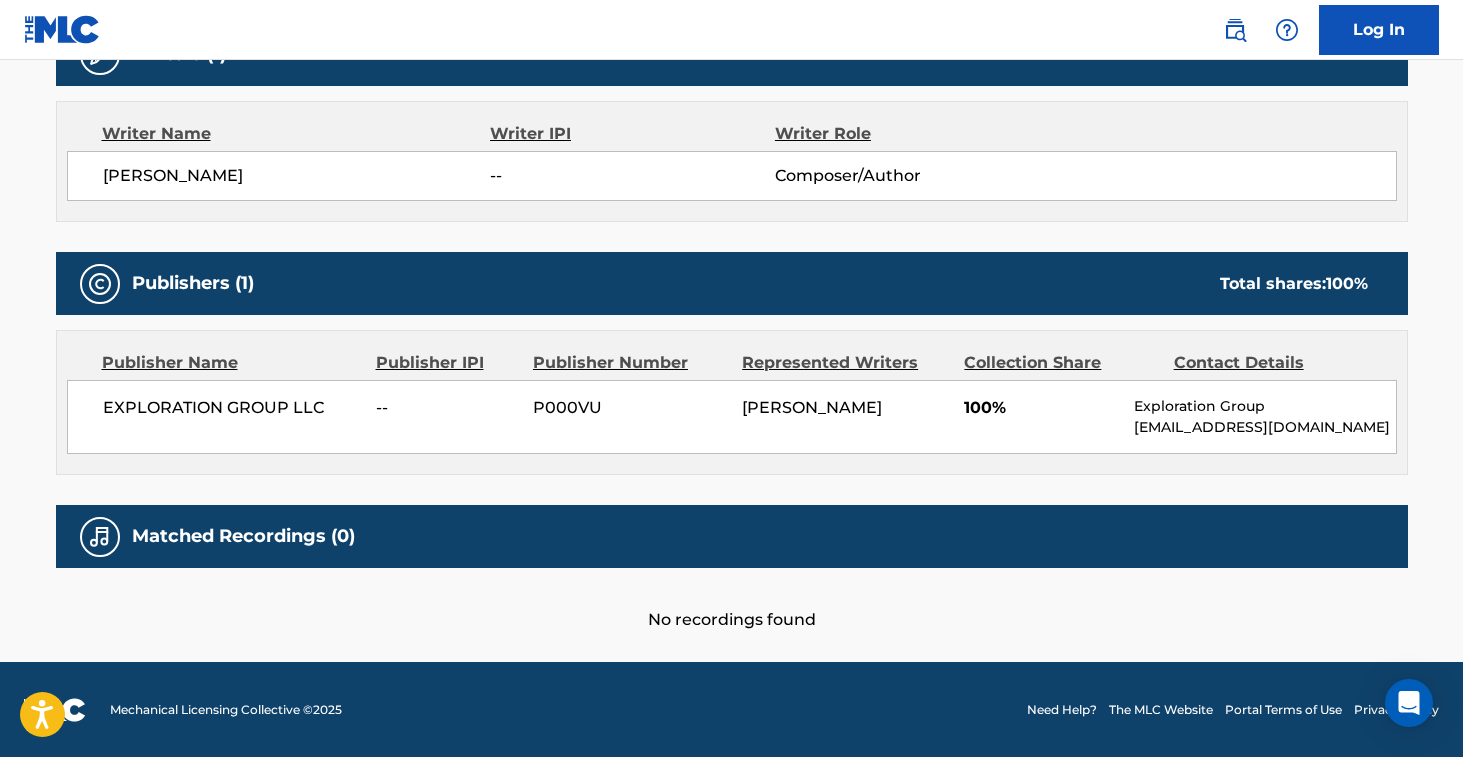 scroll, scrollTop: 0, scrollLeft: 0, axis: both 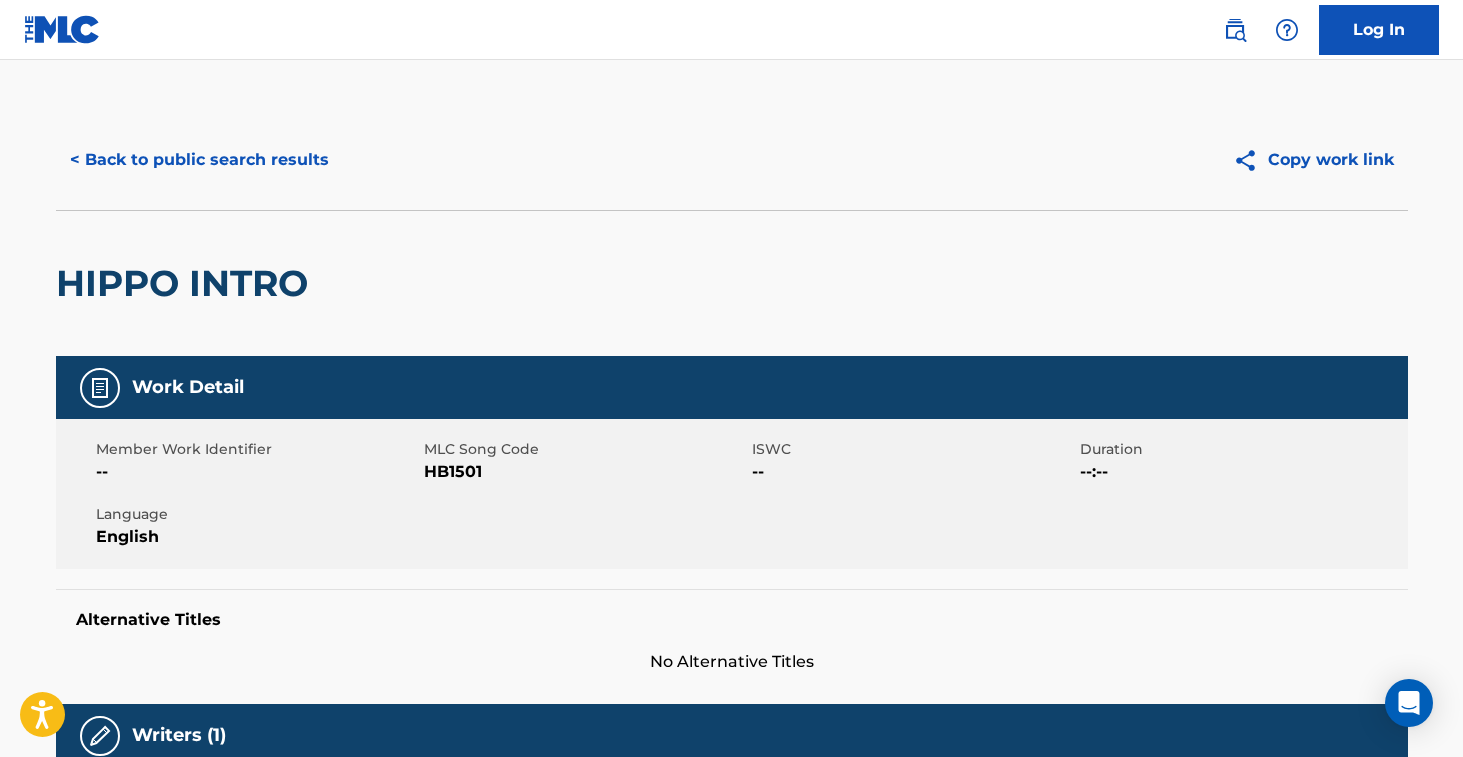 click on "< Back to public search results" at bounding box center [199, 160] 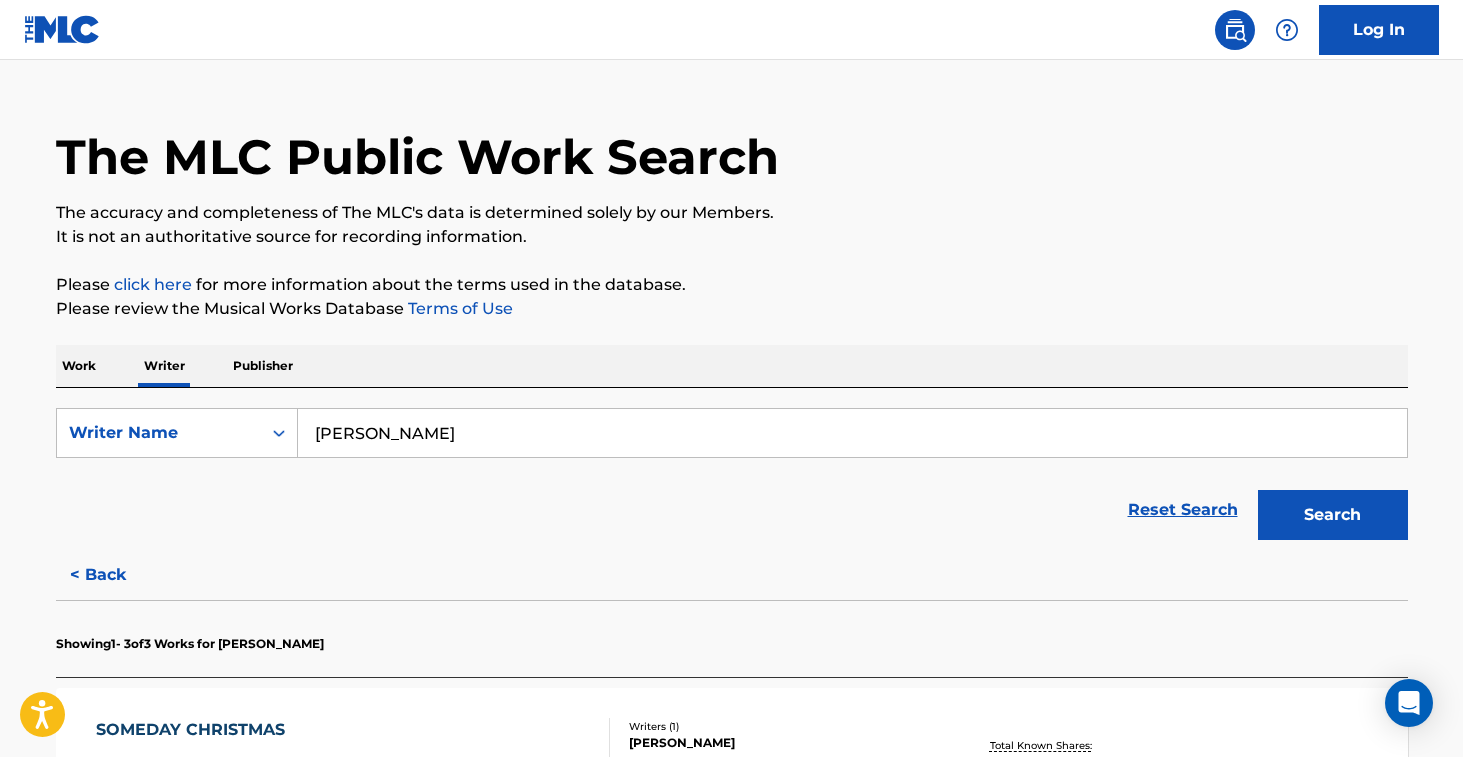 scroll, scrollTop: 664, scrollLeft: 0, axis: vertical 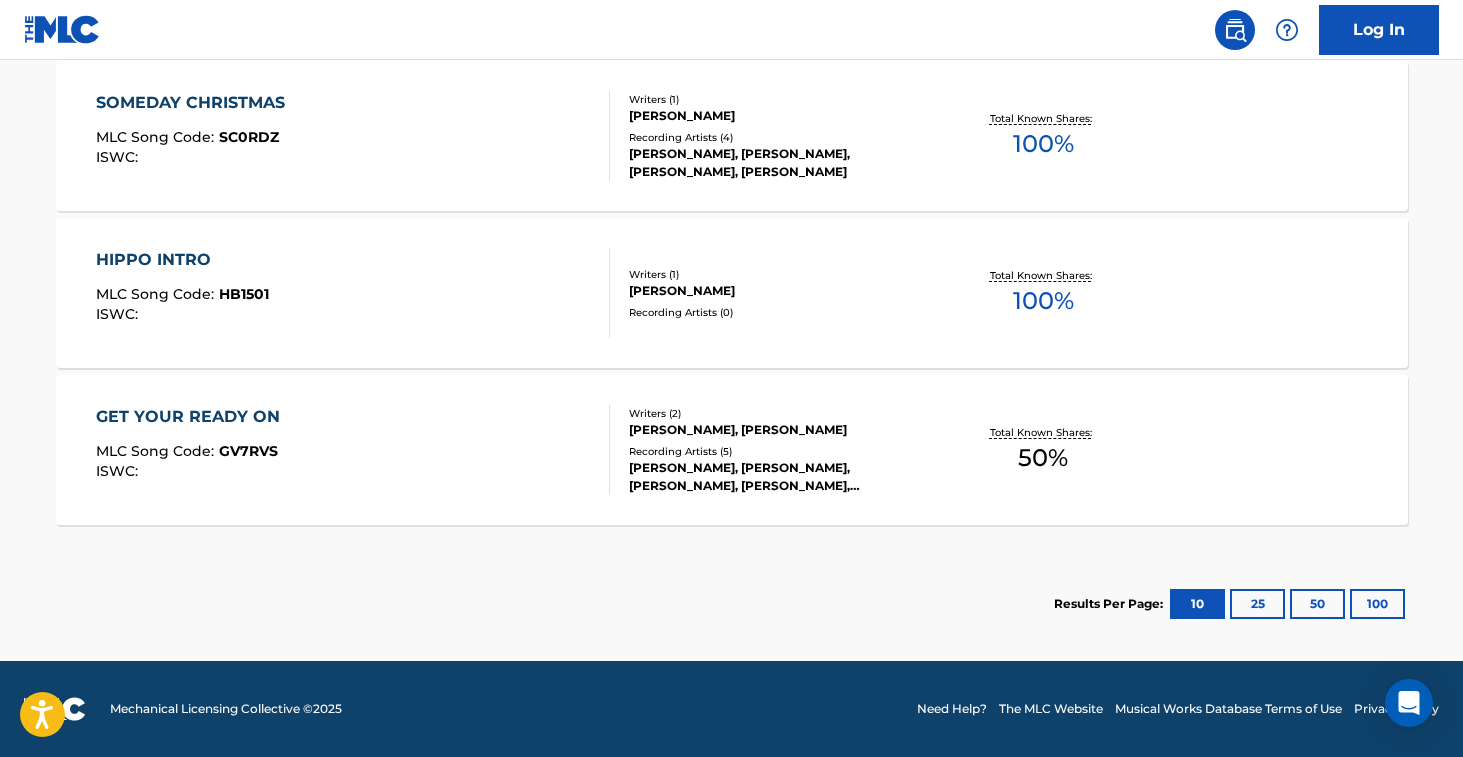 click on "GET YOUR READY ON MLC Song Code : GV7RVS ISWC :" at bounding box center (353, 450) 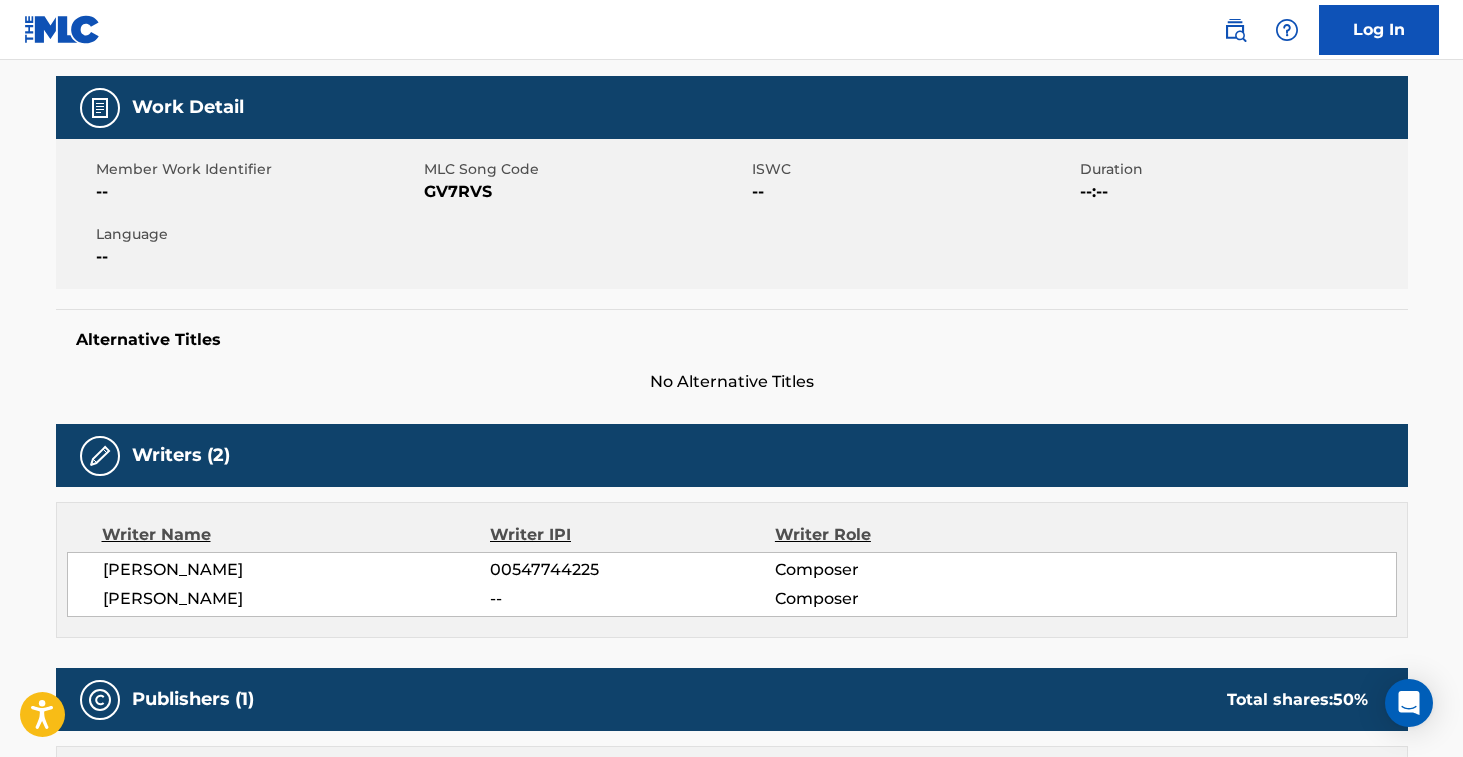 scroll, scrollTop: 0, scrollLeft: 0, axis: both 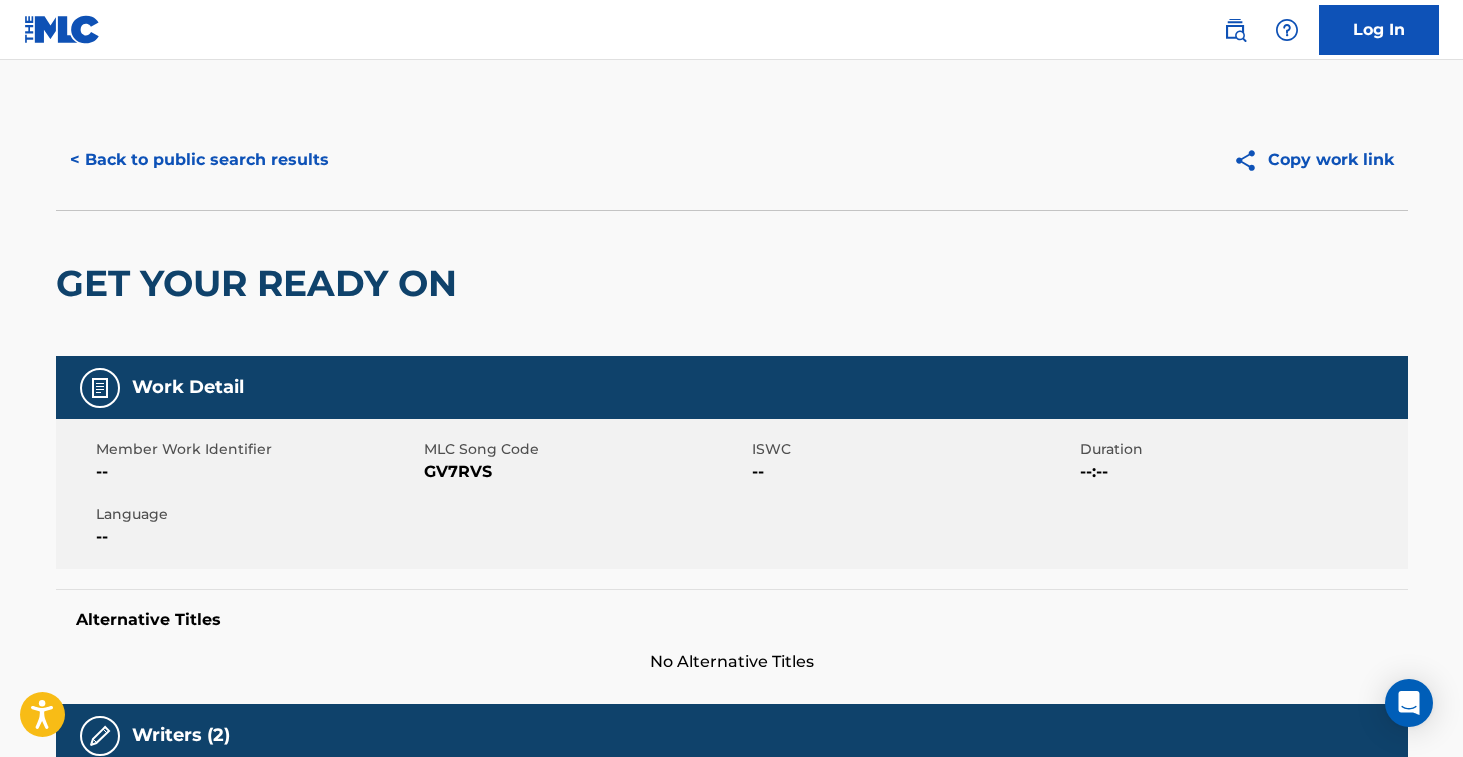 click on "< Back to public search results" at bounding box center [199, 160] 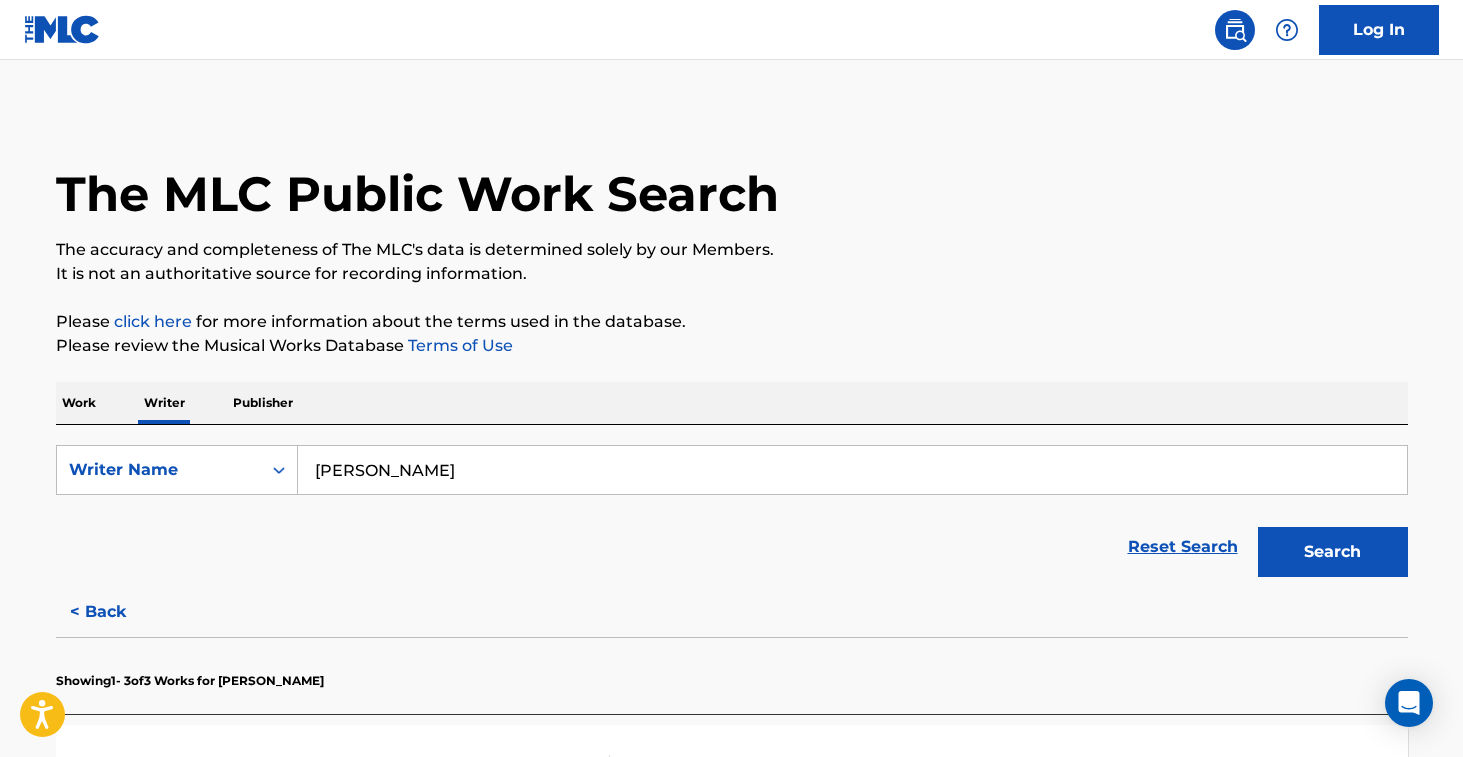 click on "[PERSON_NAME]" at bounding box center [852, 470] 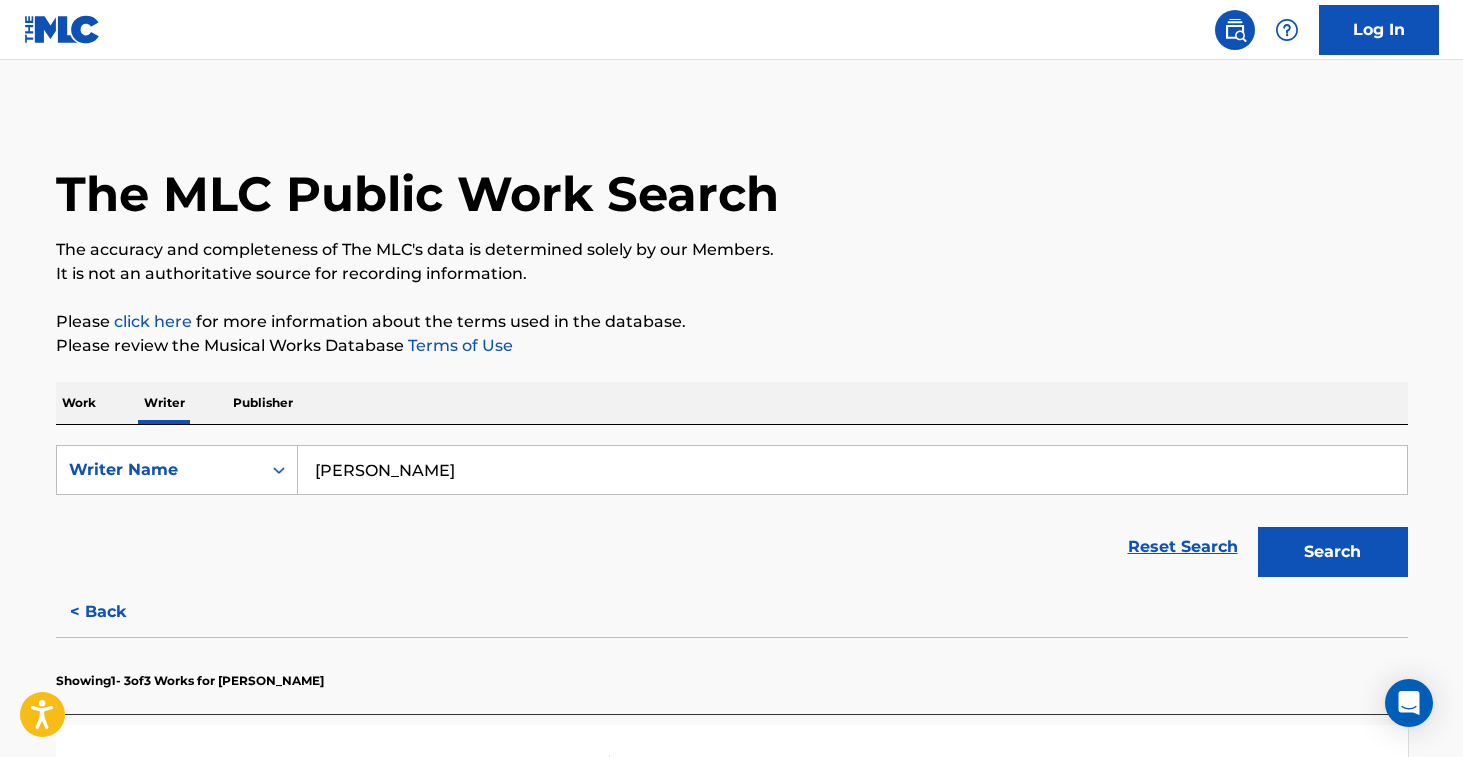 type on "[PERSON_NAME]" 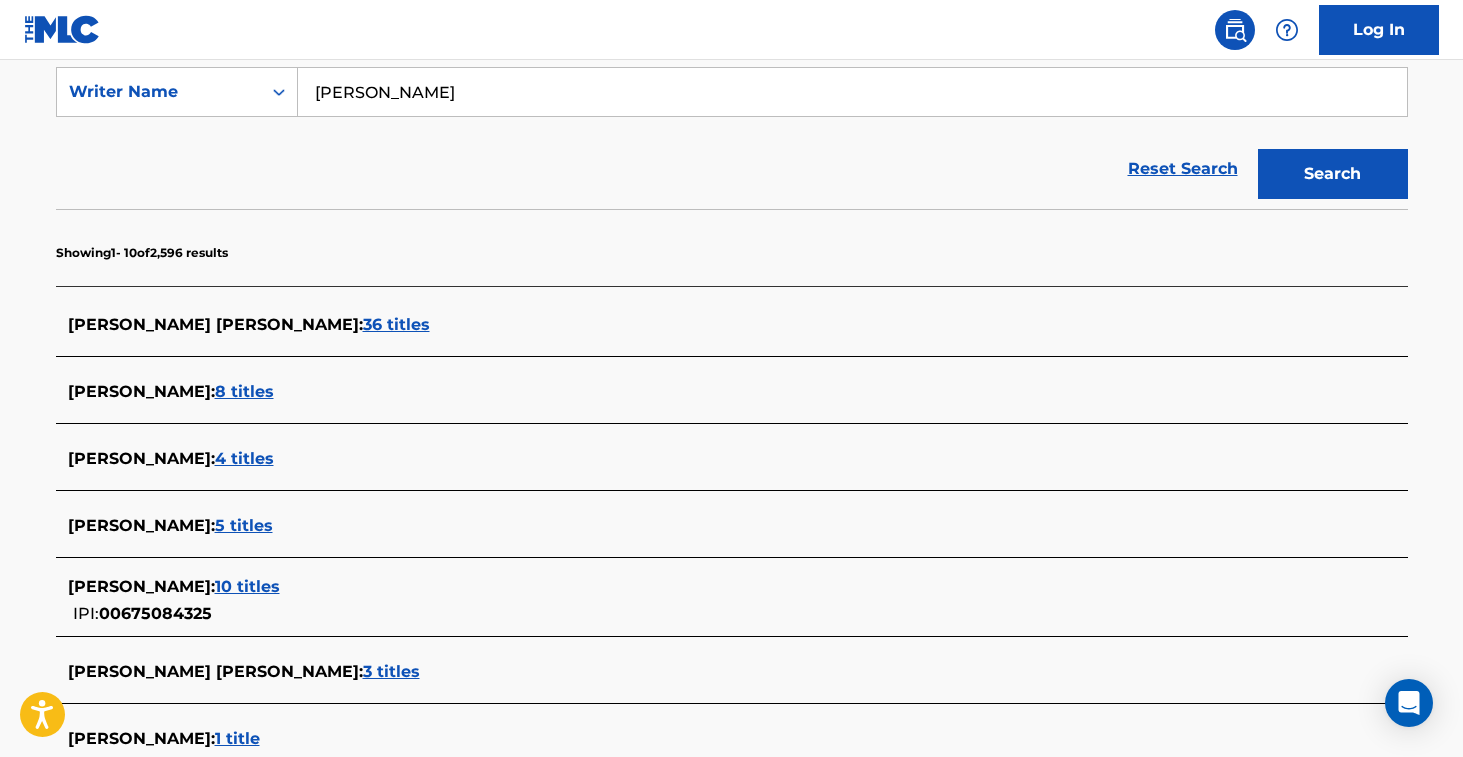 scroll, scrollTop: 390, scrollLeft: 0, axis: vertical 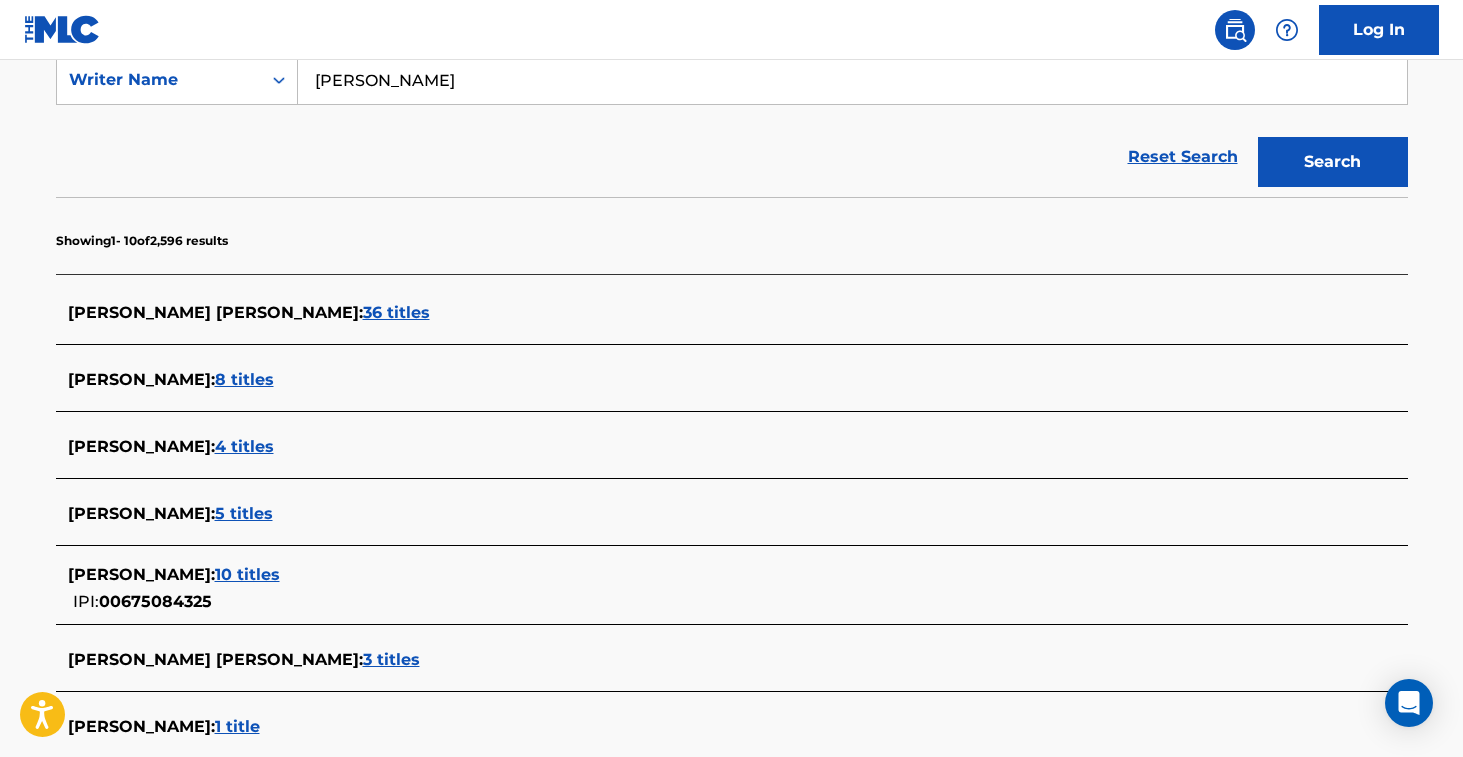 click on "5 titles" at bounding box center (244, 513) 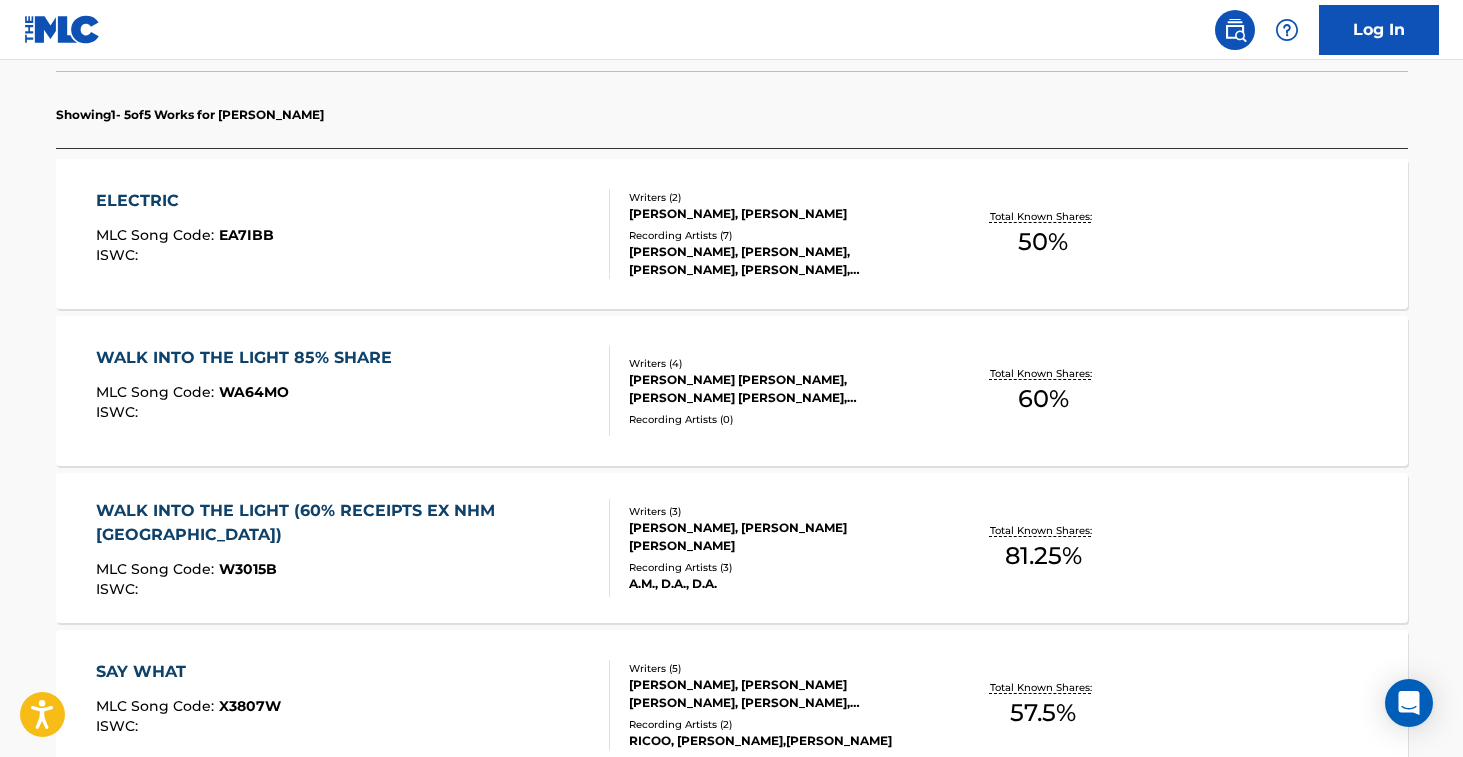 scroll, scrollTop: 547, scrollLeft: 0, axis: vertical 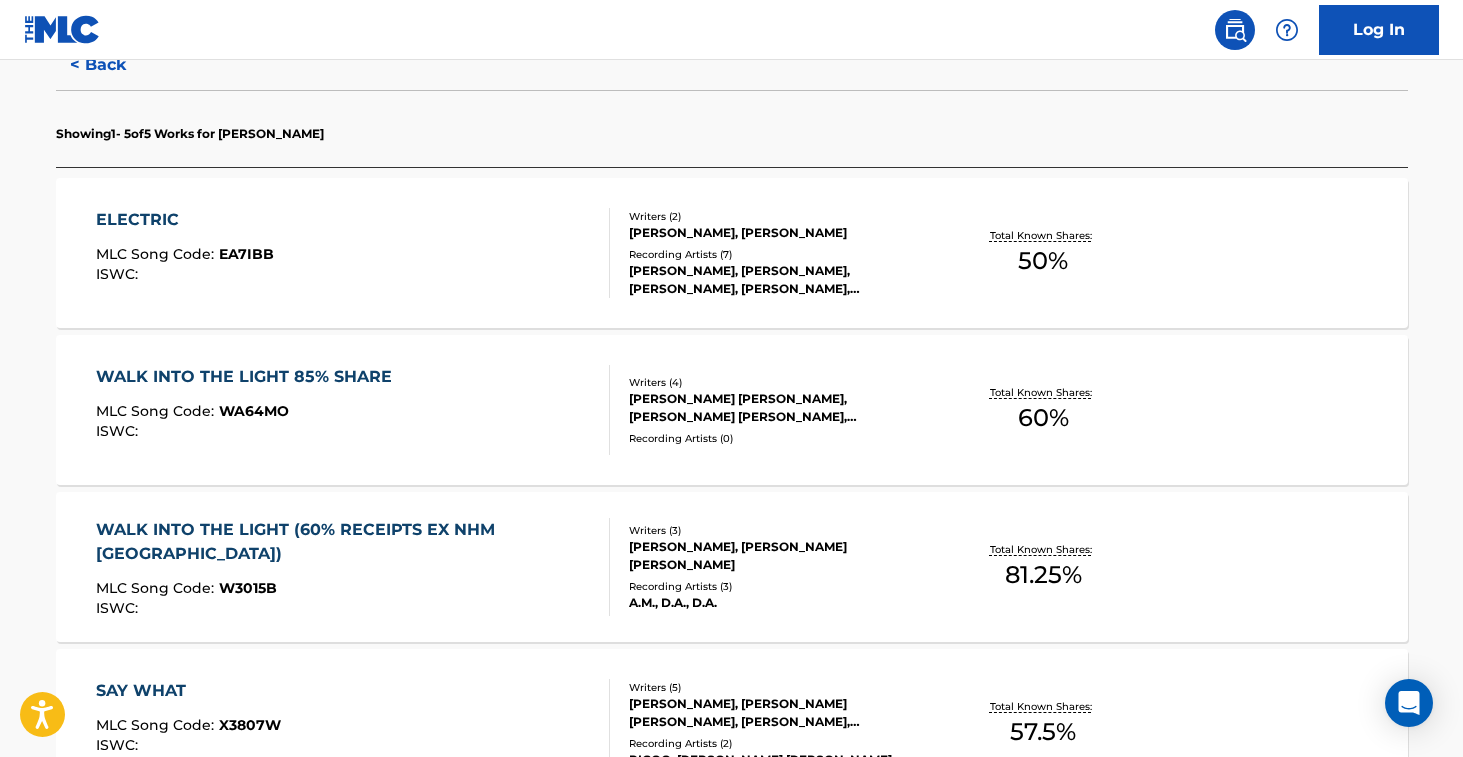 click on "[PERSON_NAME], [PERSON_NAME], [PERSON_NAME], [PERSON_NAME], [PERSON_NAME];[PERSON_NAME]" at bounding box center (780, 280) 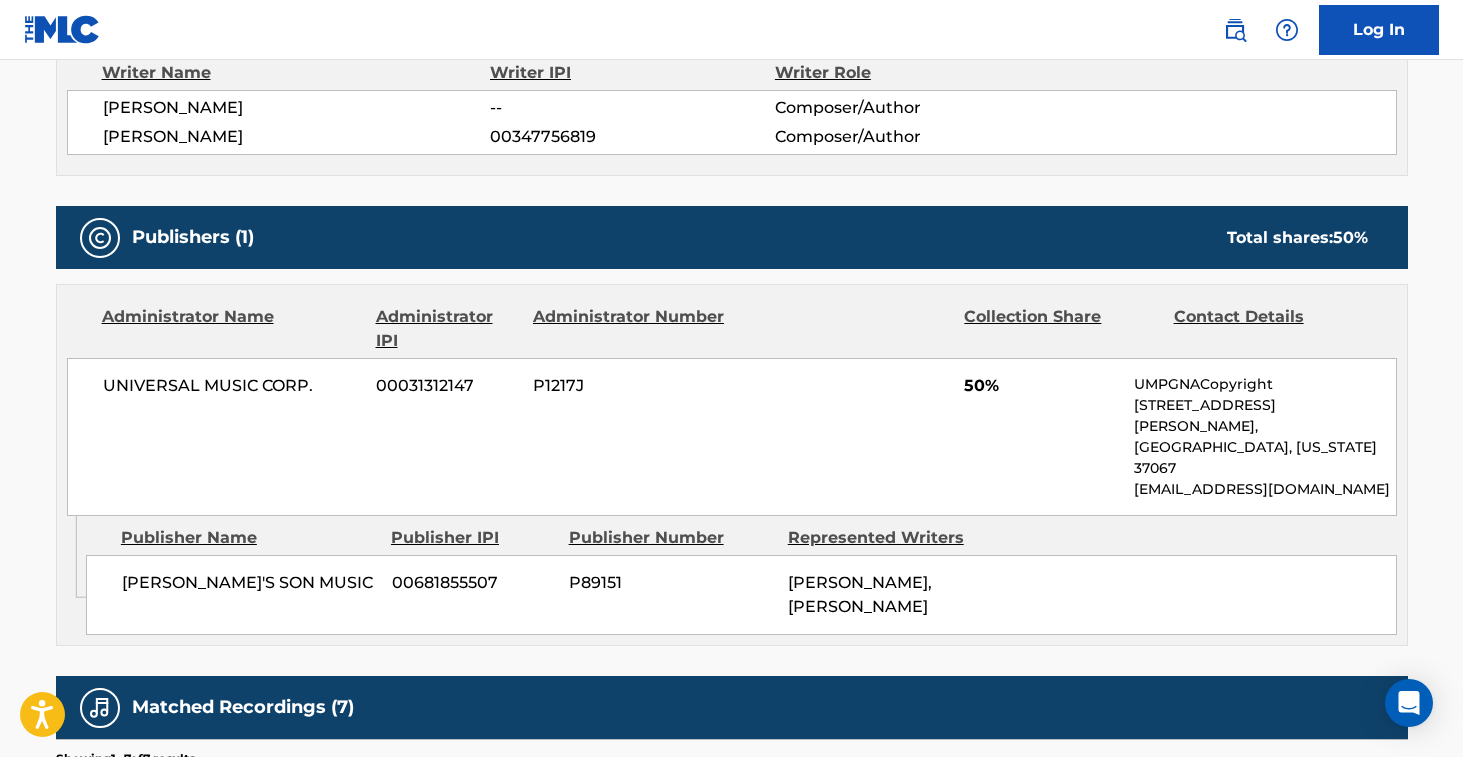 scroll, scrollTop: 0, scrollLeft: 0, axis: both 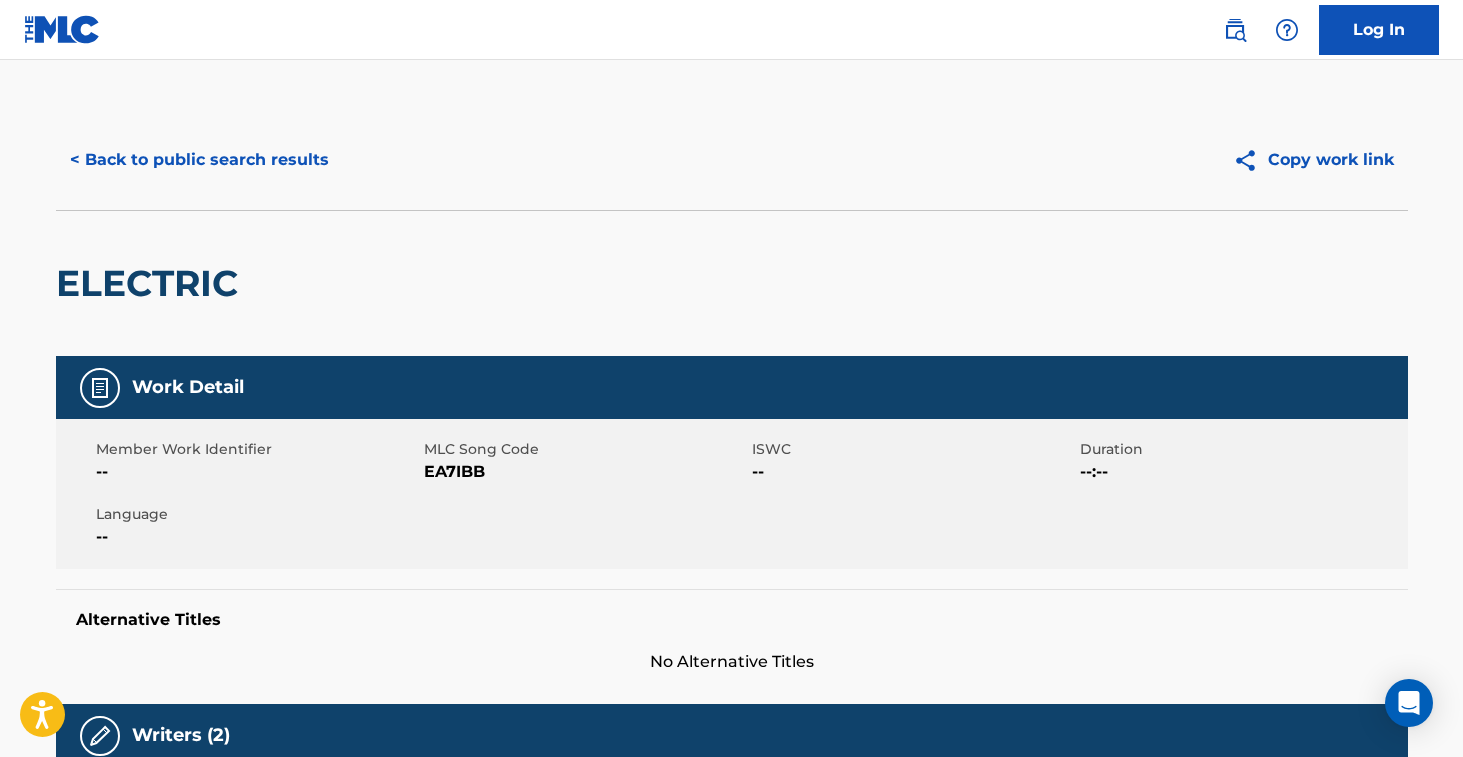 click on "< Back to public search results" at bounding box center [199, 160] 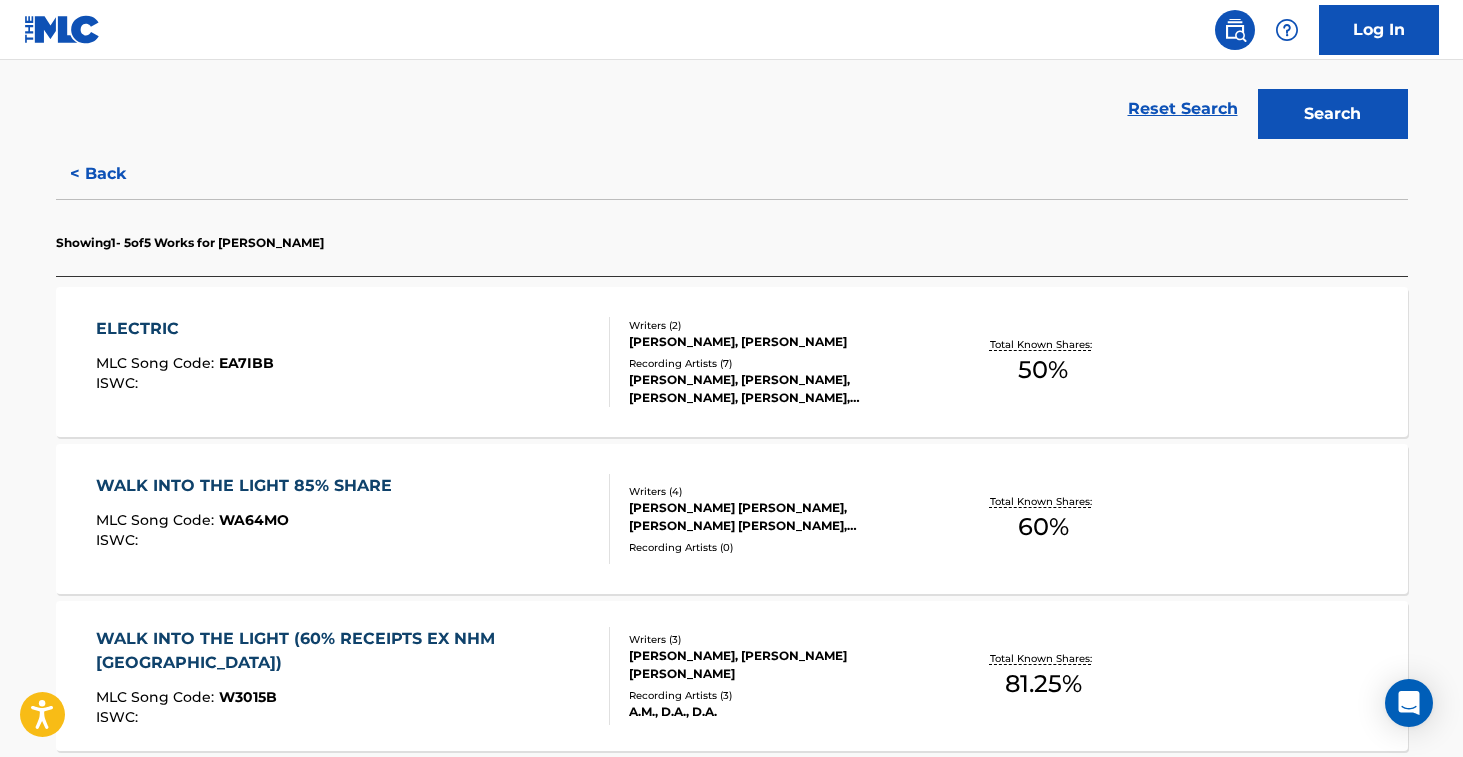 scroll, scrollTop: 458, scrollLeft: 0, axis: vertical 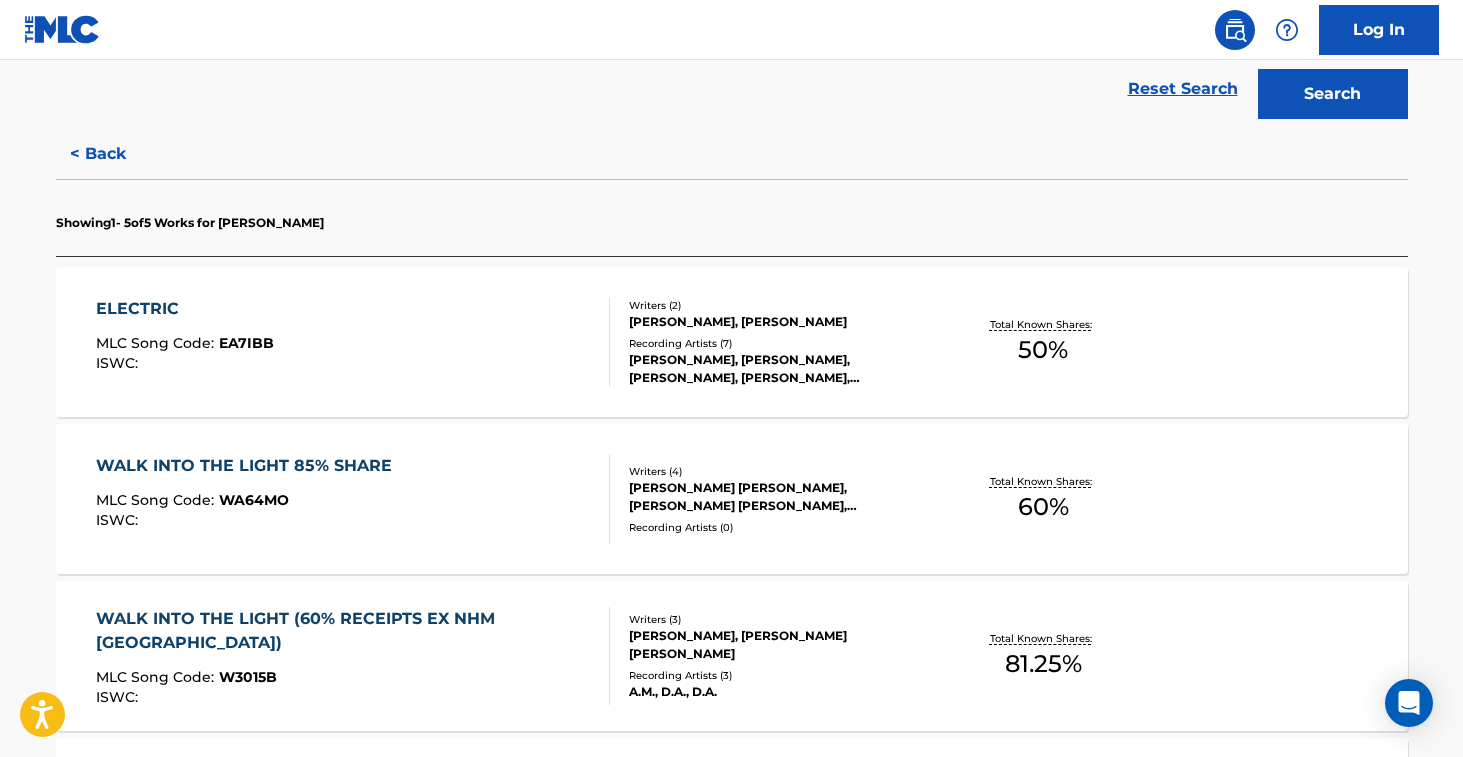 click on "WALK INTO THE LIGHT 85% SHARE MLC Song Code : WA64MO ISWC : Writers ( 4 ) [PERSON_NAME] [PERSON_NAME], [PERSON_NAME] [PERSON_NAME], [PERSON_NAME] Recording Artists ( 0 ) Total Known Shares: 60 %" at bounding box center [732, 499] 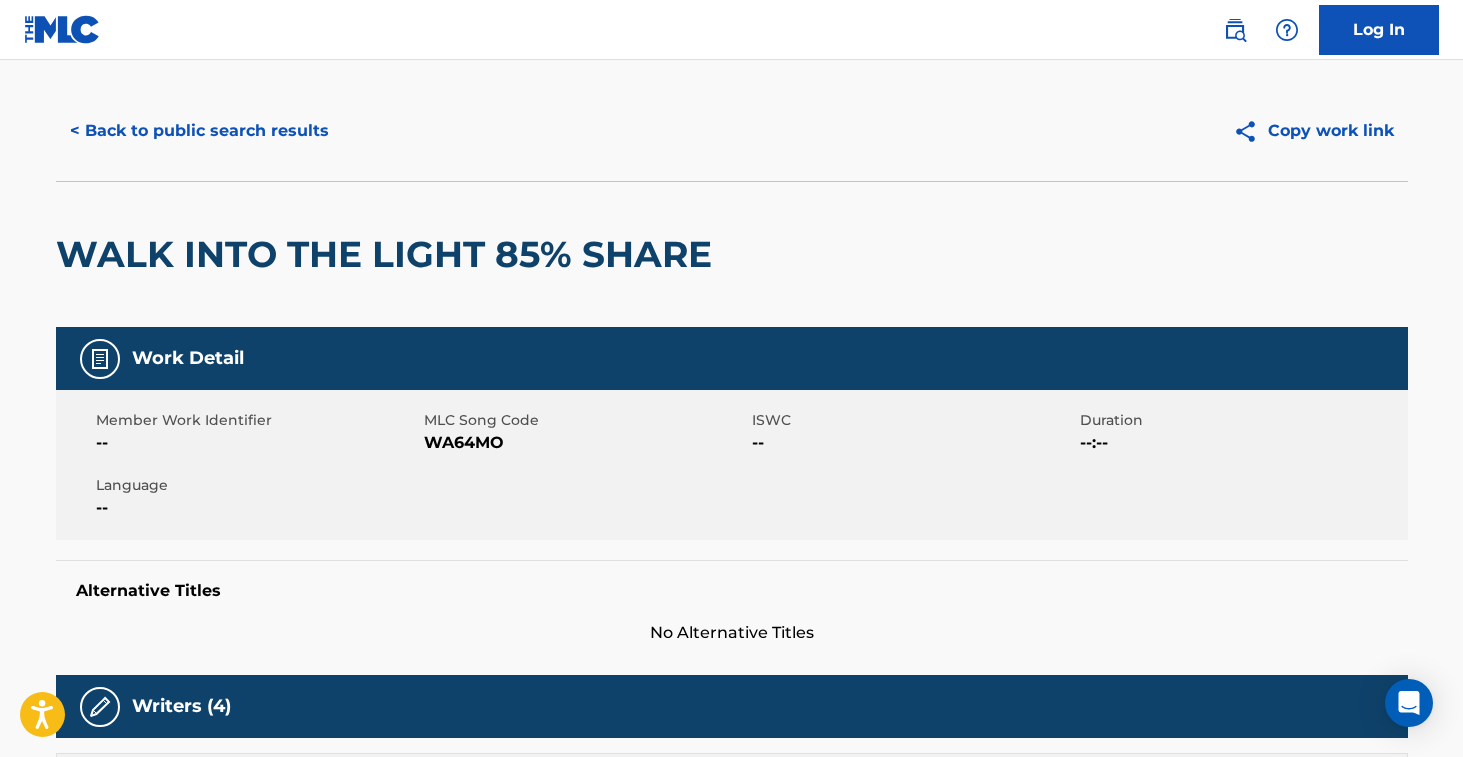 scroll, scrollTop: 0, scrollLeft: 0, axis: both 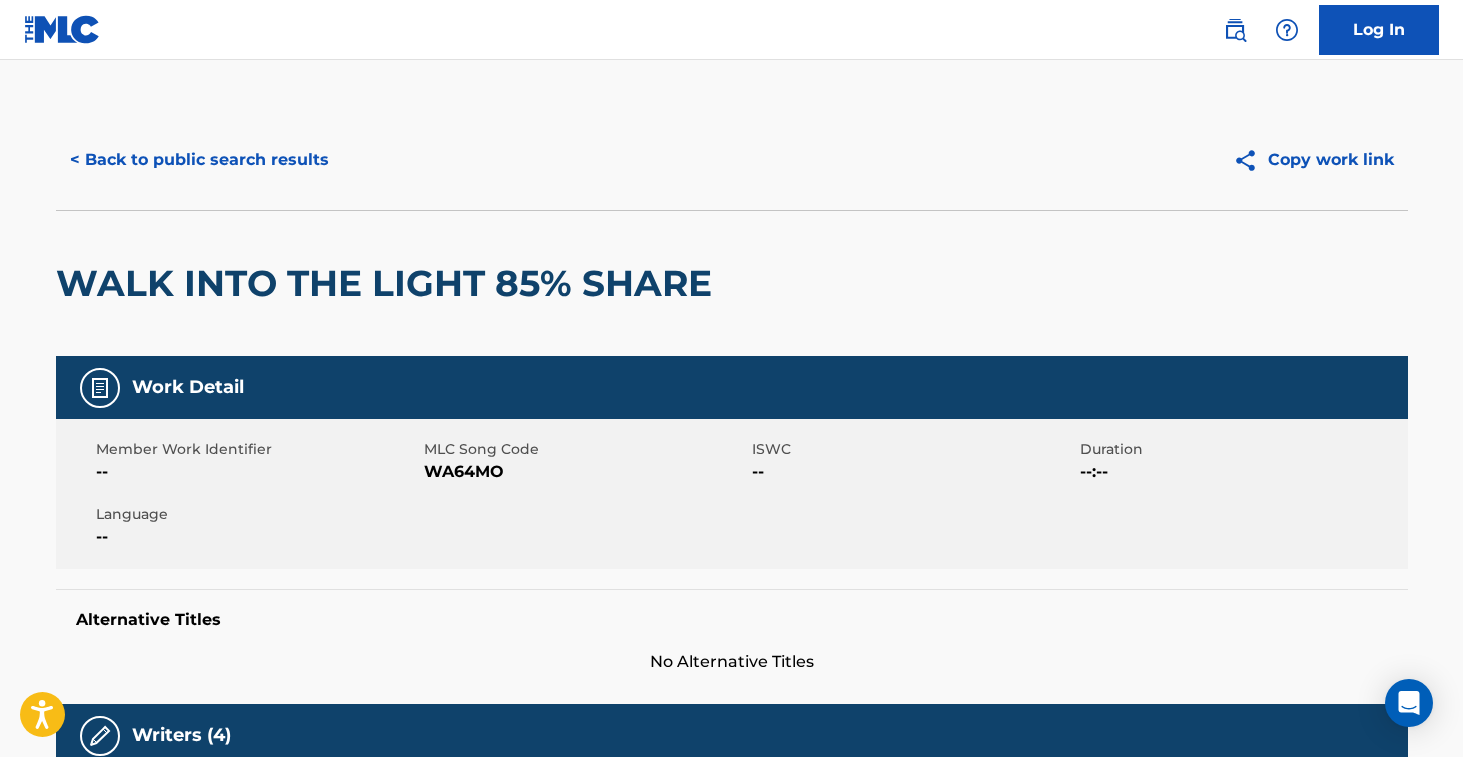 click on "< Back to public search results" at bounding box center (199, 160) 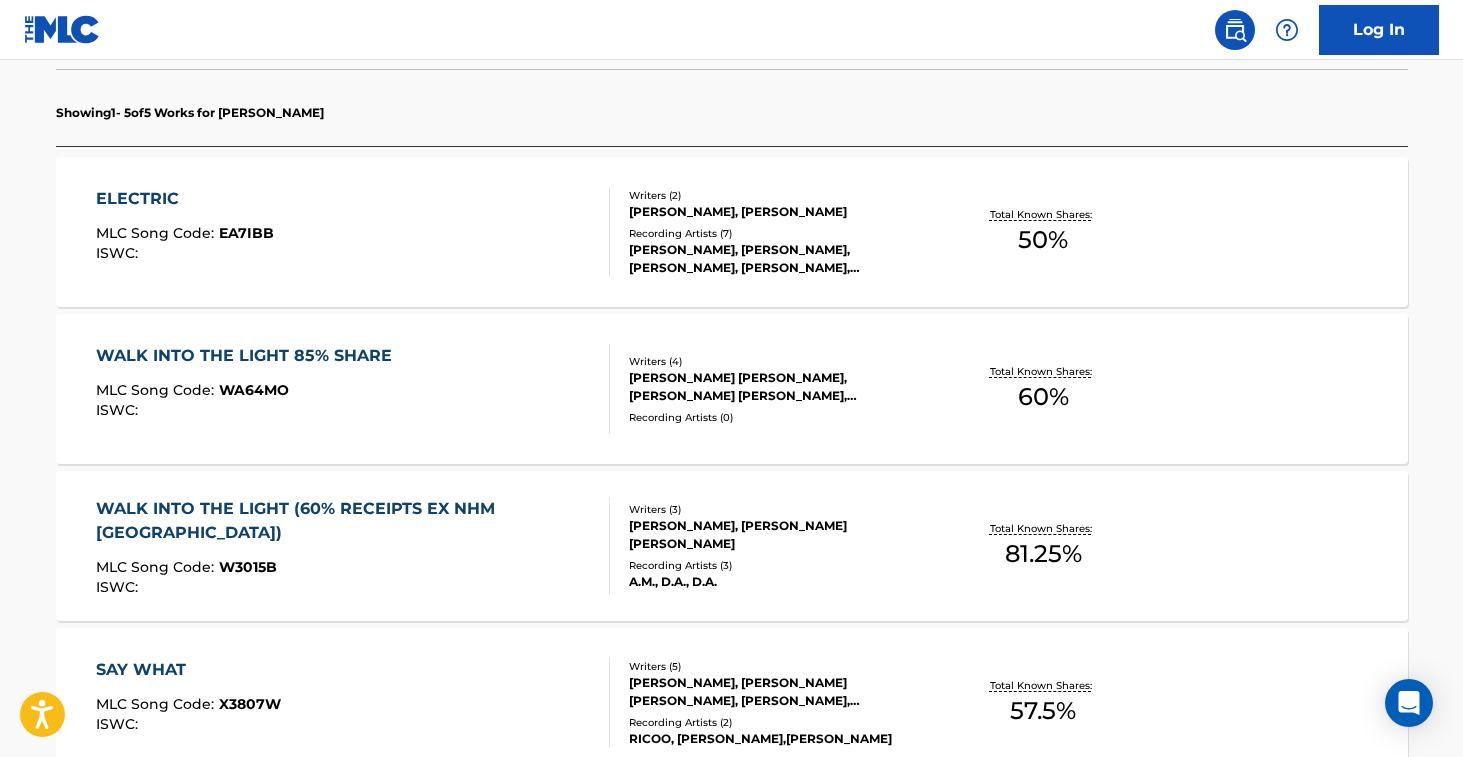 scroll, scrollTop: 569, scrollLeft: 0, axis: vertical 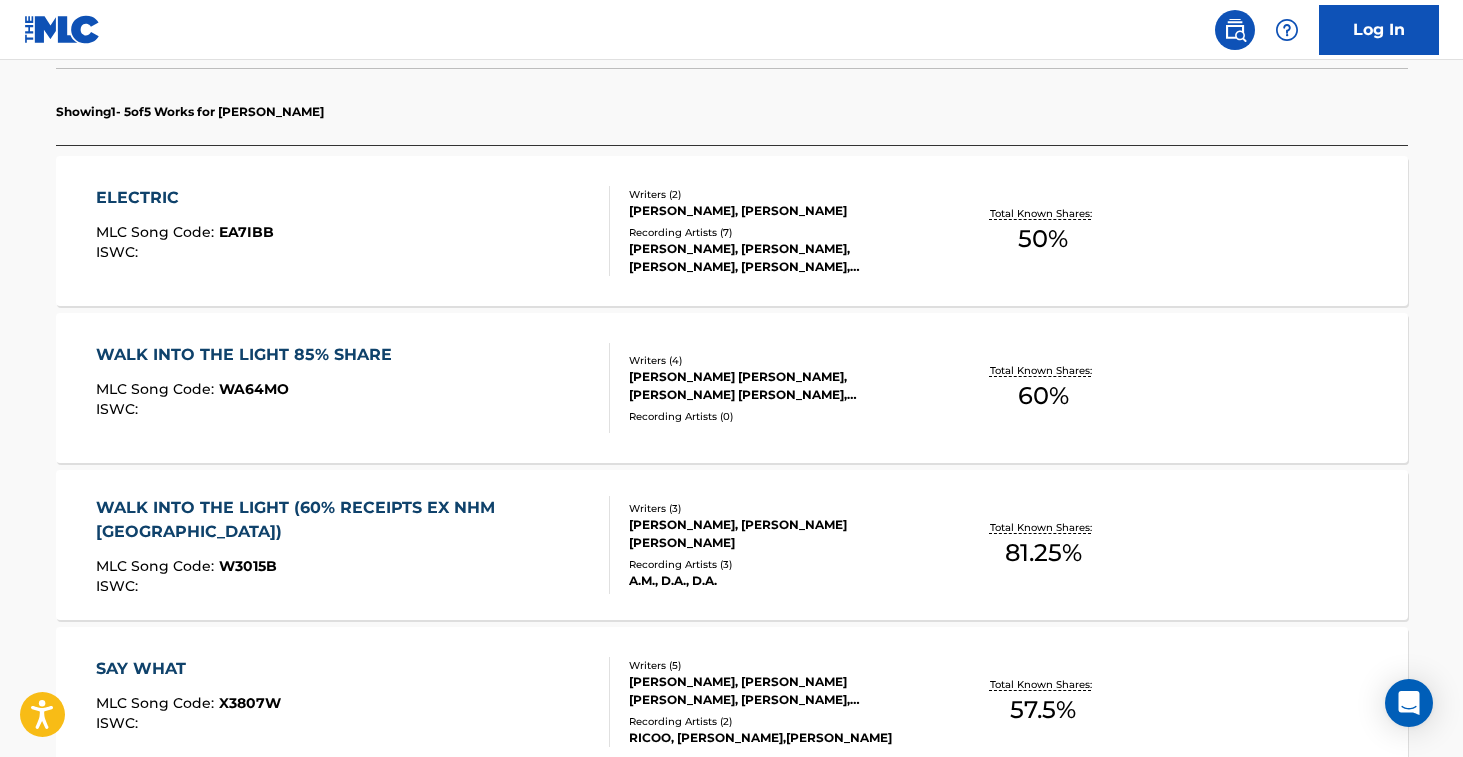 click on "Writers ( 3 )" at bounding box center [780, 508] 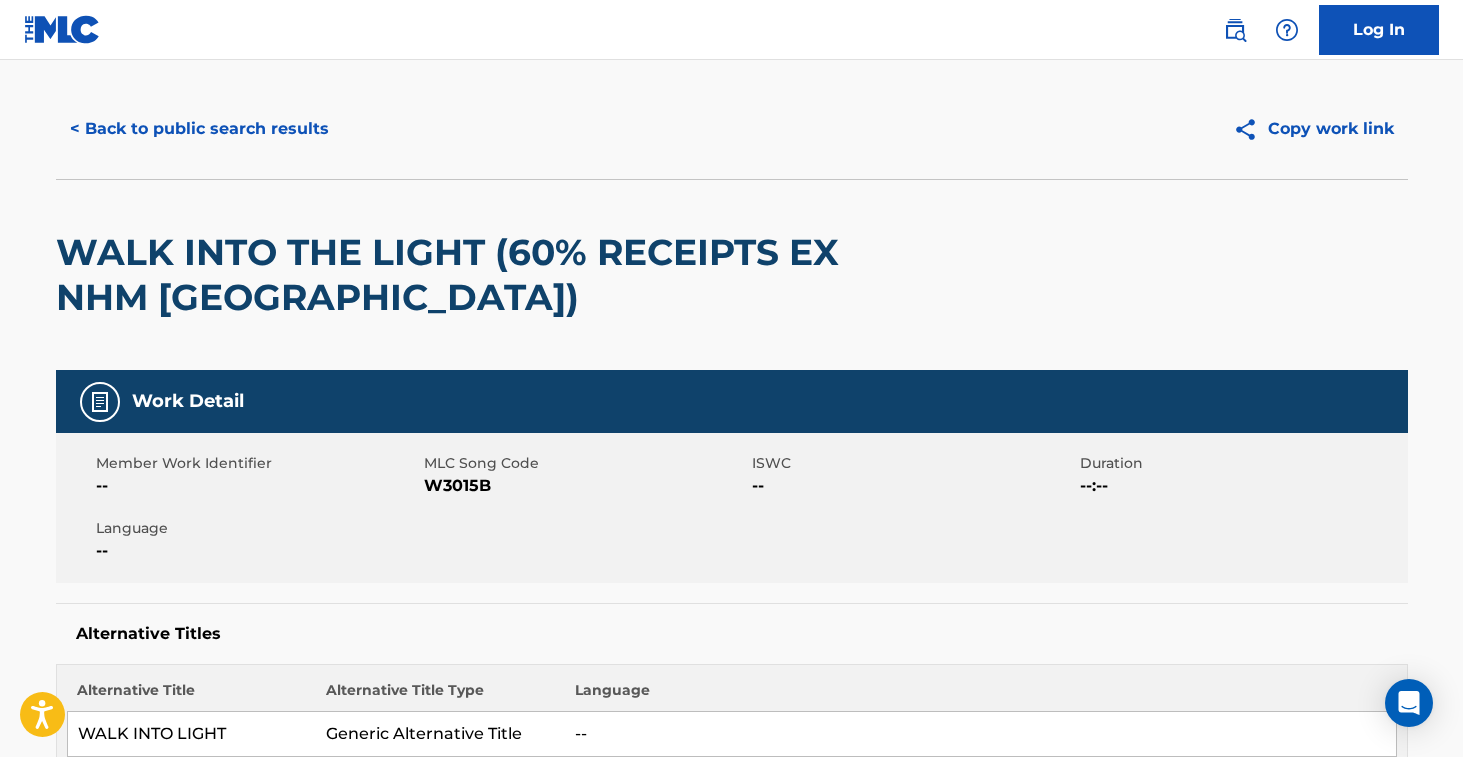 scroll, scrollTop: 0, scrollLeft: 0, axis: both 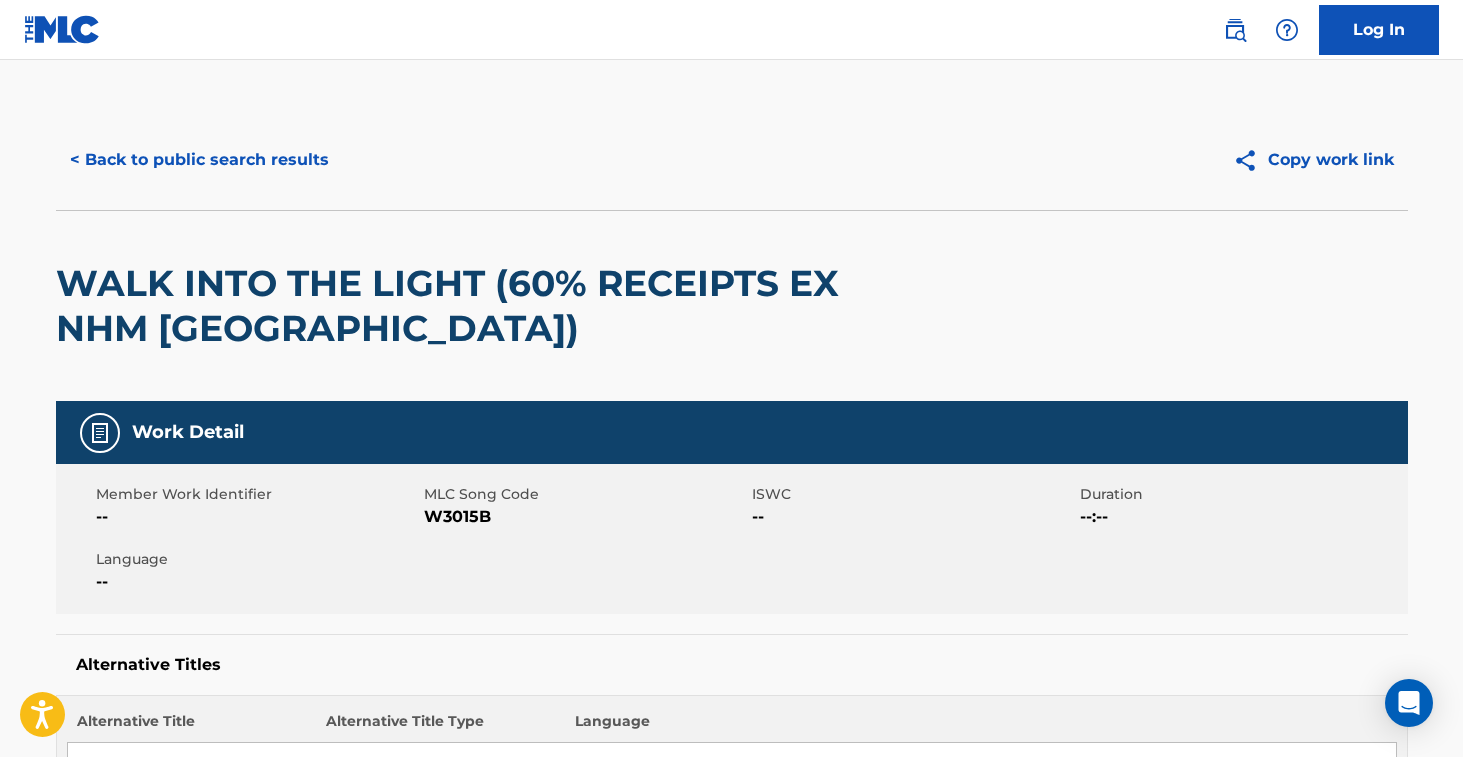 click on "< Back to public search results" at bounding box center (199, 160) 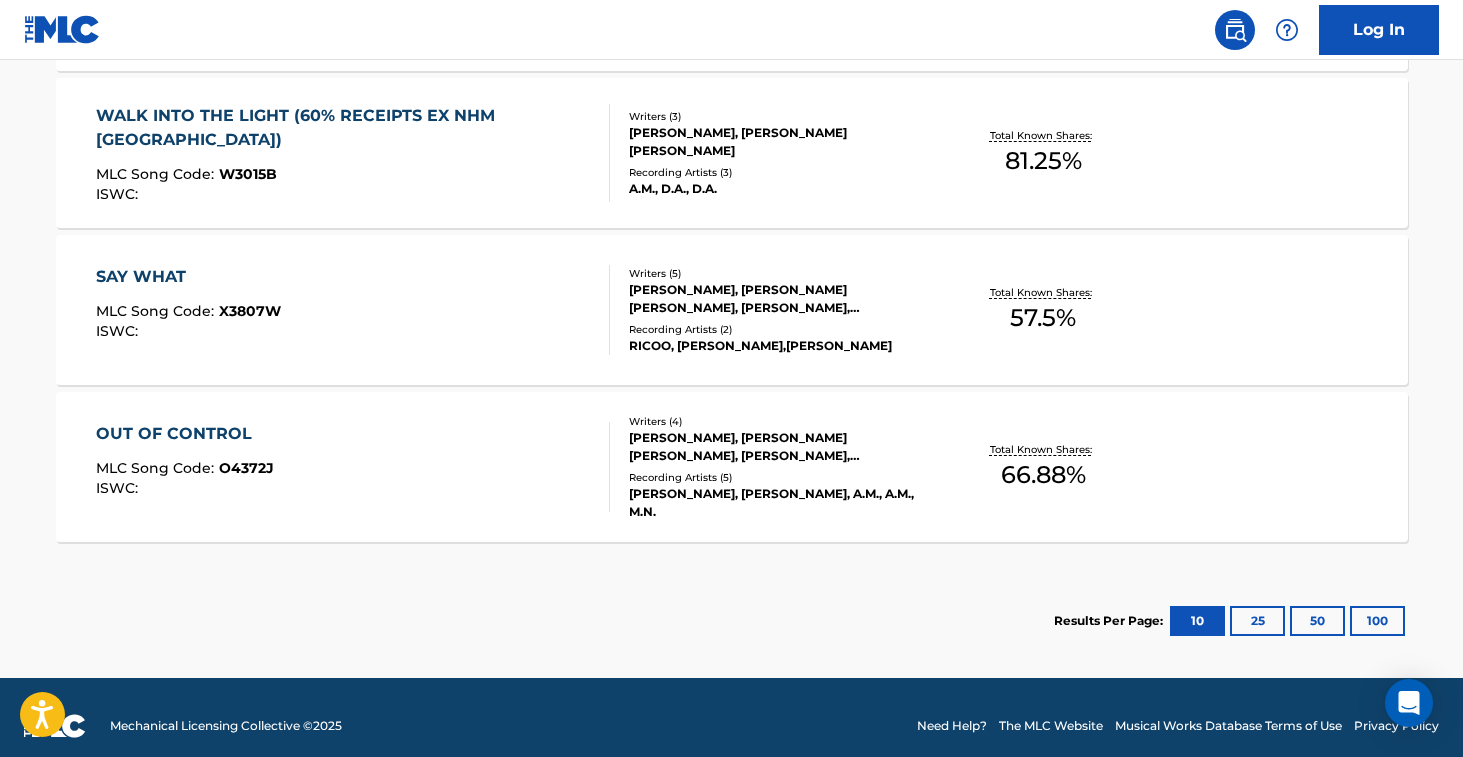 scroll, scrollTop: 978, scrollLeft: 0, axis: vertical 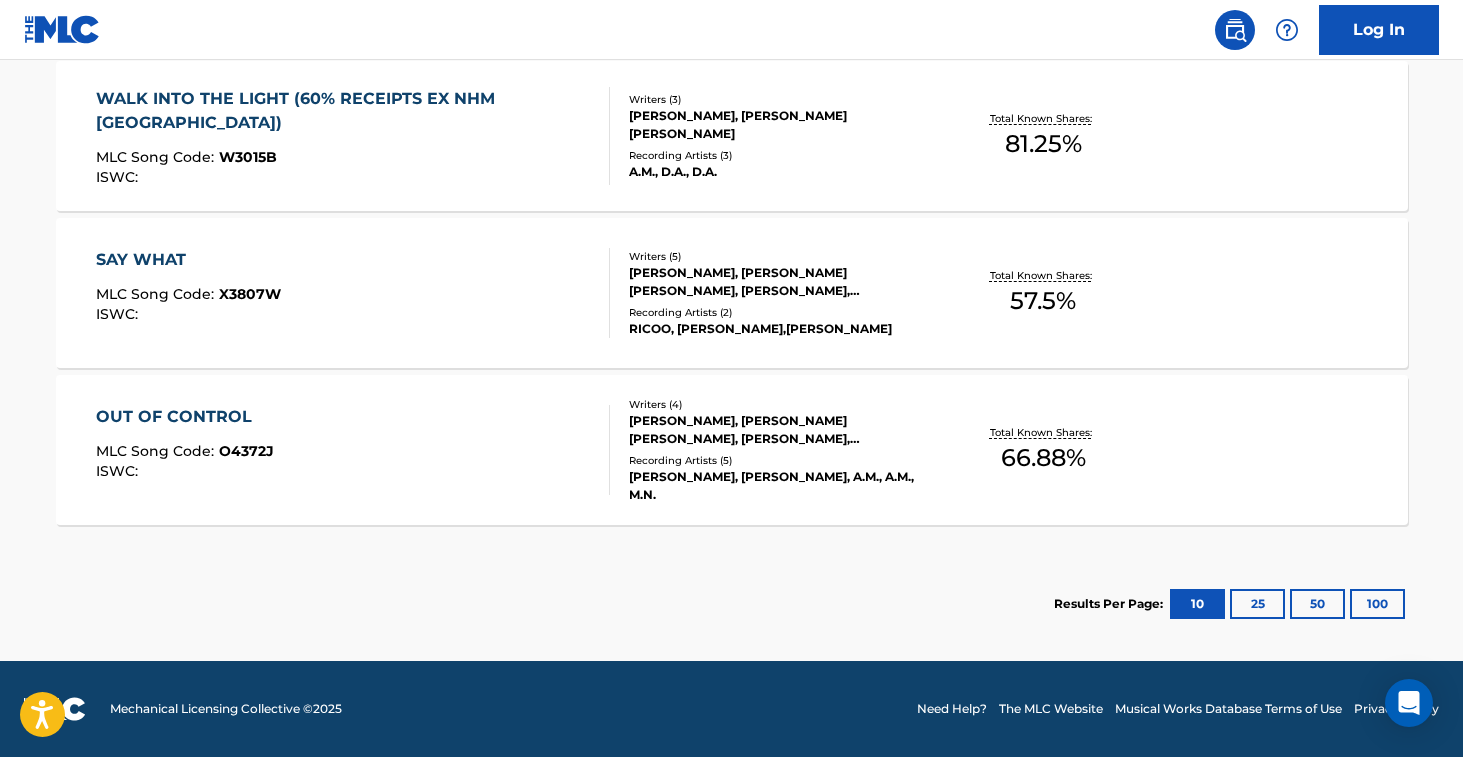 click on "SAY WHAT MLC Song Code : X3807W ISWC : Writers ( 5 ) [PERSON_NAME], [PERSON_NAME] [PERSON_NAME], [PERSON_NAME], [PERSON_NAME] Recording Artists ( 2 ) [PERSON_NAME], [PERSON_NAME],[PERSON_NAME] Total Known Shares: 57.5 %" at bounding box center [732, 293] 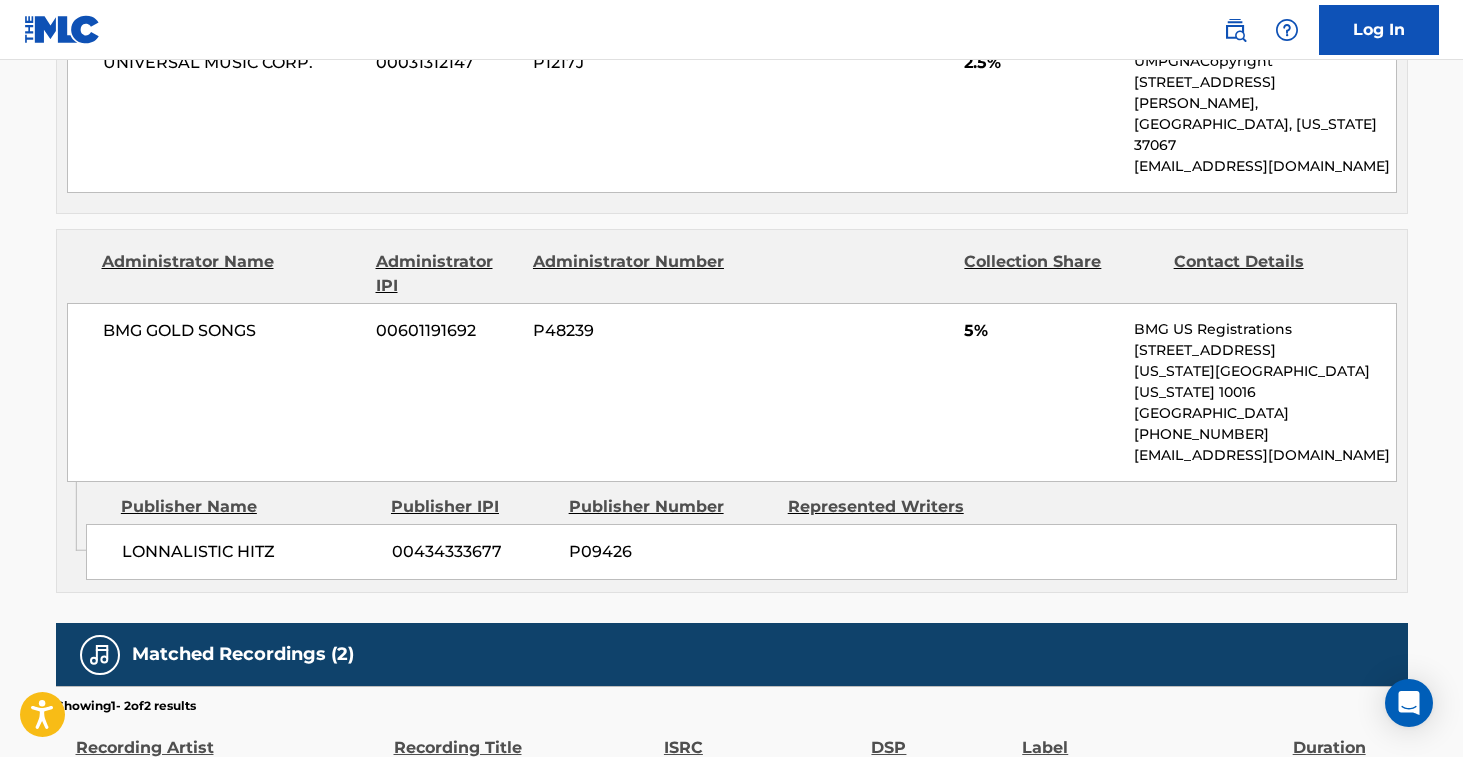 scroll, scrollTop: 1541, scrollLeft: 0, axis: vertical 